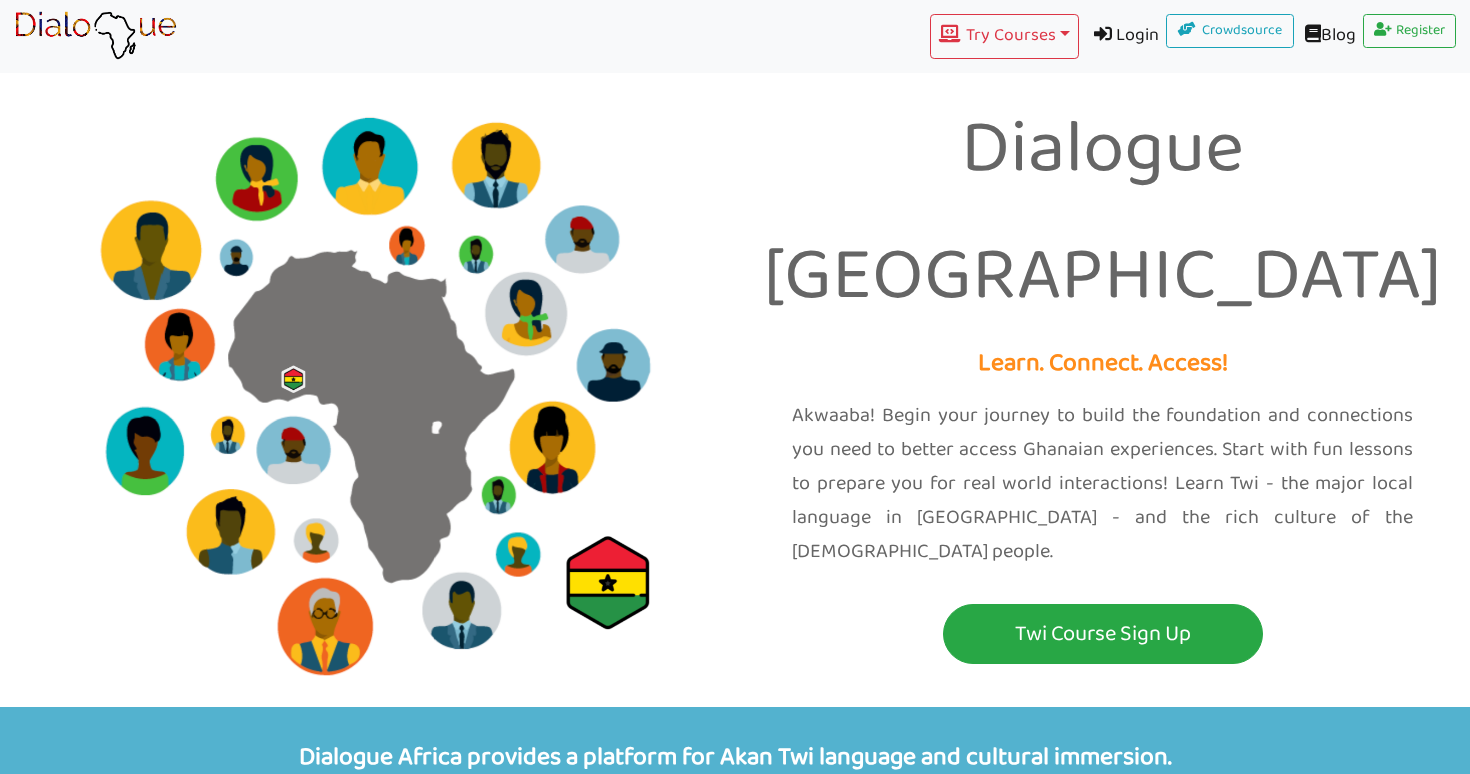 scroll, scrollTop: 0, scrollLeft: 0, axis: both 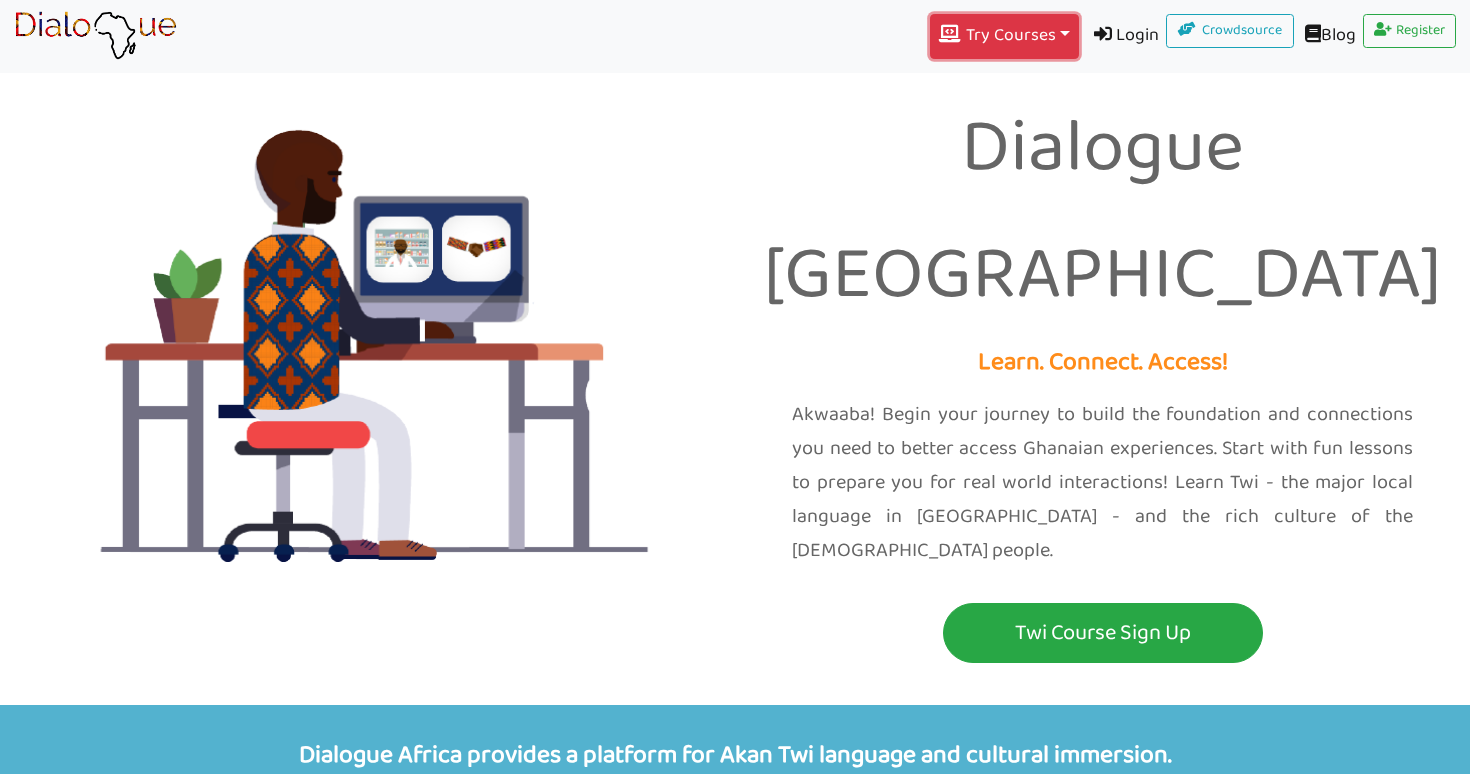 click on "Try Courses        Toggle Dropdown" at bounding box center (1004, 36) 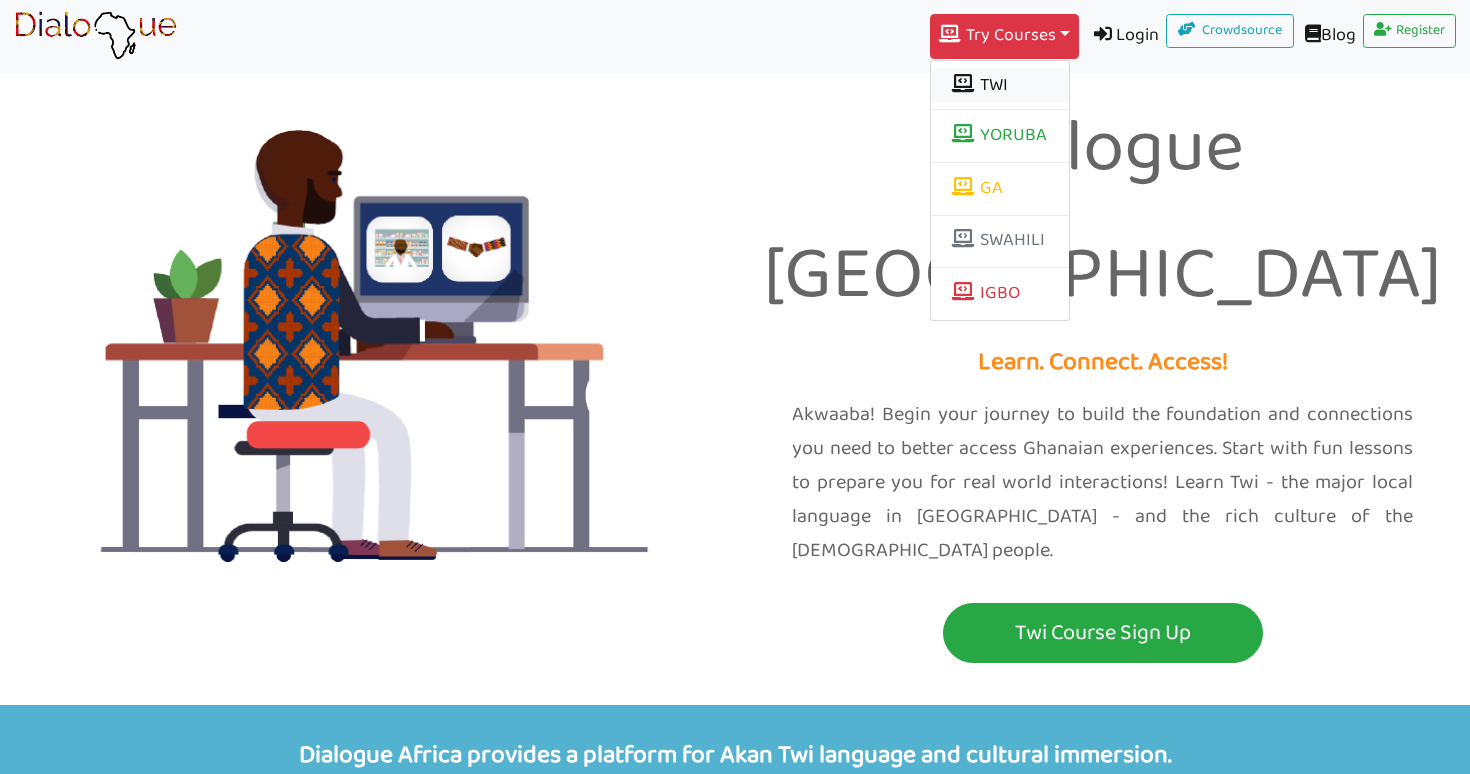 click on "TWI" at bounding box center [1000, 85] 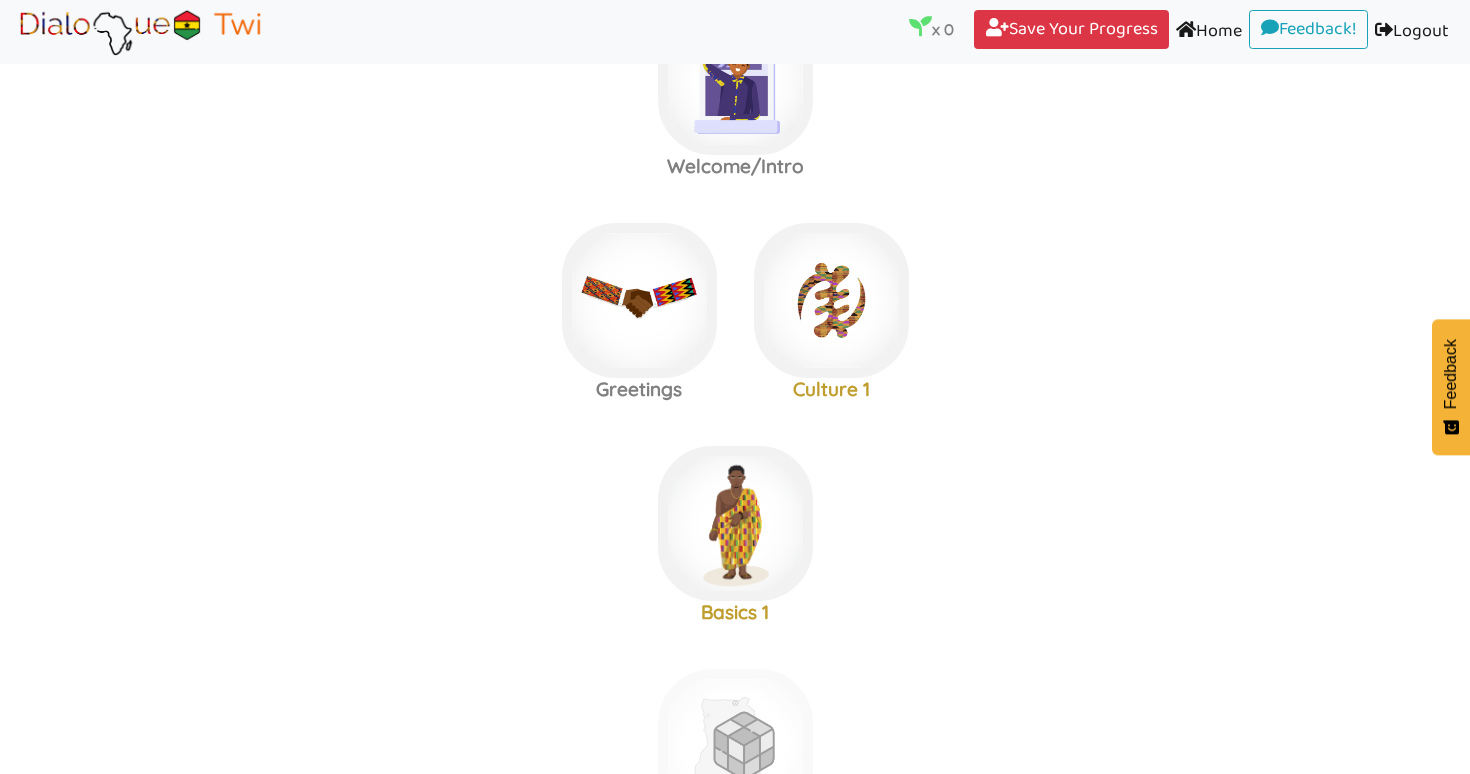 scroll, scrollTop: 0, scrollLeft: 0, axis: both 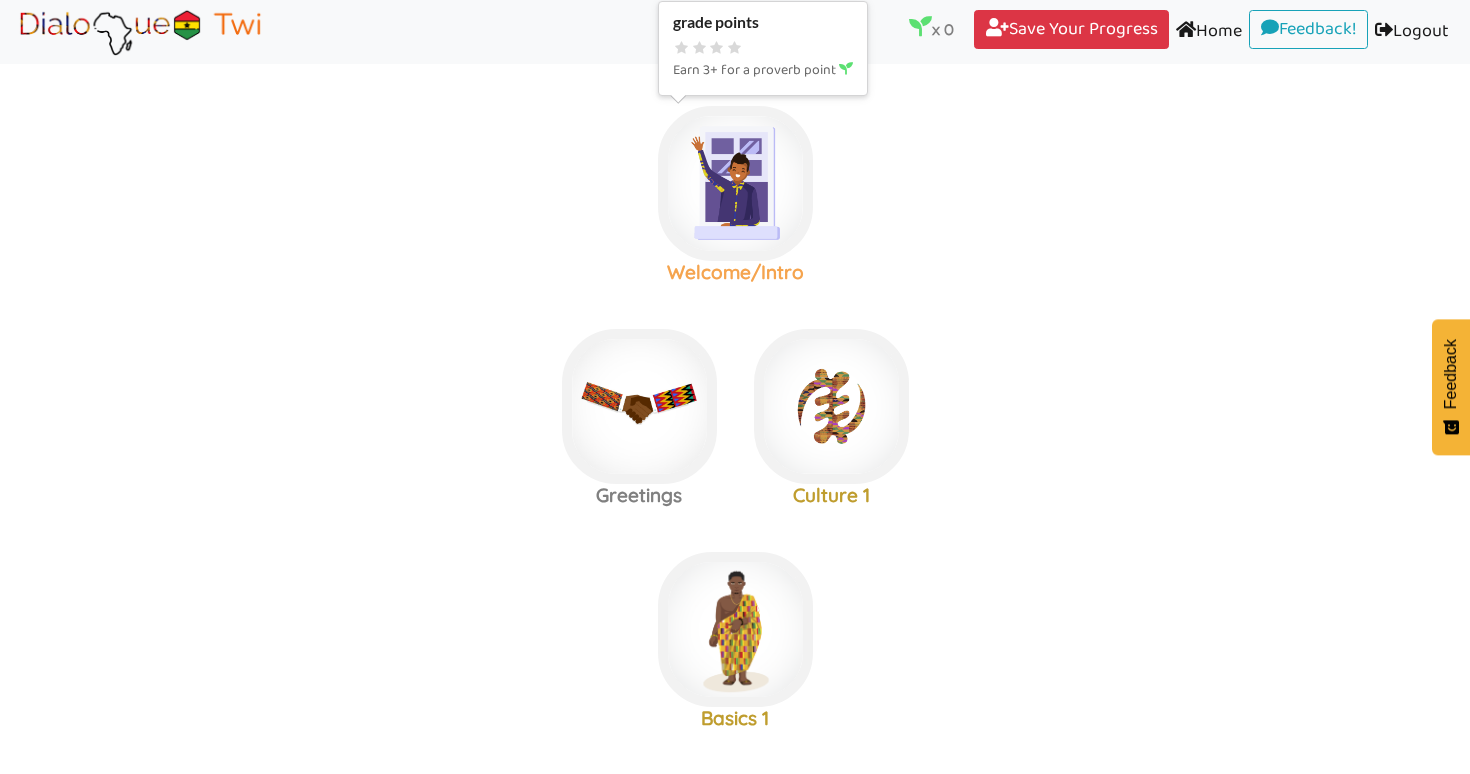 click at bounding box center (735, 183) 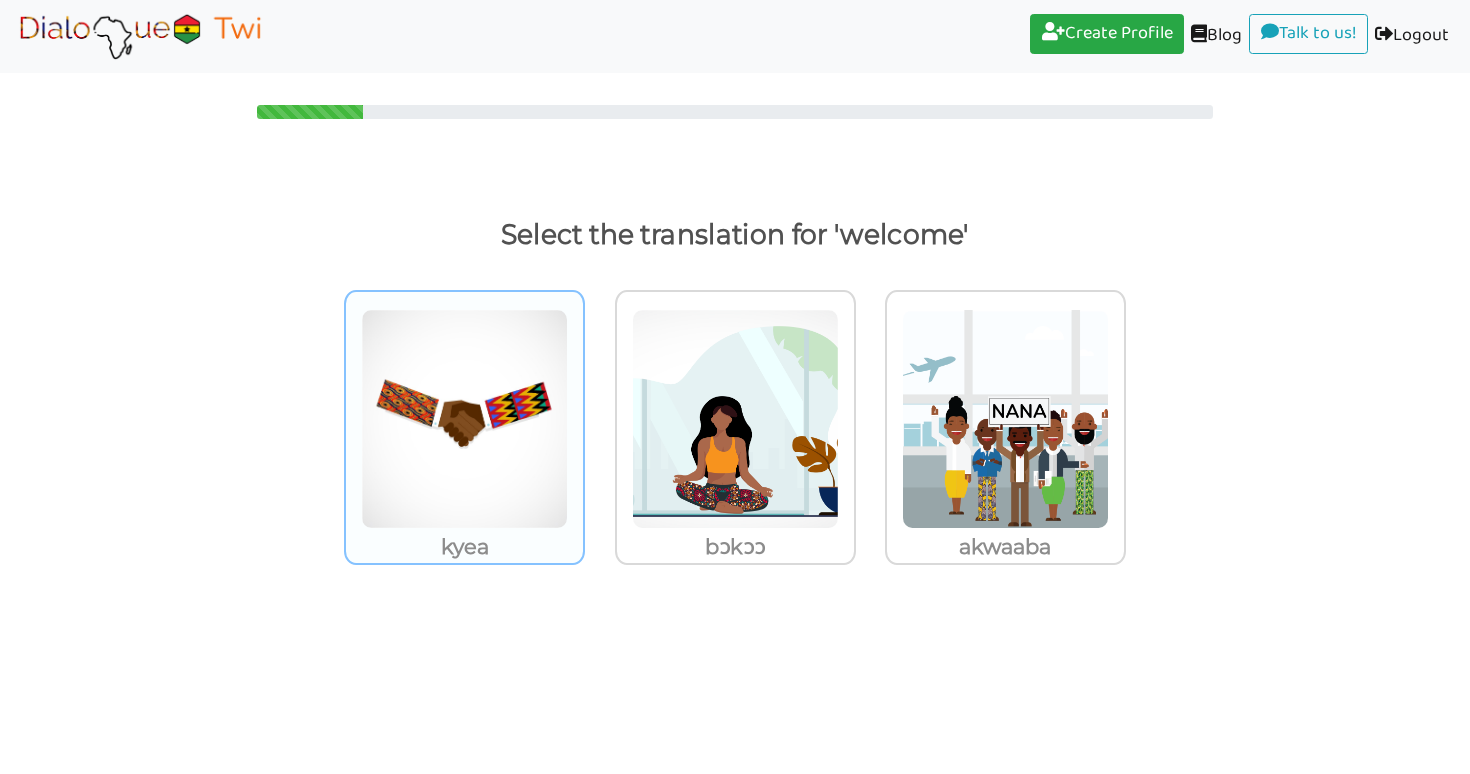 click at bounding box center [464, 419] 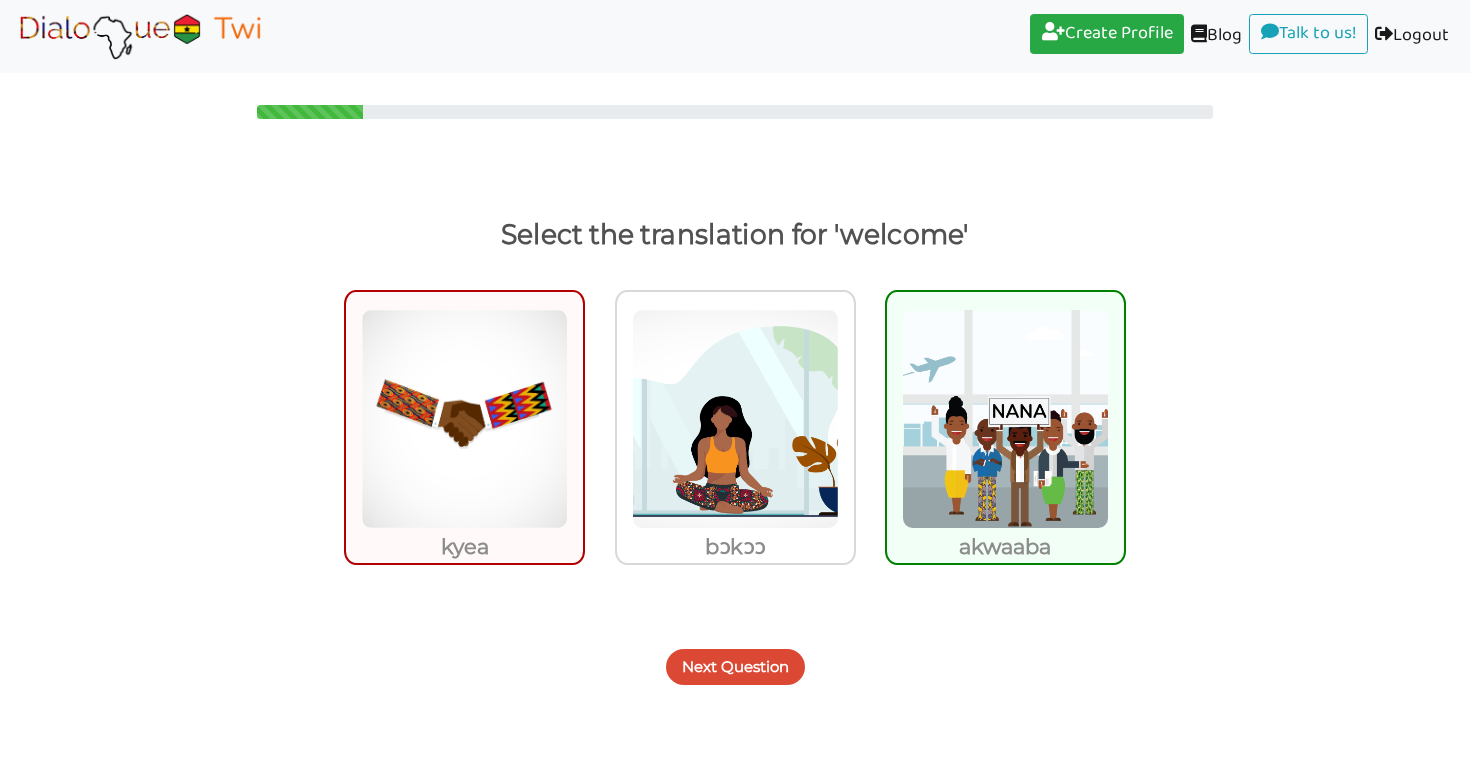 click on "Next Question" at bounding box center [735, 667] 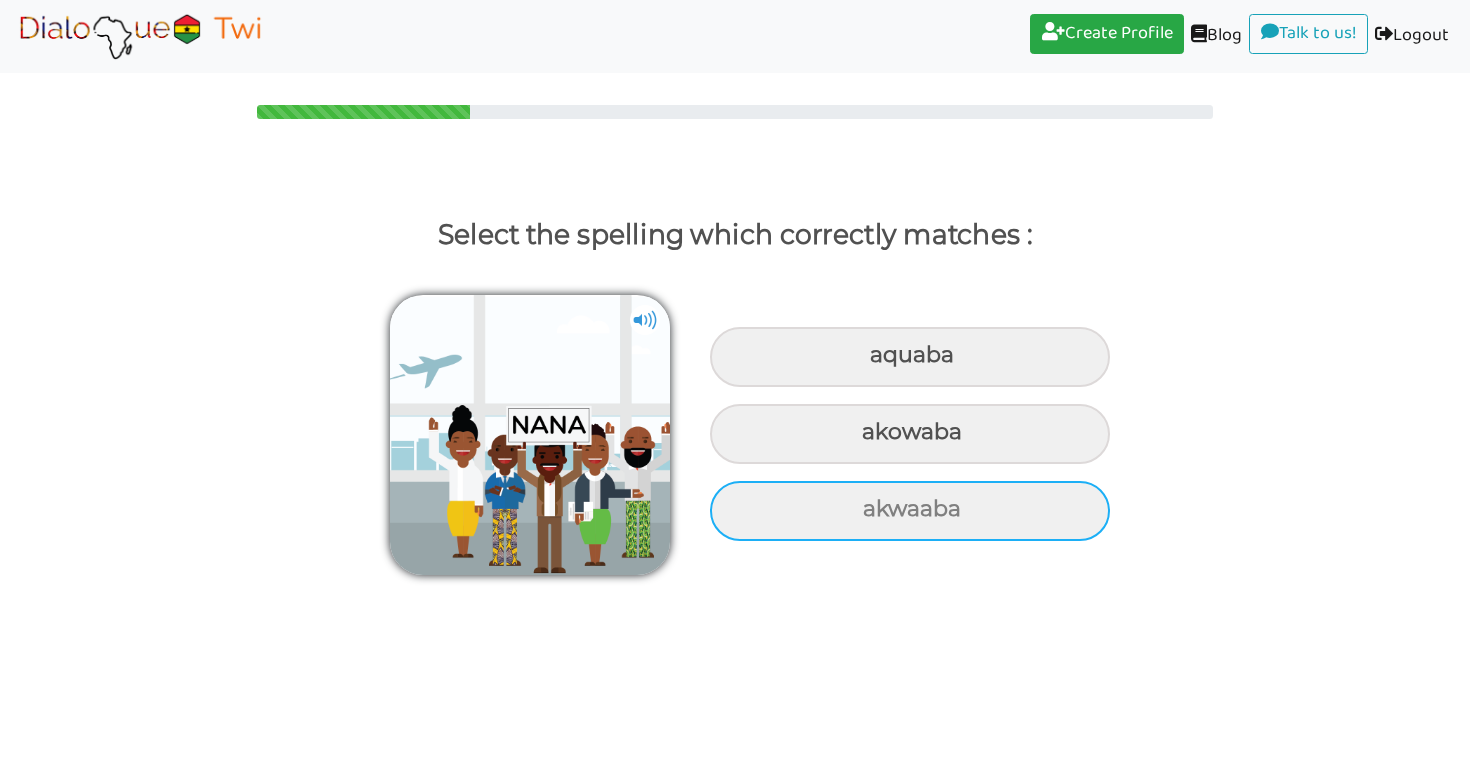 click on "akwaaba" at bounding box center [910, 357] 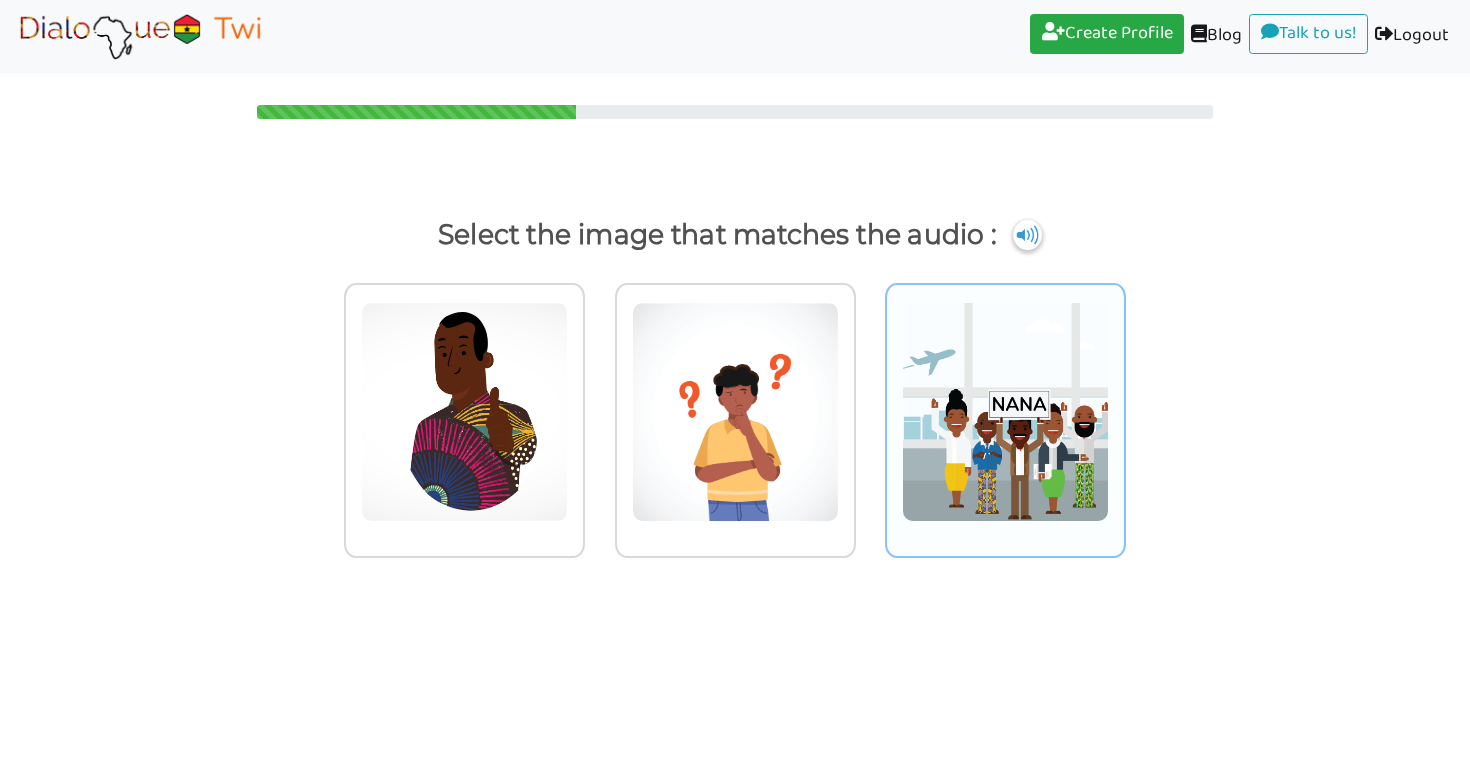 click at bounding box center [464, 412] 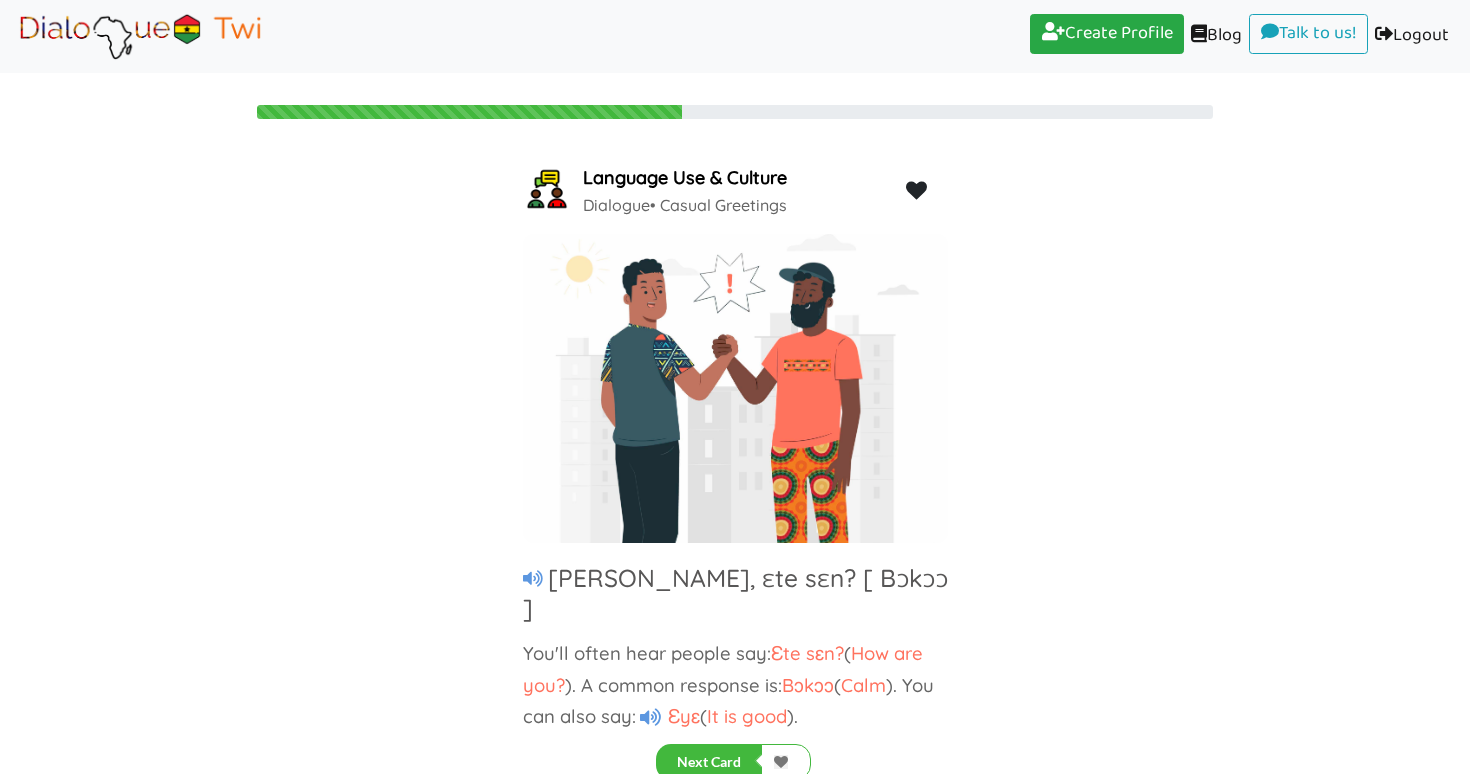 scroll, scrollTop: 6, scrollLeft: 0, axis: vertical 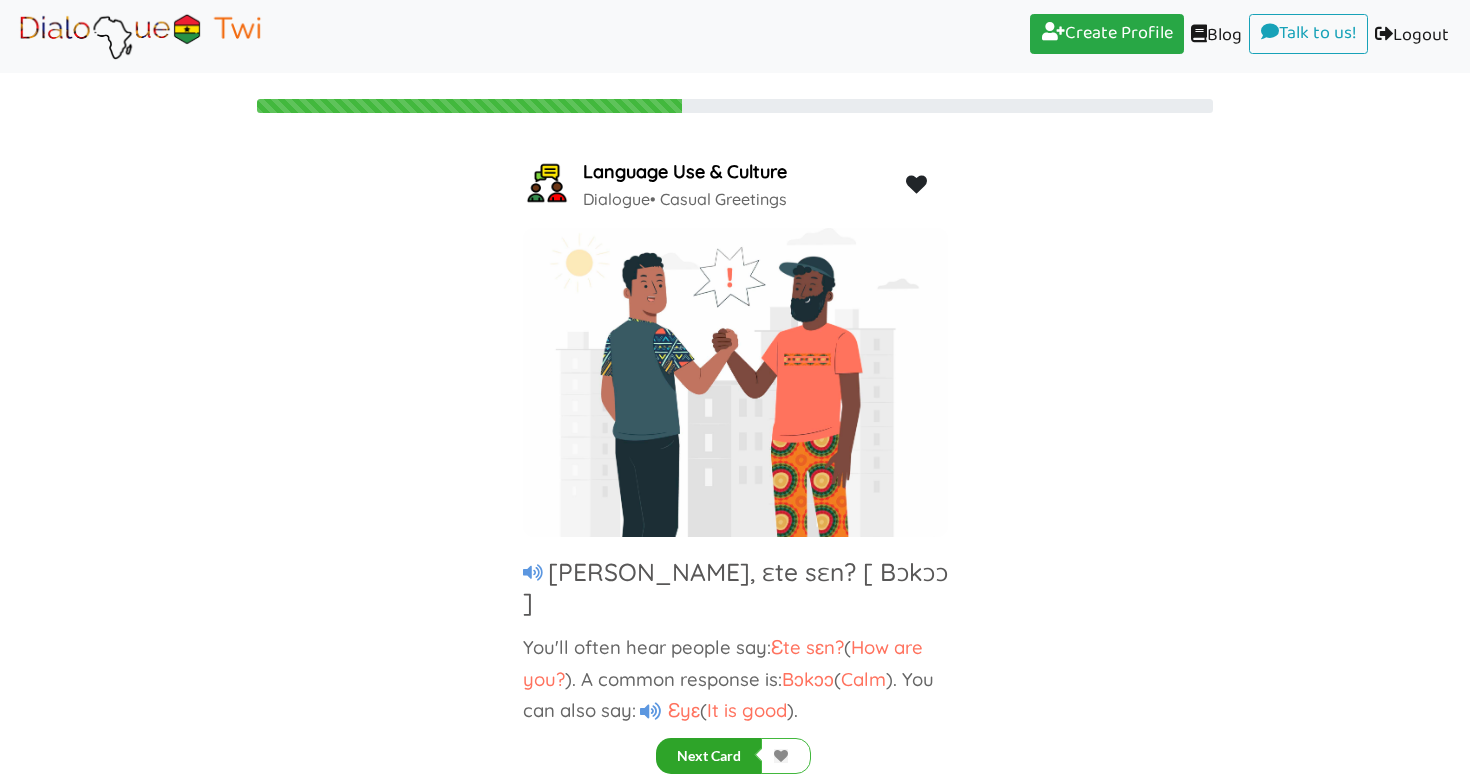 click on "Next Card" at bounding box center [709, 756] 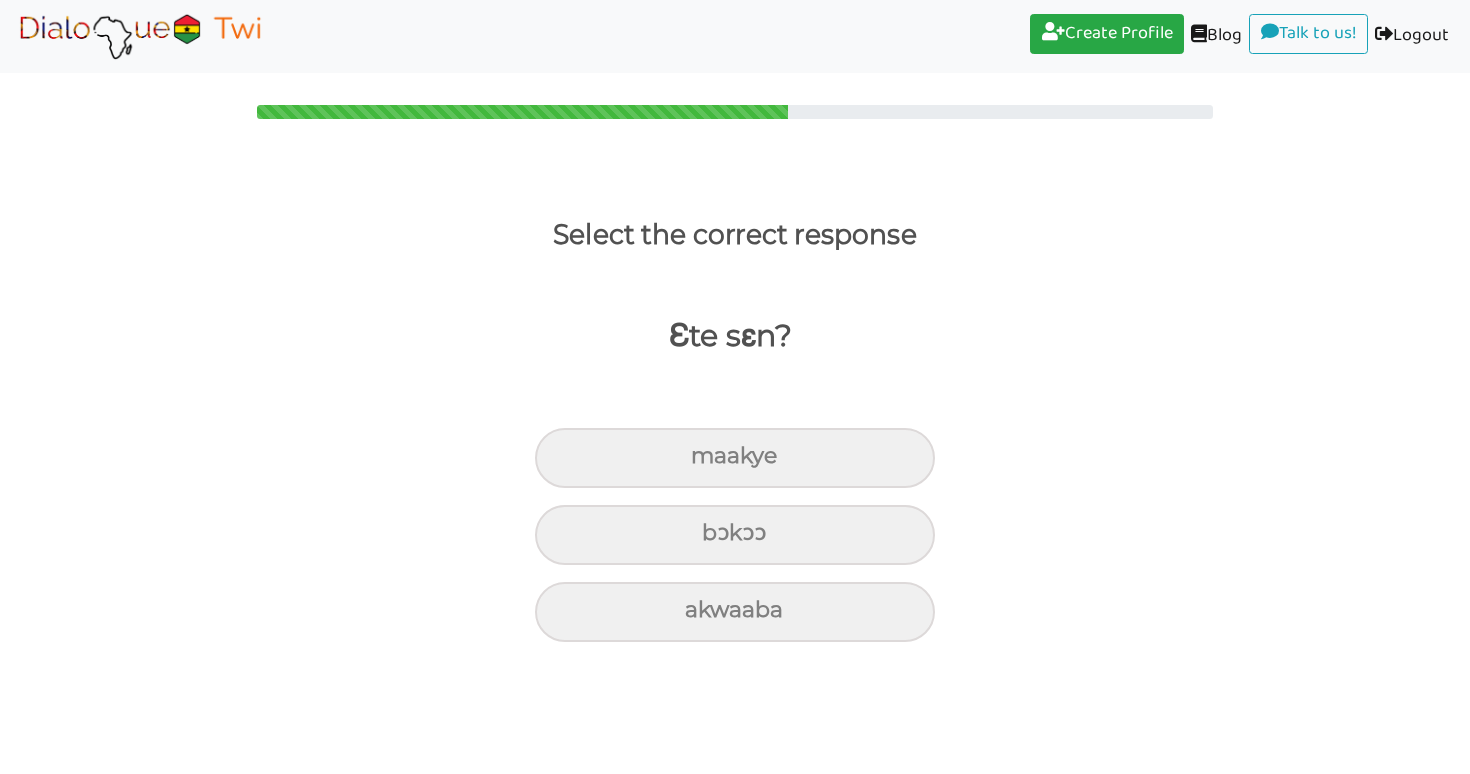 scroll, scrollTop: 0, scrollLeft: 0, axis: both 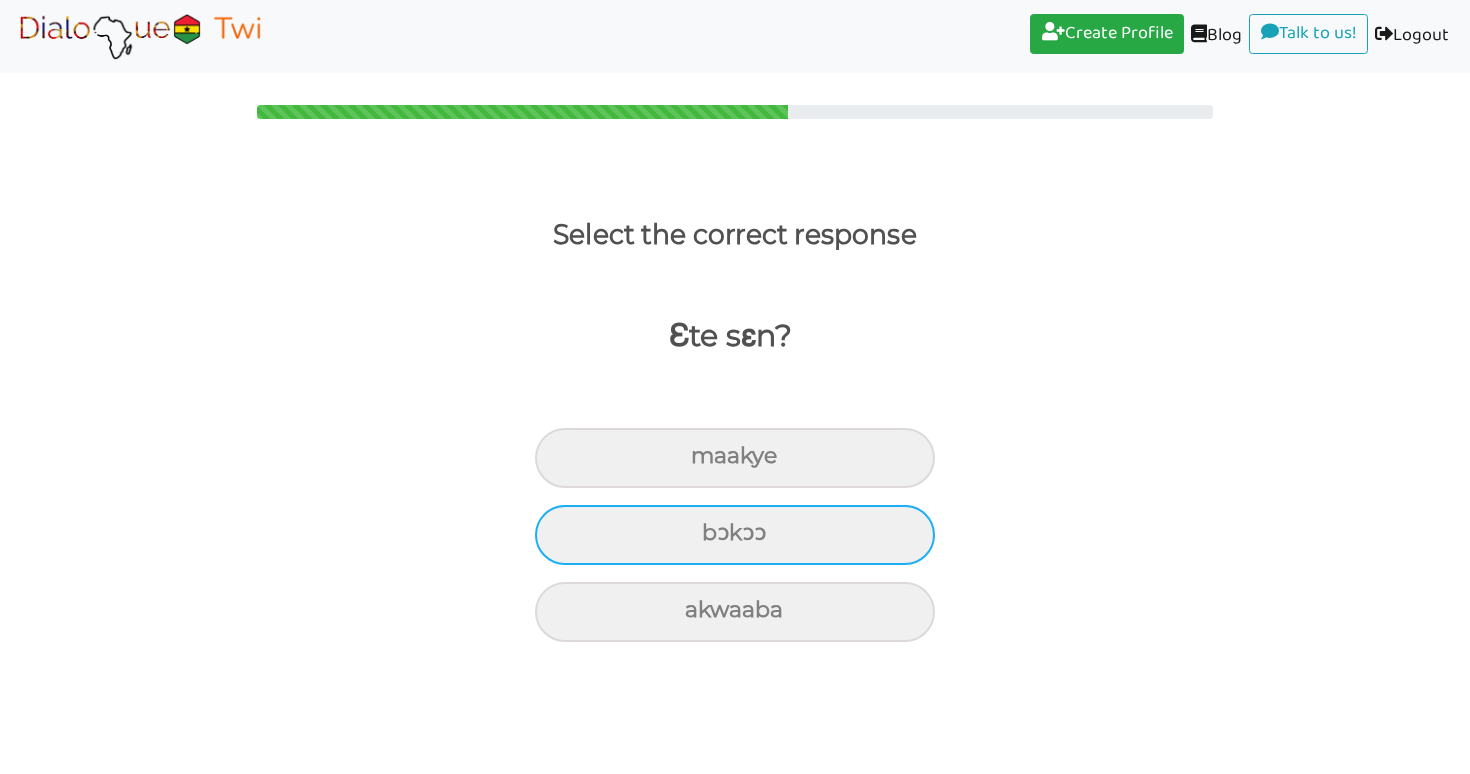 click on "bɔkɔɔ" at bounding box center (735, 458) 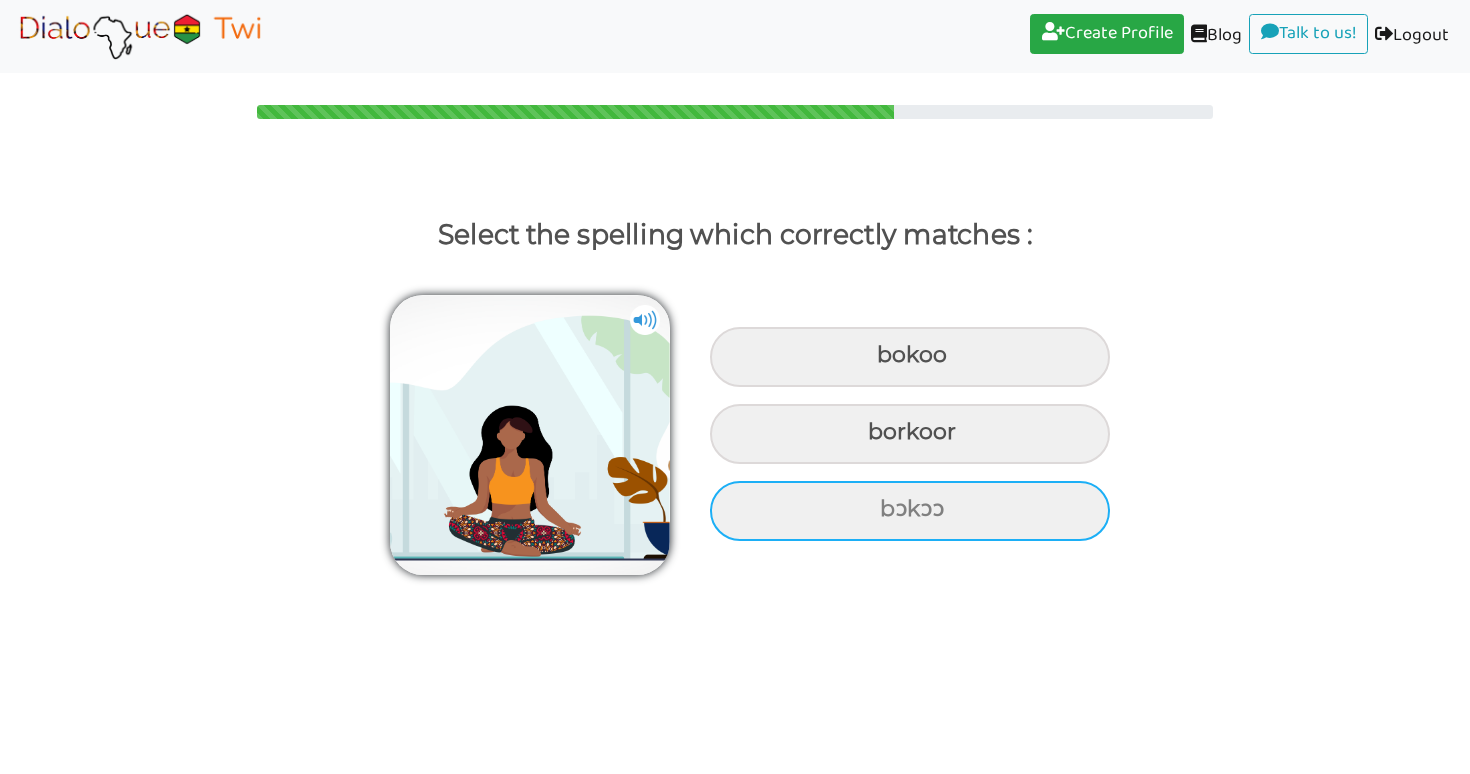 click on "bɔkɔɔ" at bounding box center [910, 357] 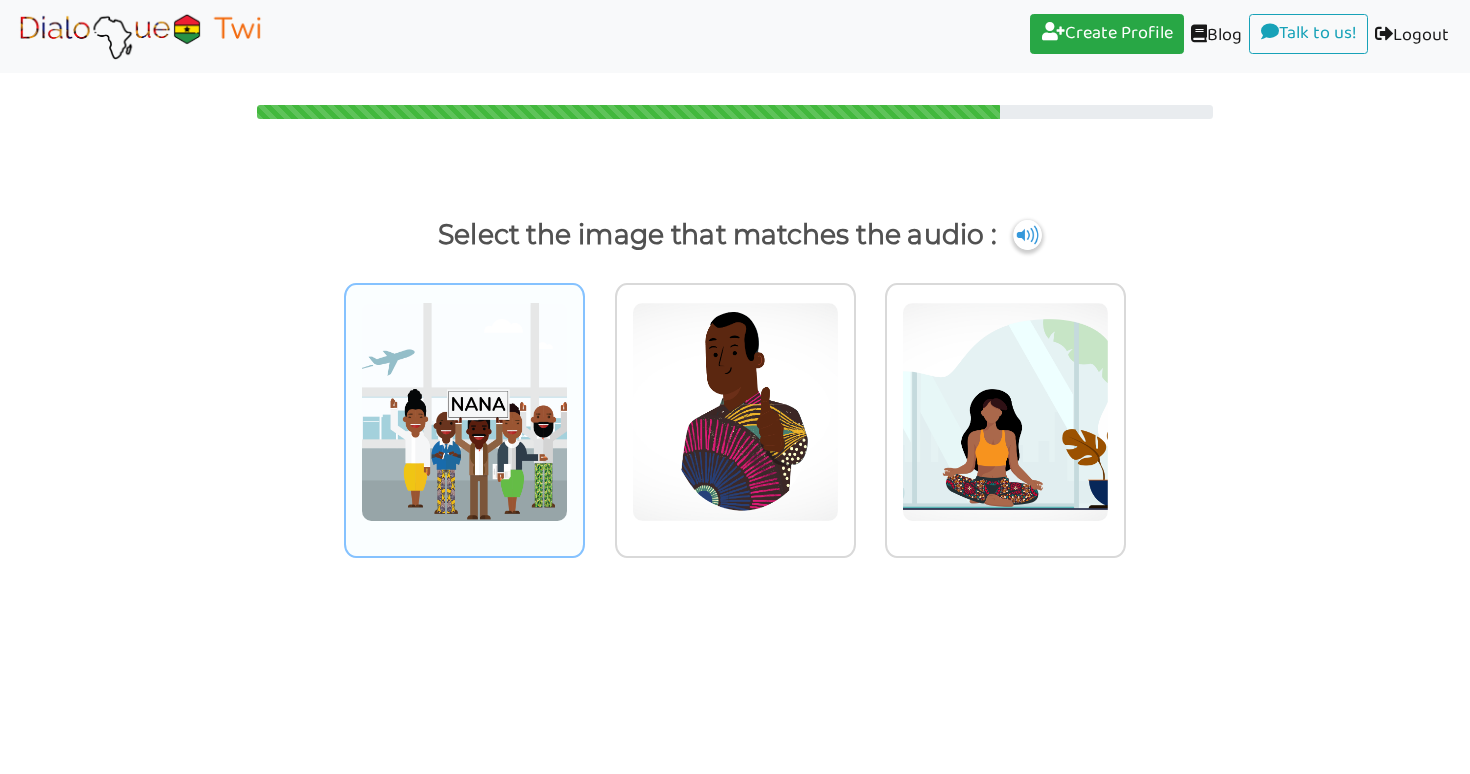 click at bounding box center (464, 412) 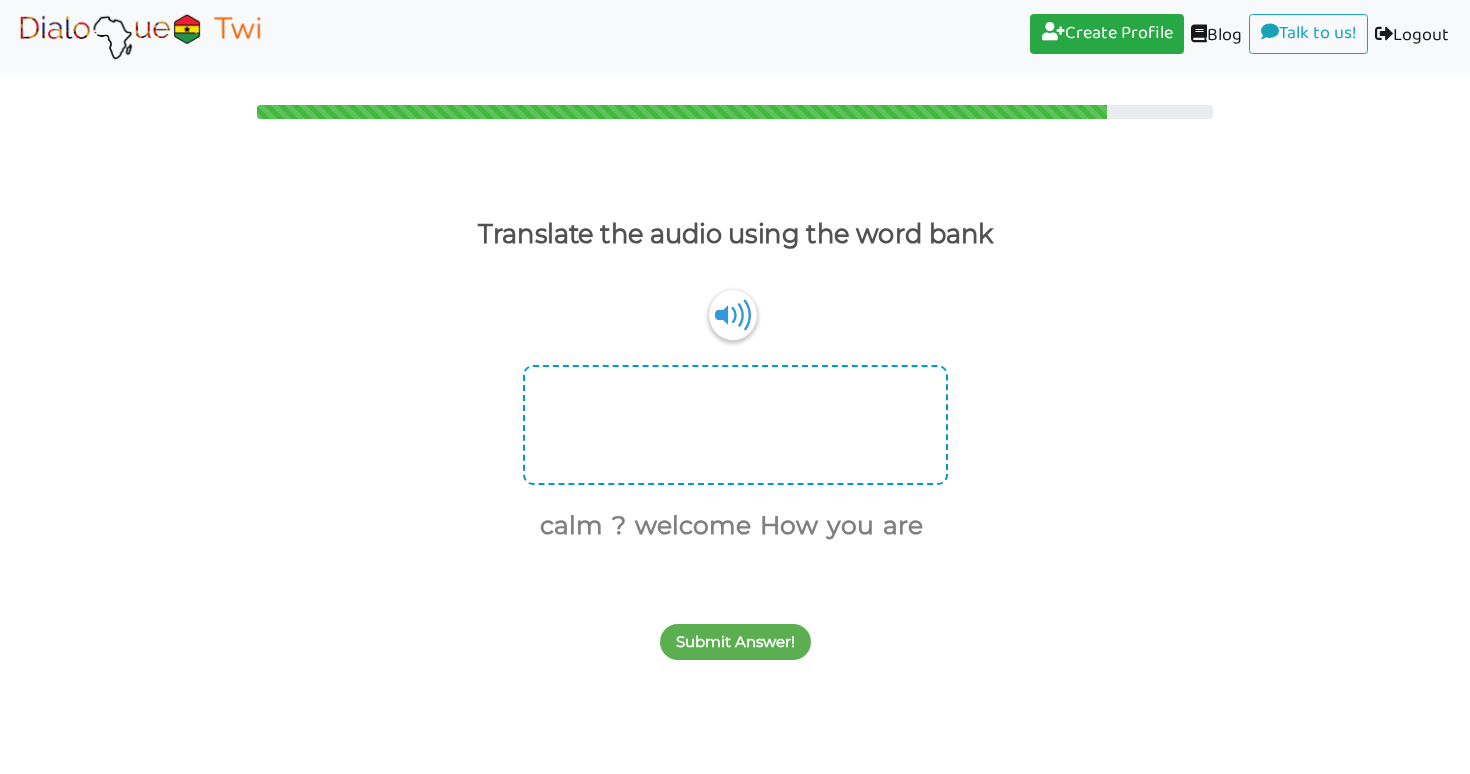click at bounding box center [735, 425] 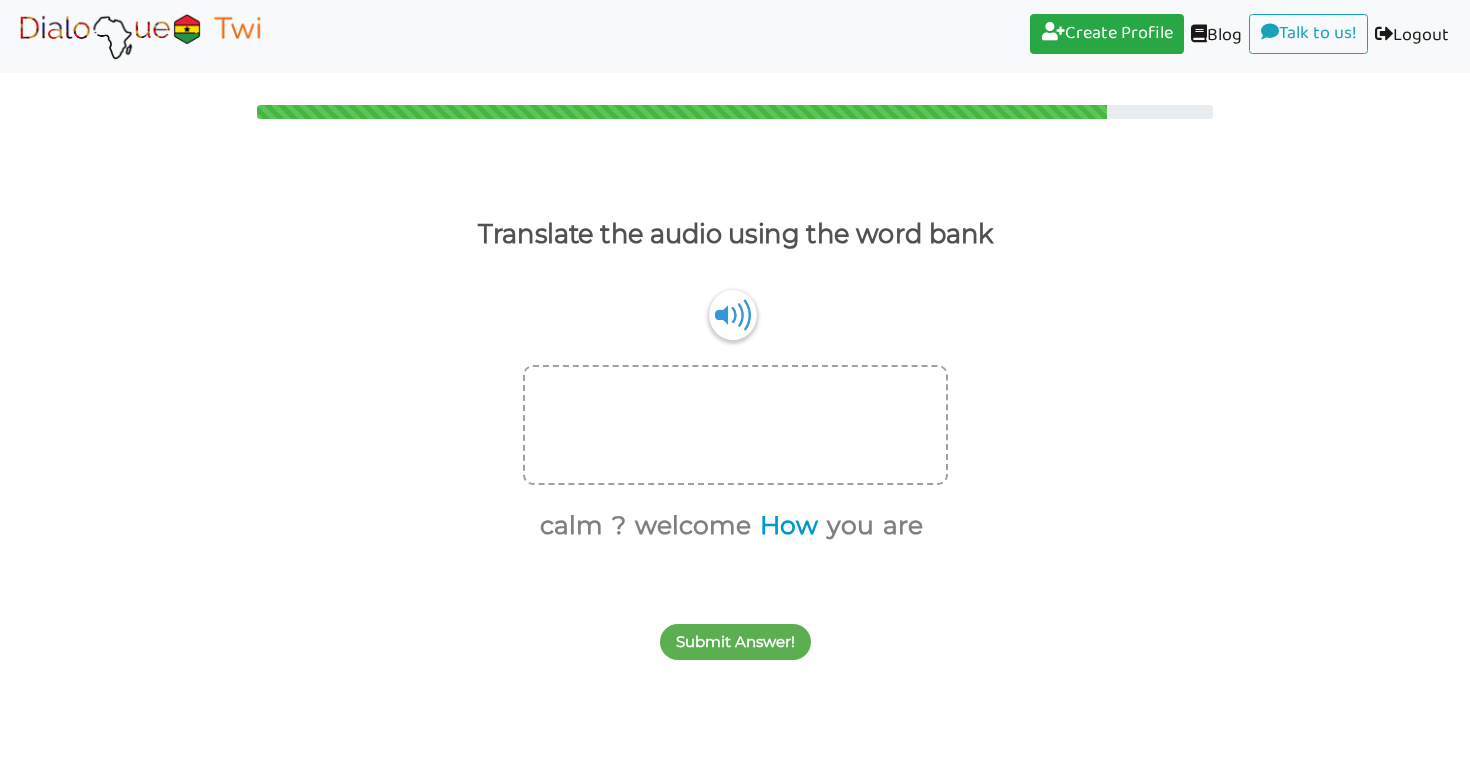 click on "How" at bounding box center [785, 526] 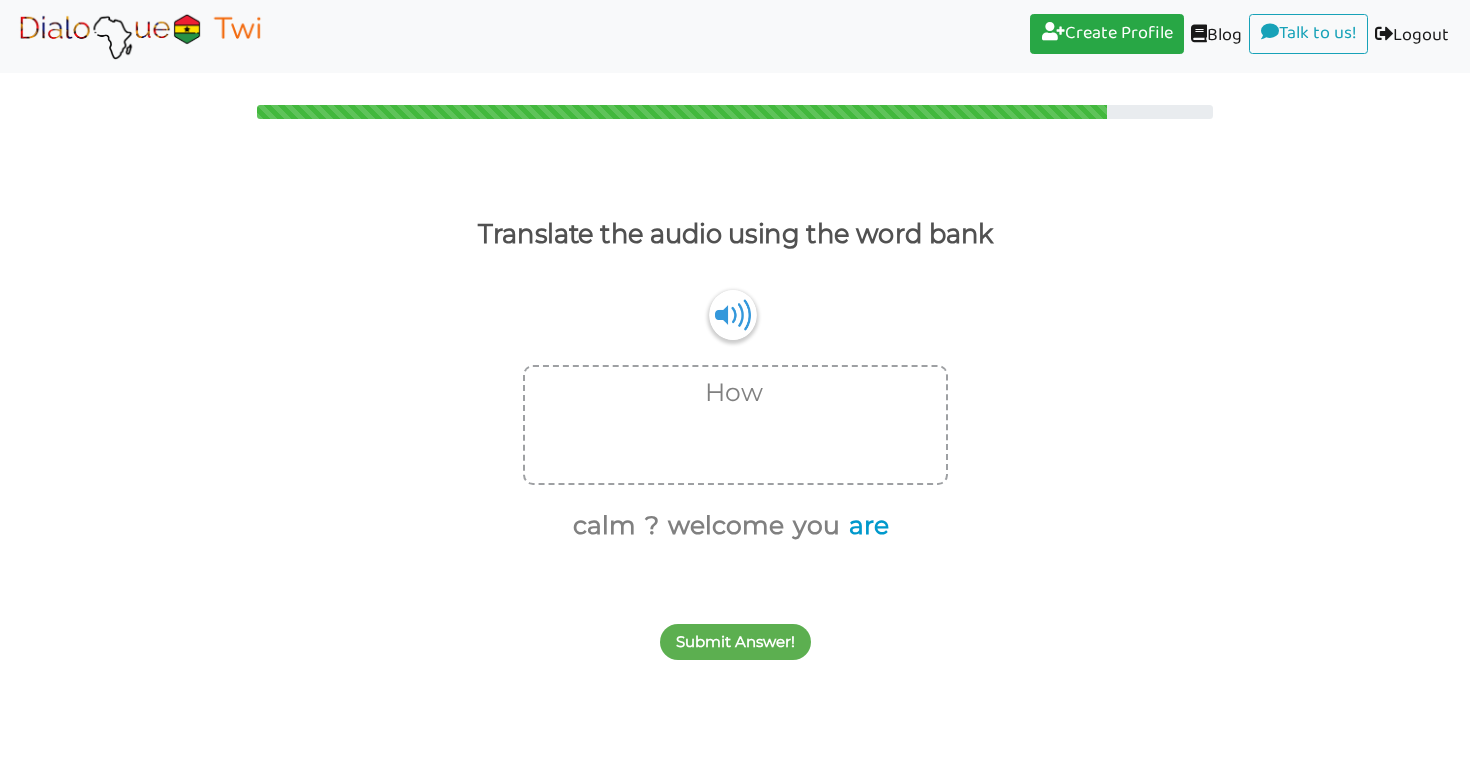 click on "are" at bounding box center (865, 526) 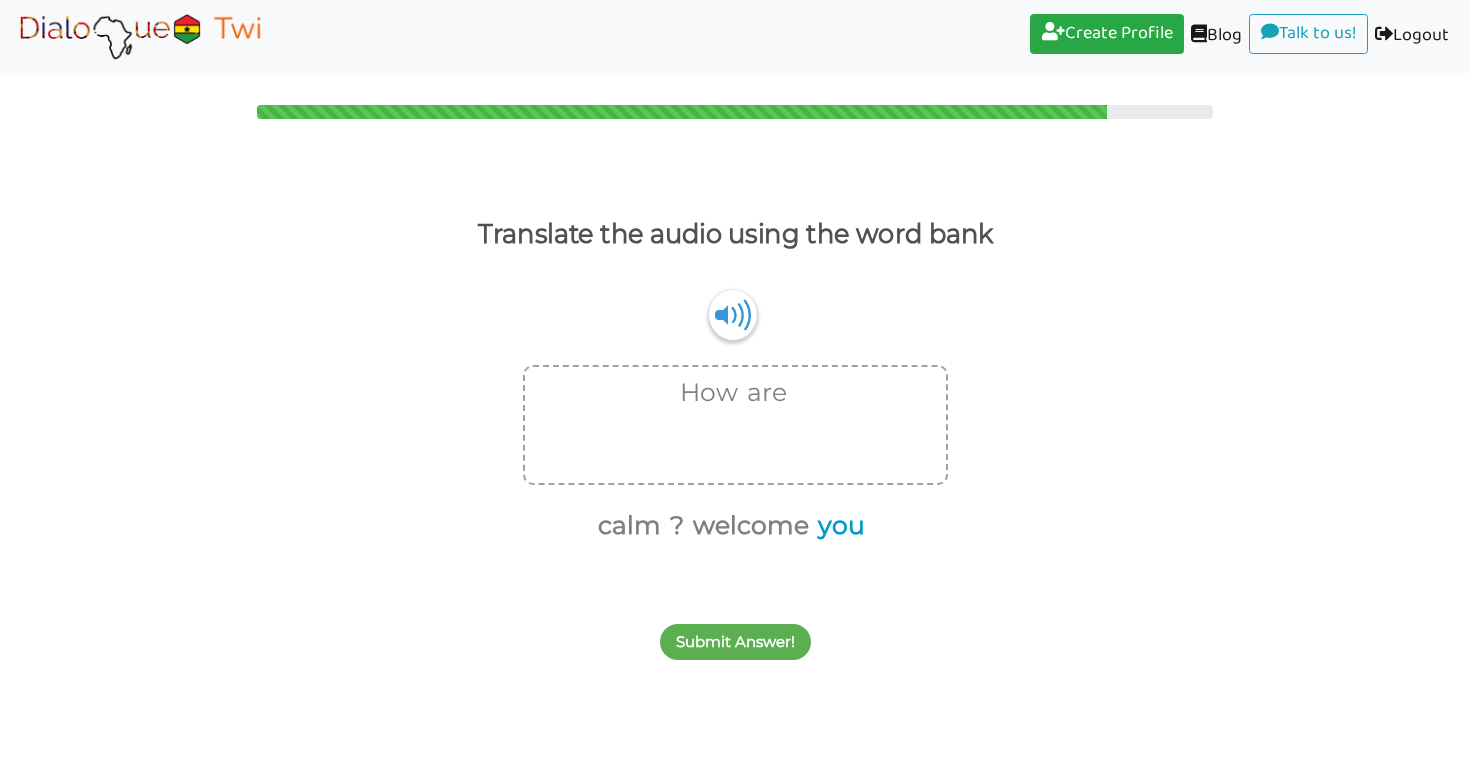 click on "you" at bounding box center (838, 526) 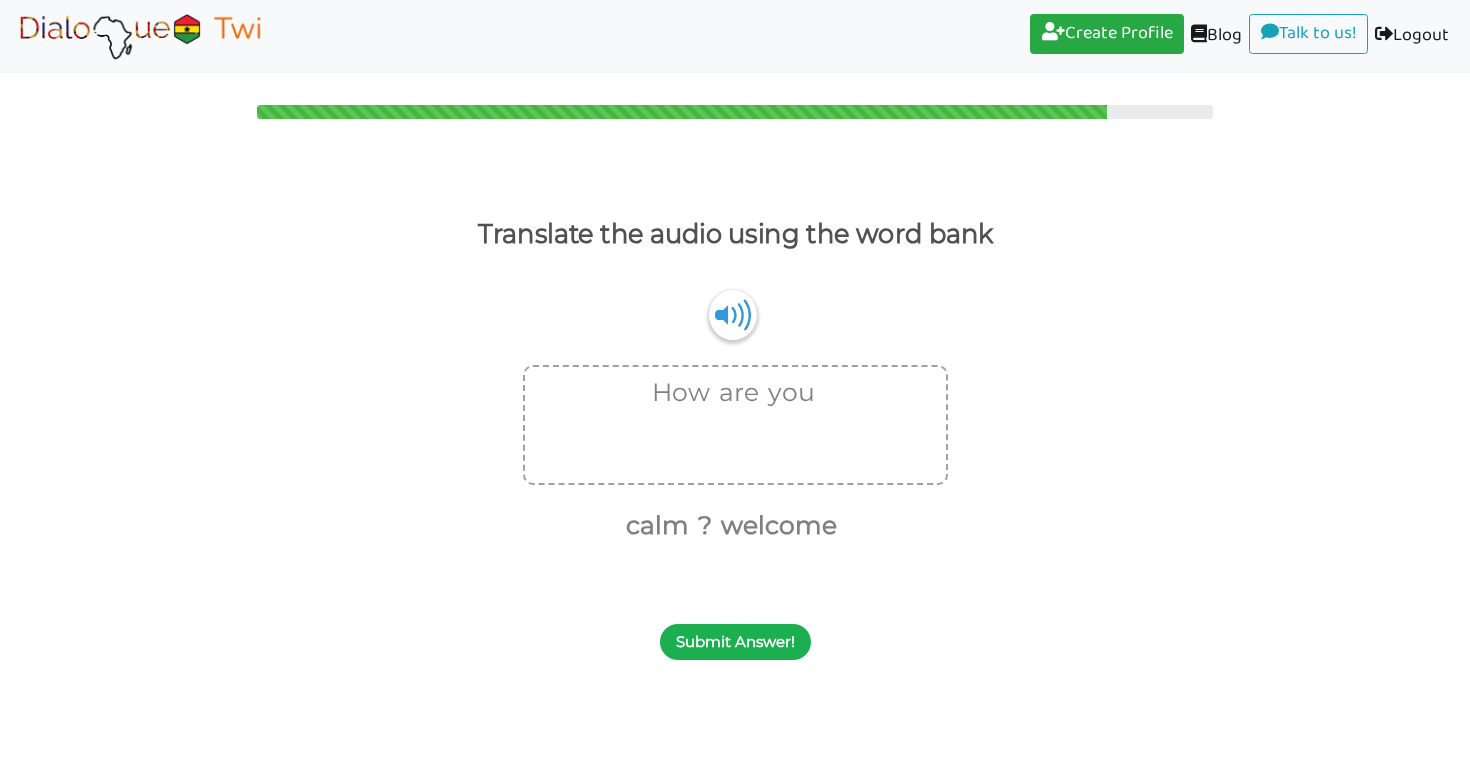 click on "Submit Answer!" at bounding box center [735, 642] 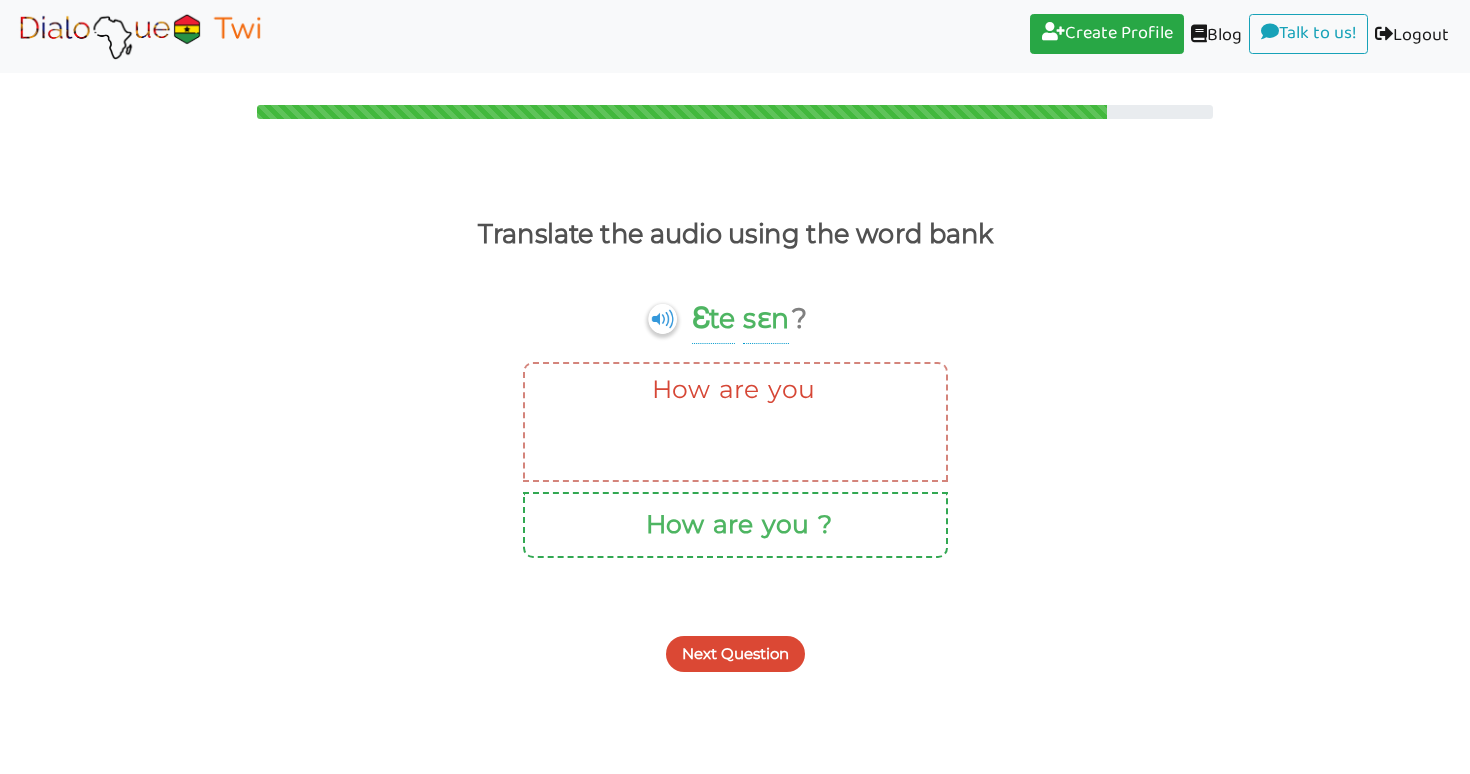 click on "Next Question" at bounding box center (735, 654) 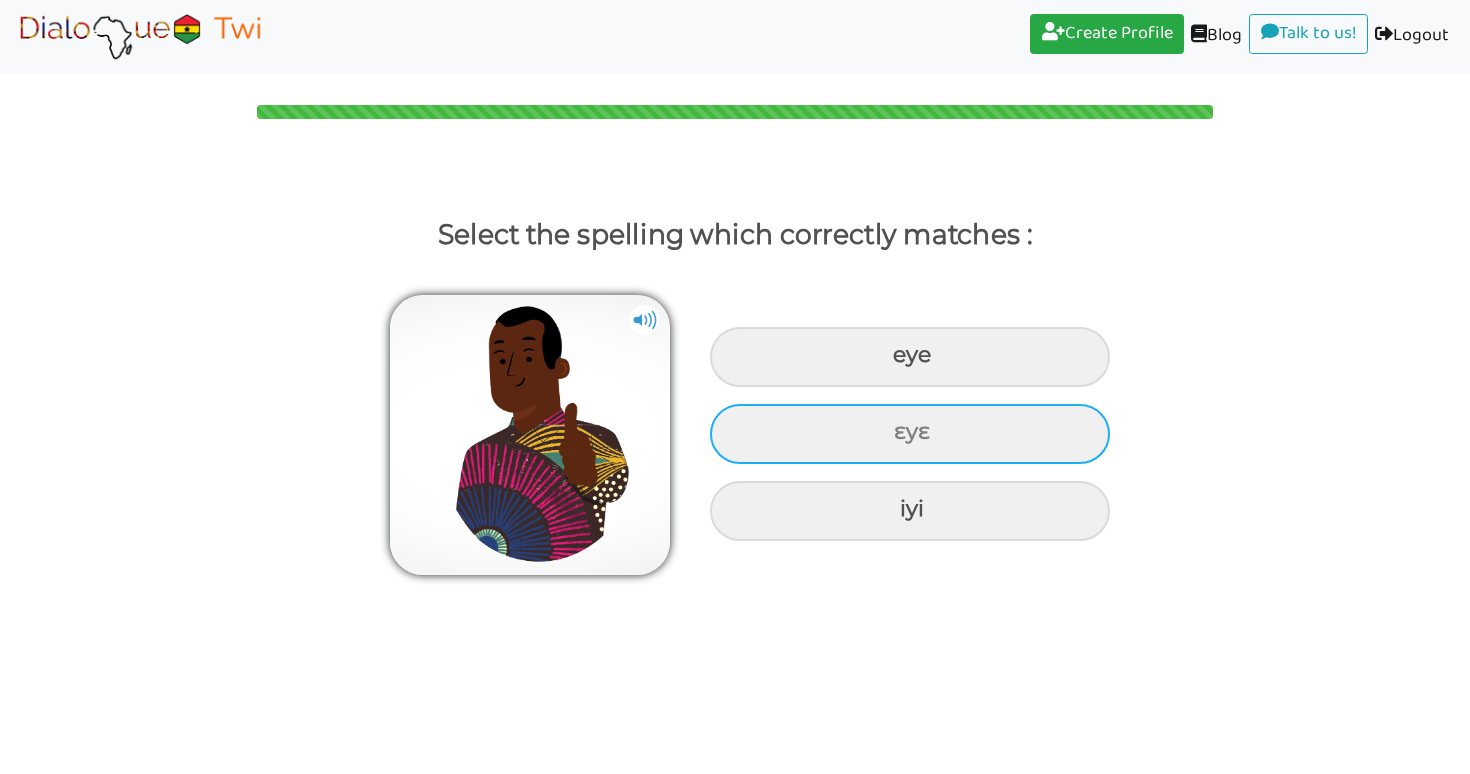 click on "ɛyɛ" at bounding box center (910, 357) 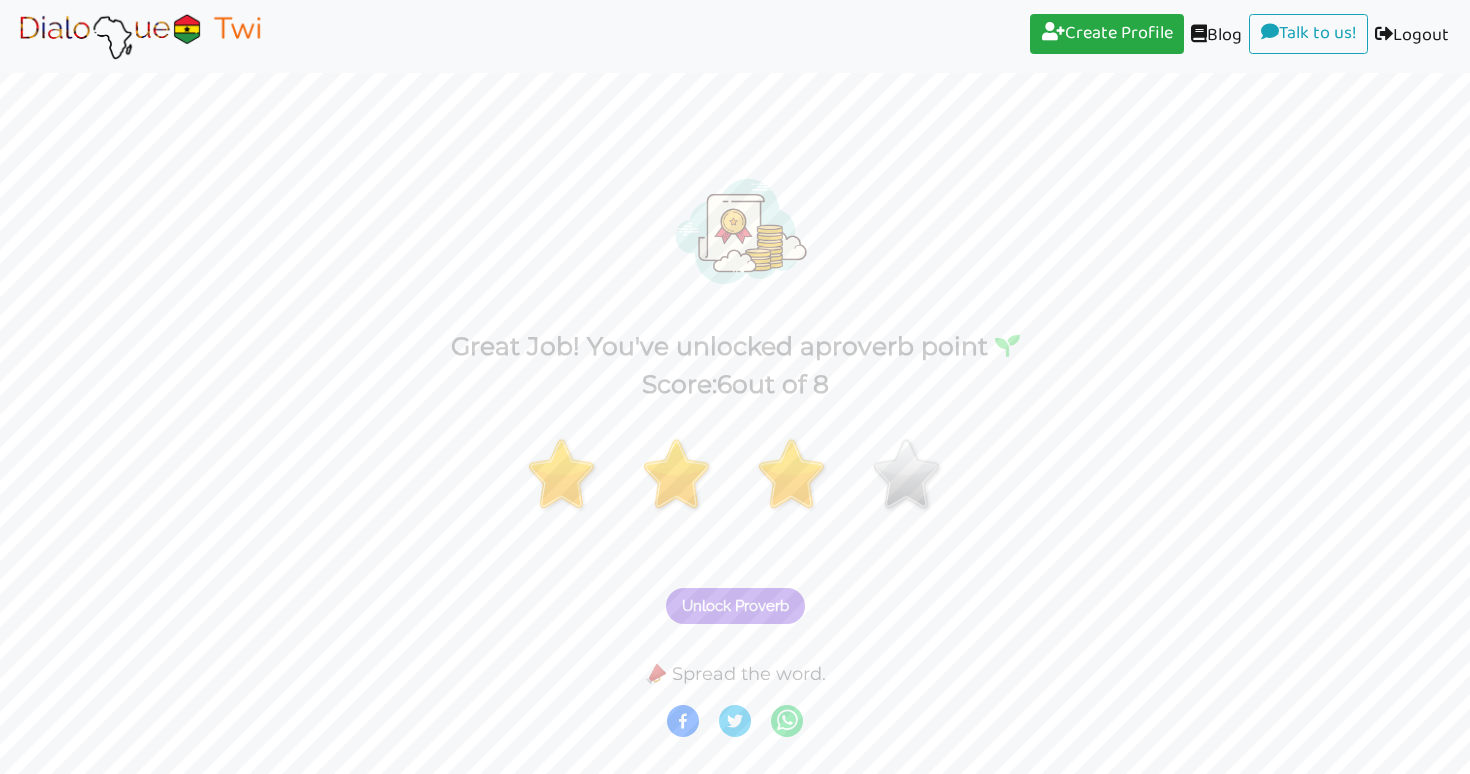 click at bounding box center [792, 475] 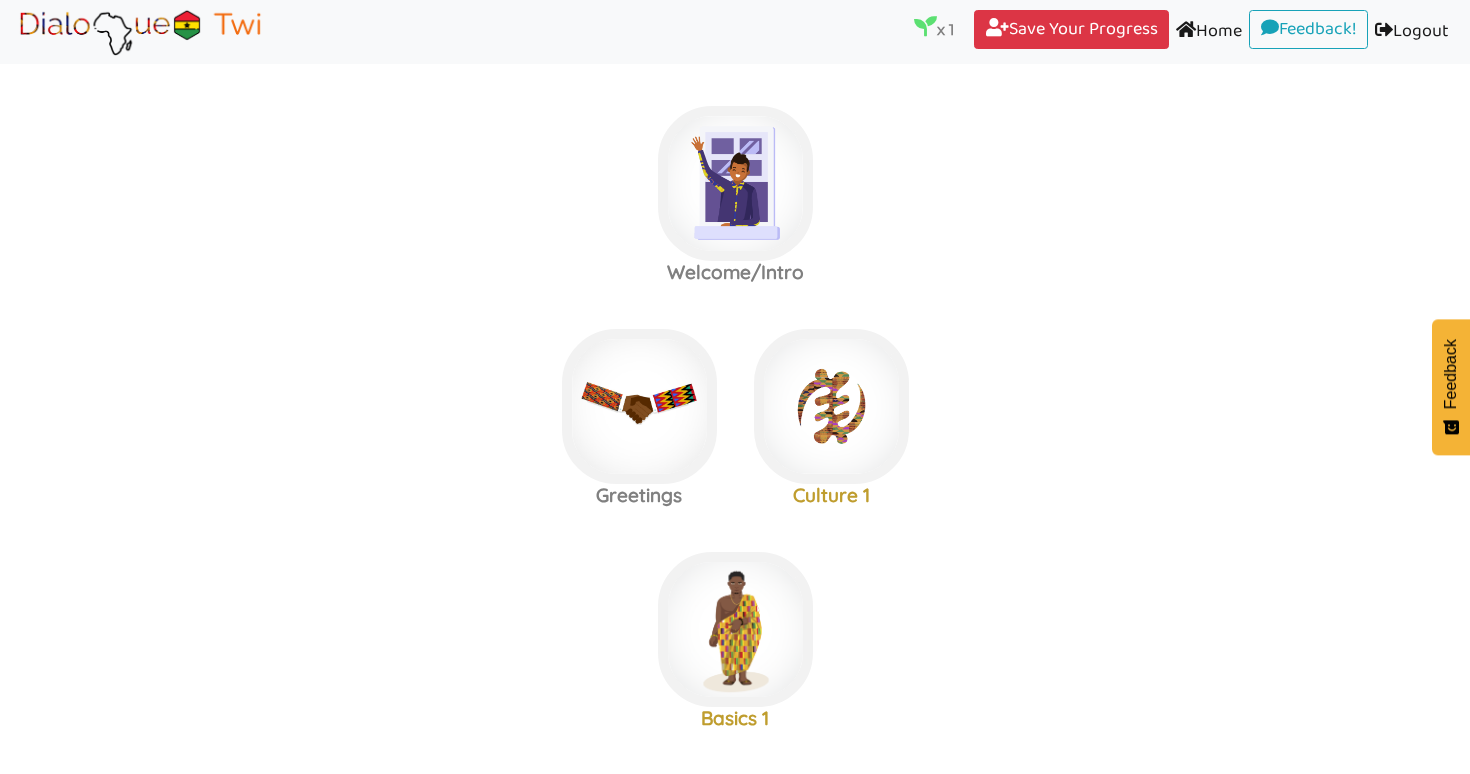 scroll, scrollTop: 16, scrollLeft: 0, axis: vertical 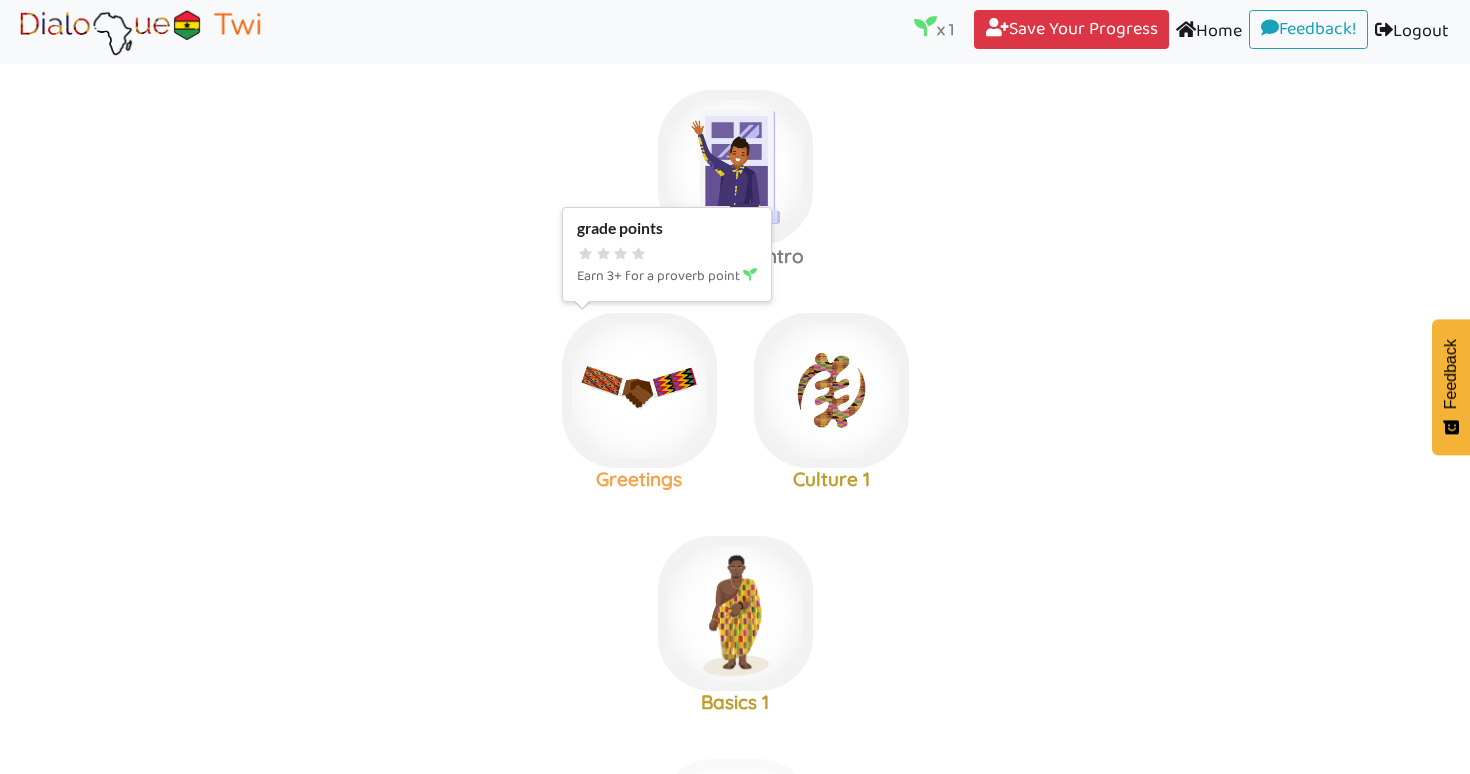 click at bounding box center (735, 167) 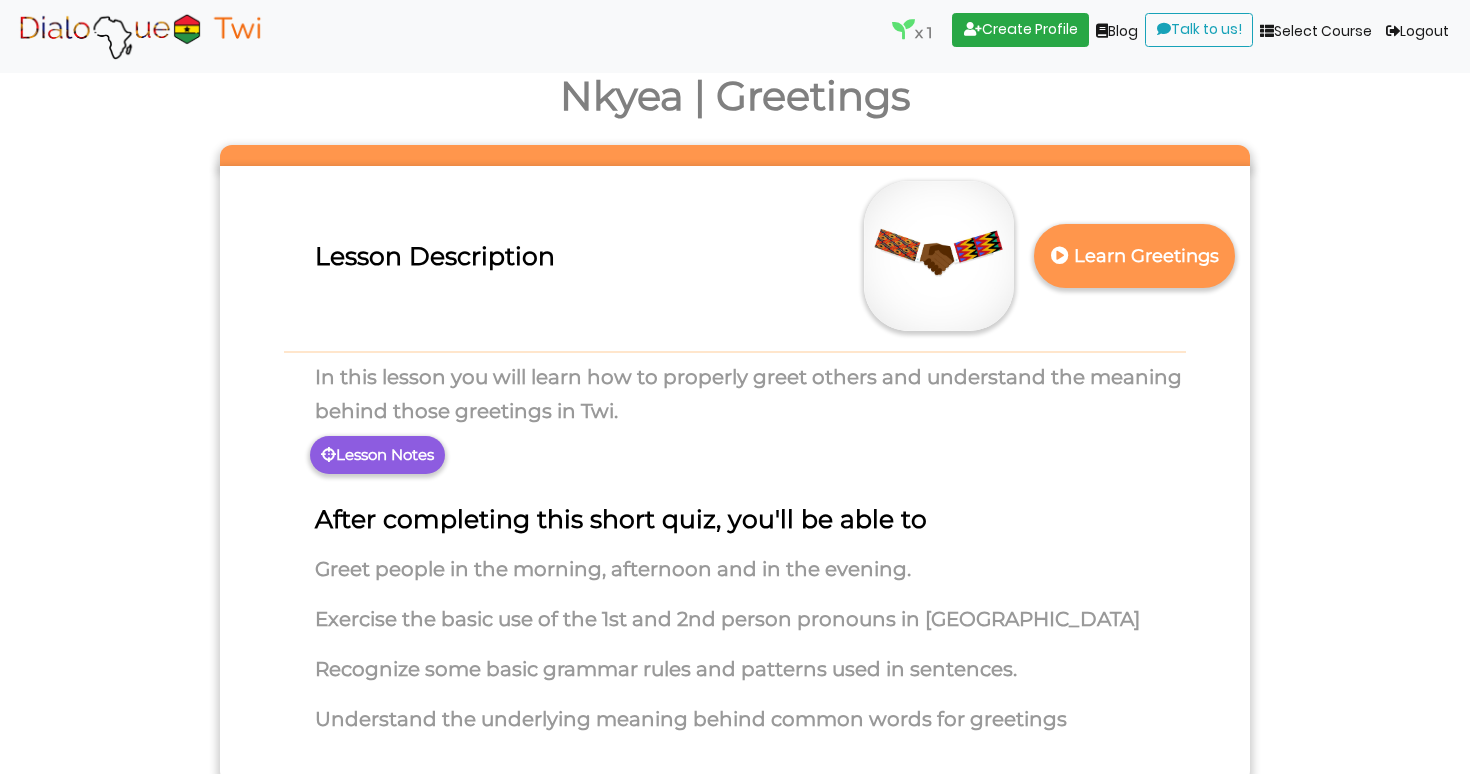 scroll, scrollTop: 48, scrollLeft: 0, axis: vertical 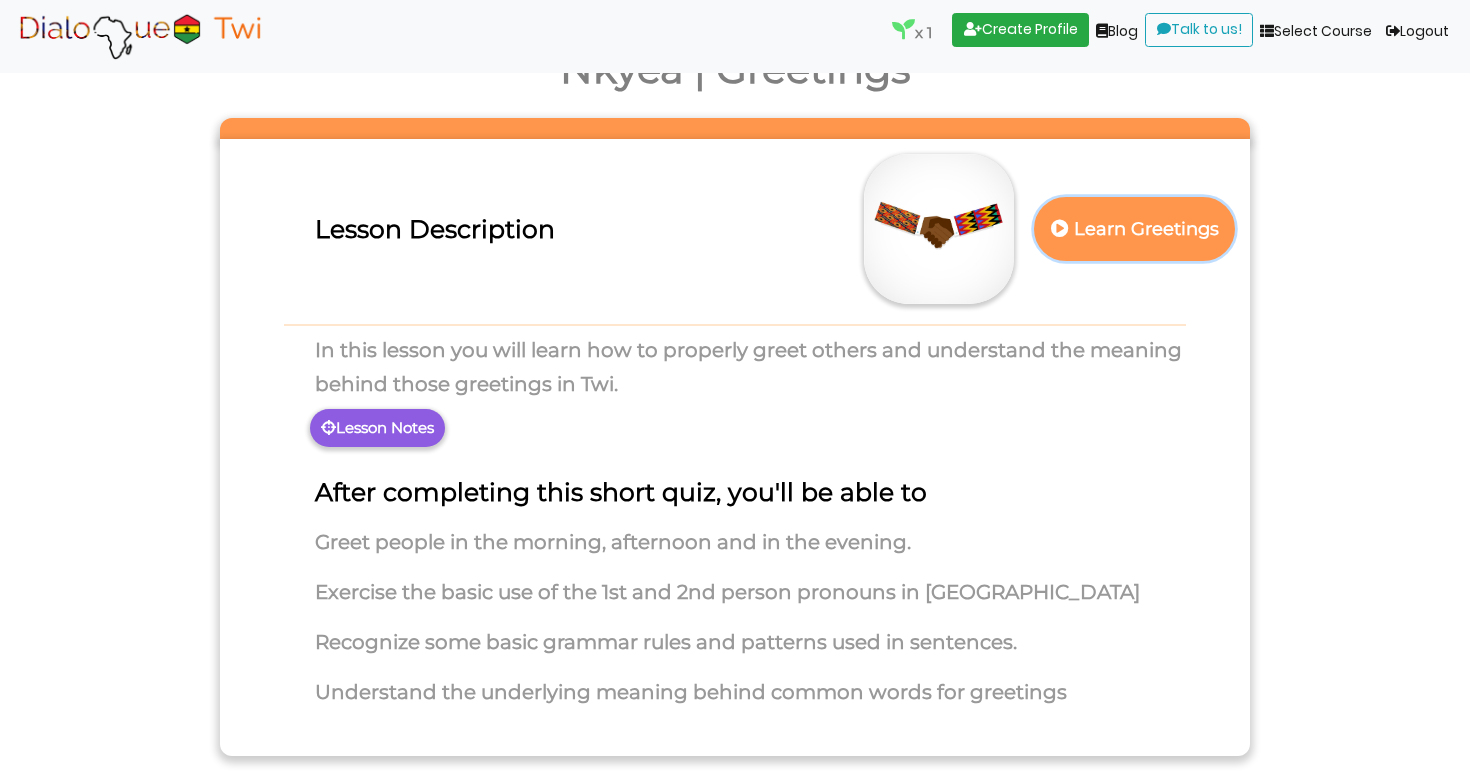 click on "Learn Greetings" at bounding box center [1135, 229] 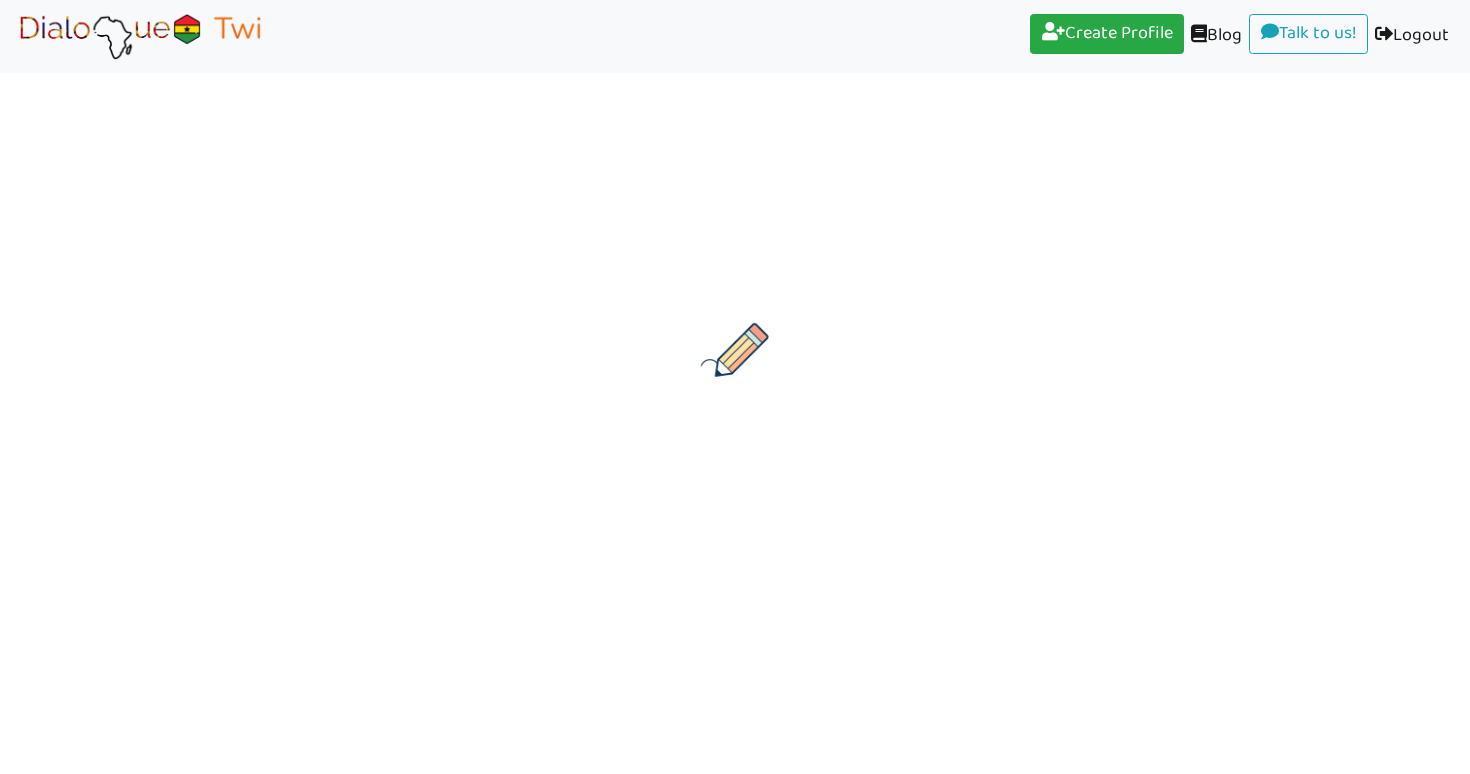 scroll, scrollTop: 0, scrollLeft: 0, axis: both 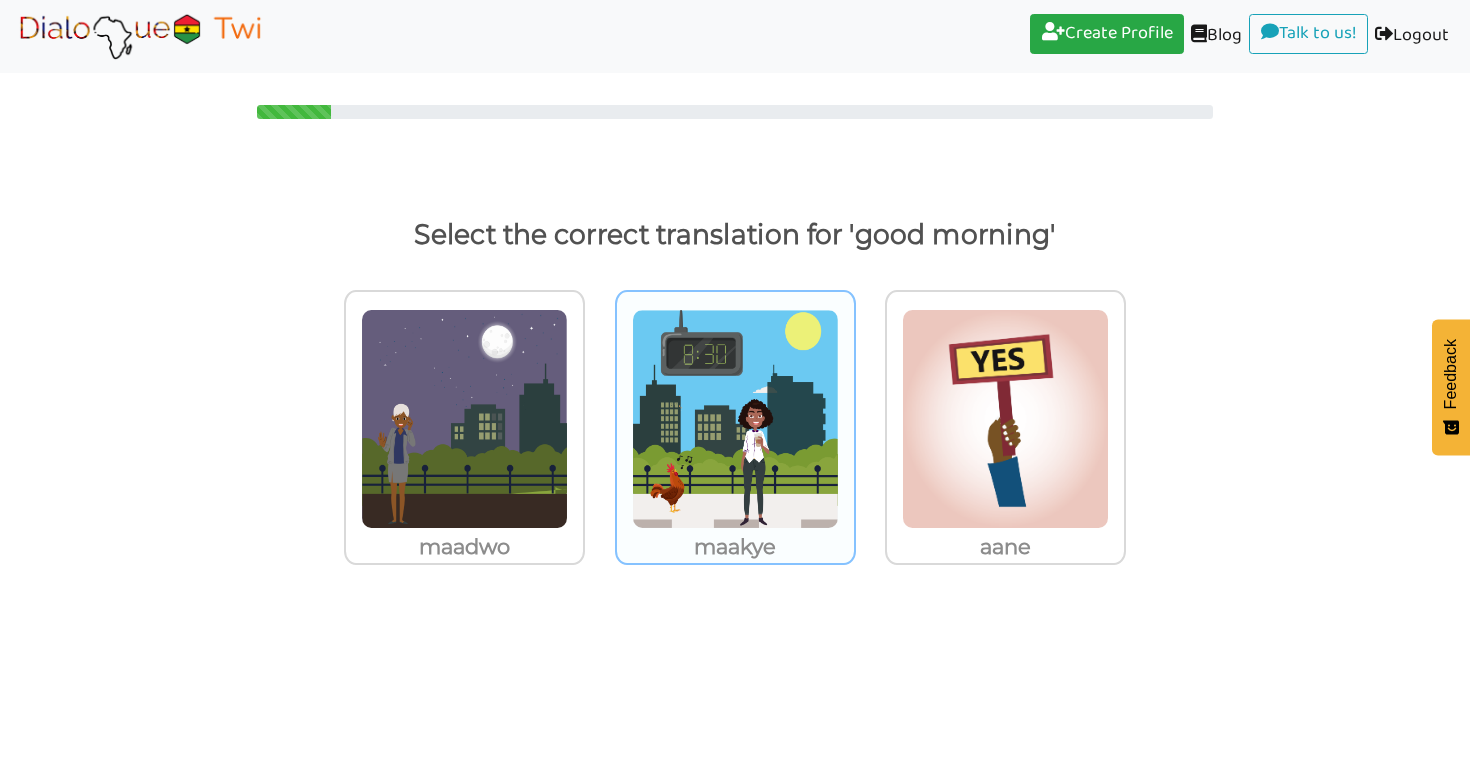 click at bounding box center [464, 419] 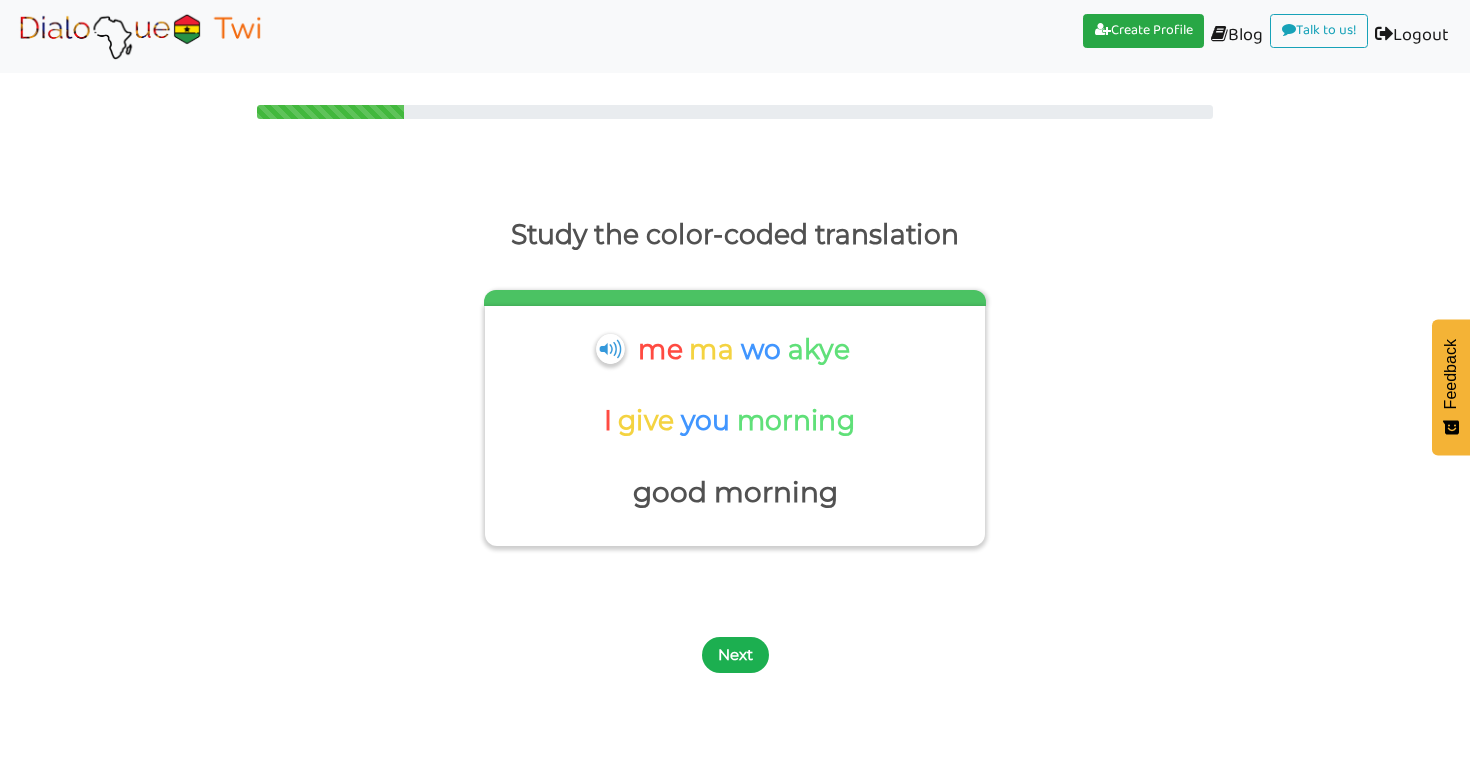 click on "Next" at bounding box center (735, 655) 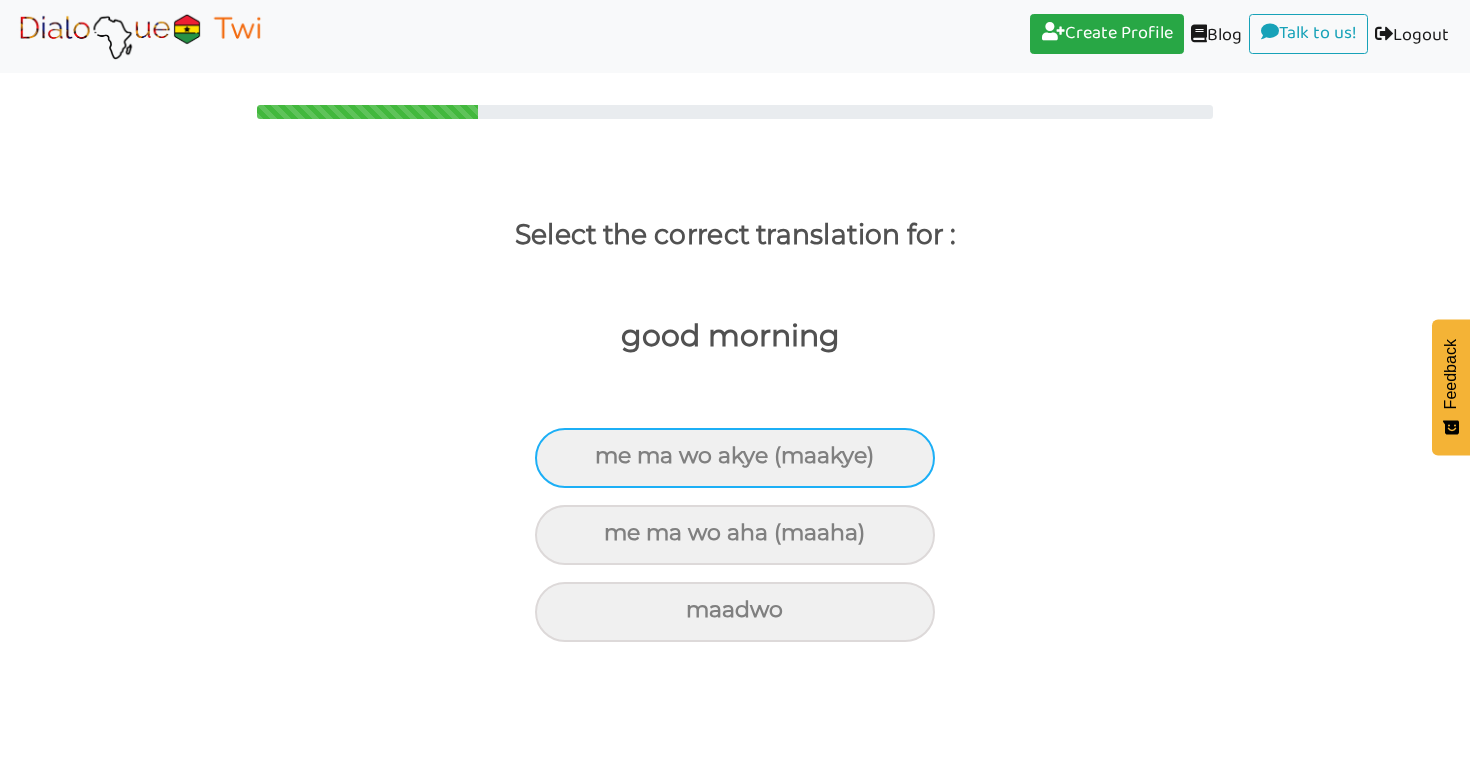 click on "me ma wo akye (maakye)" at bounding box center (735, 458) 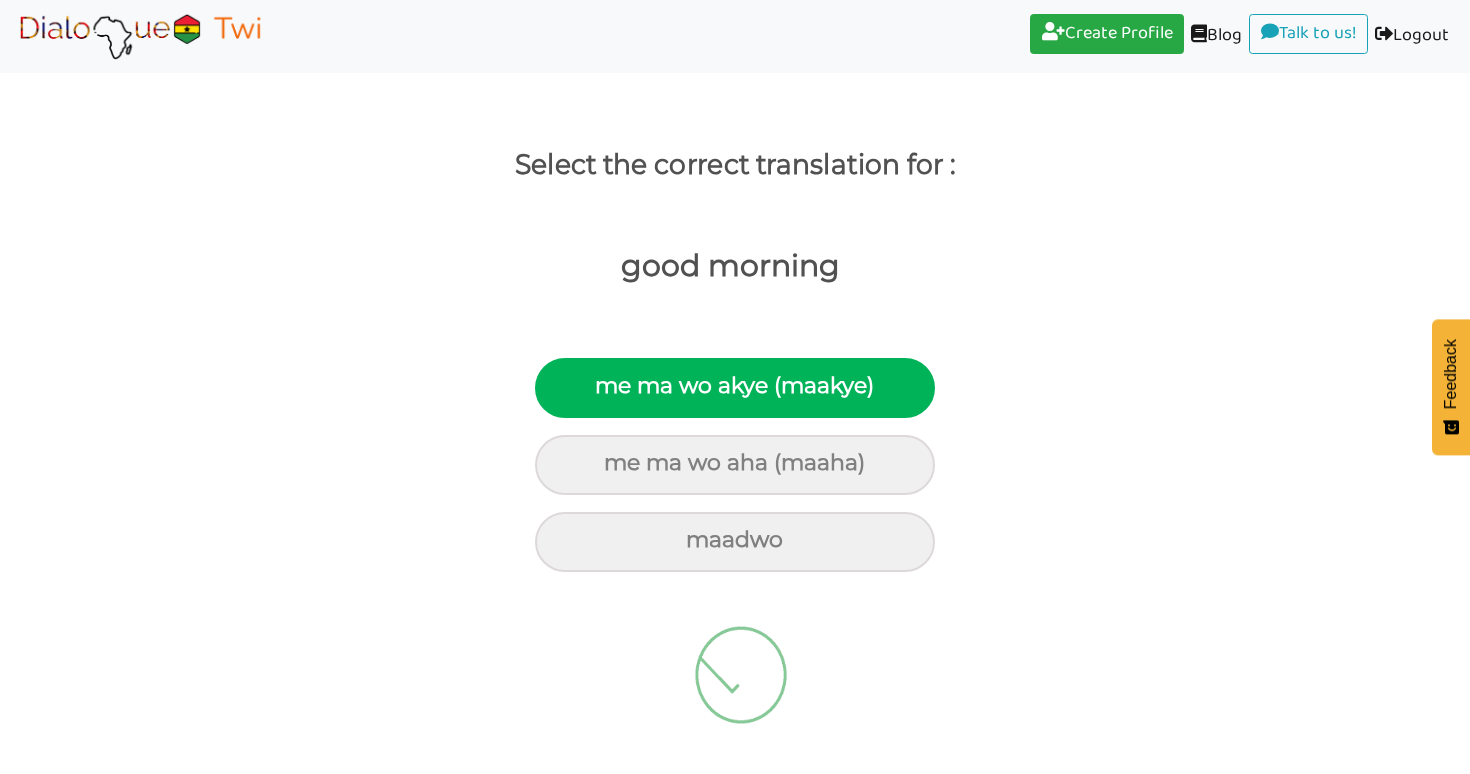 scroll, scrollTop: 0, scrollLeft: 0, axis: both 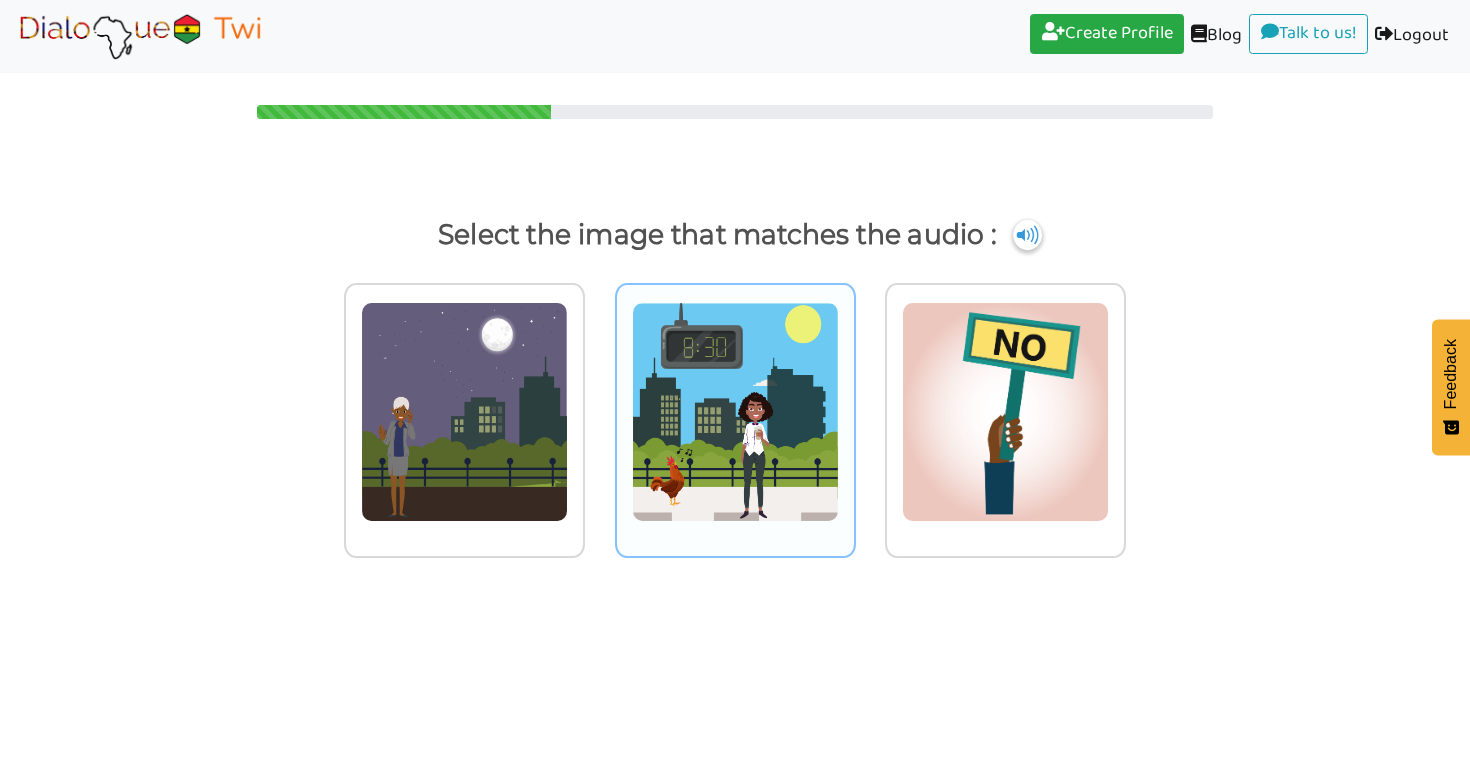 click at bounding box center [464, 412] 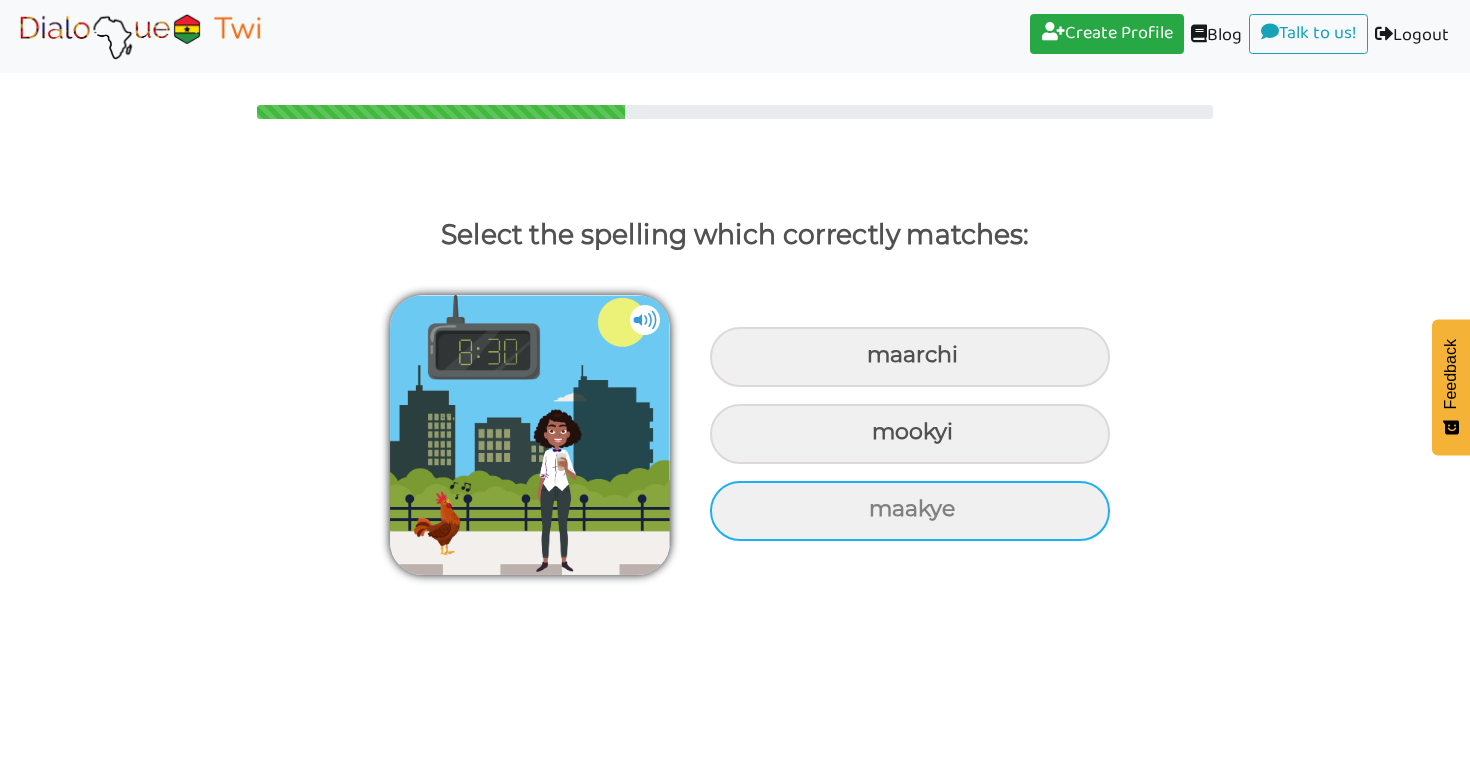 click on "maakye" at bounding box center (910, 357) 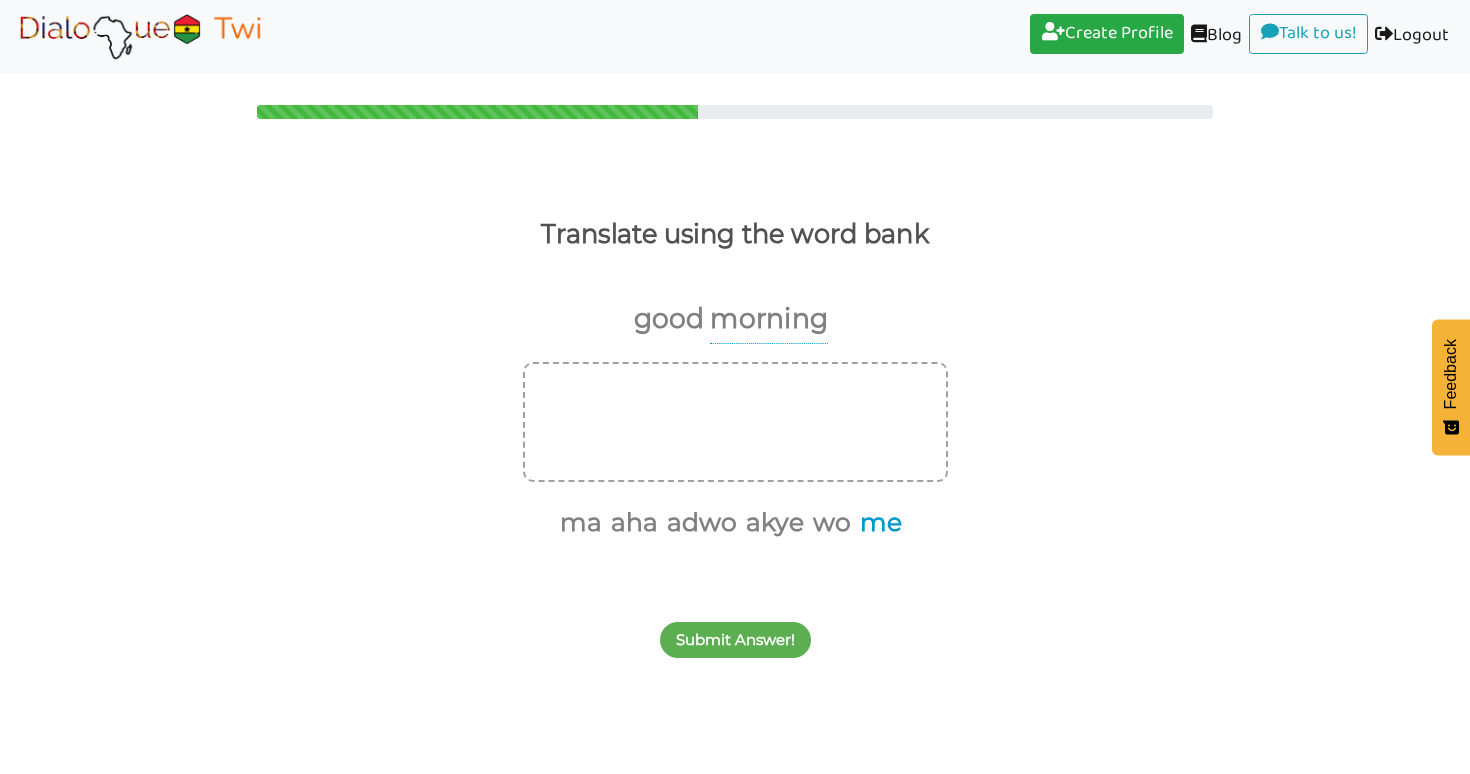 click on "me" at bounding box center (877, 523) 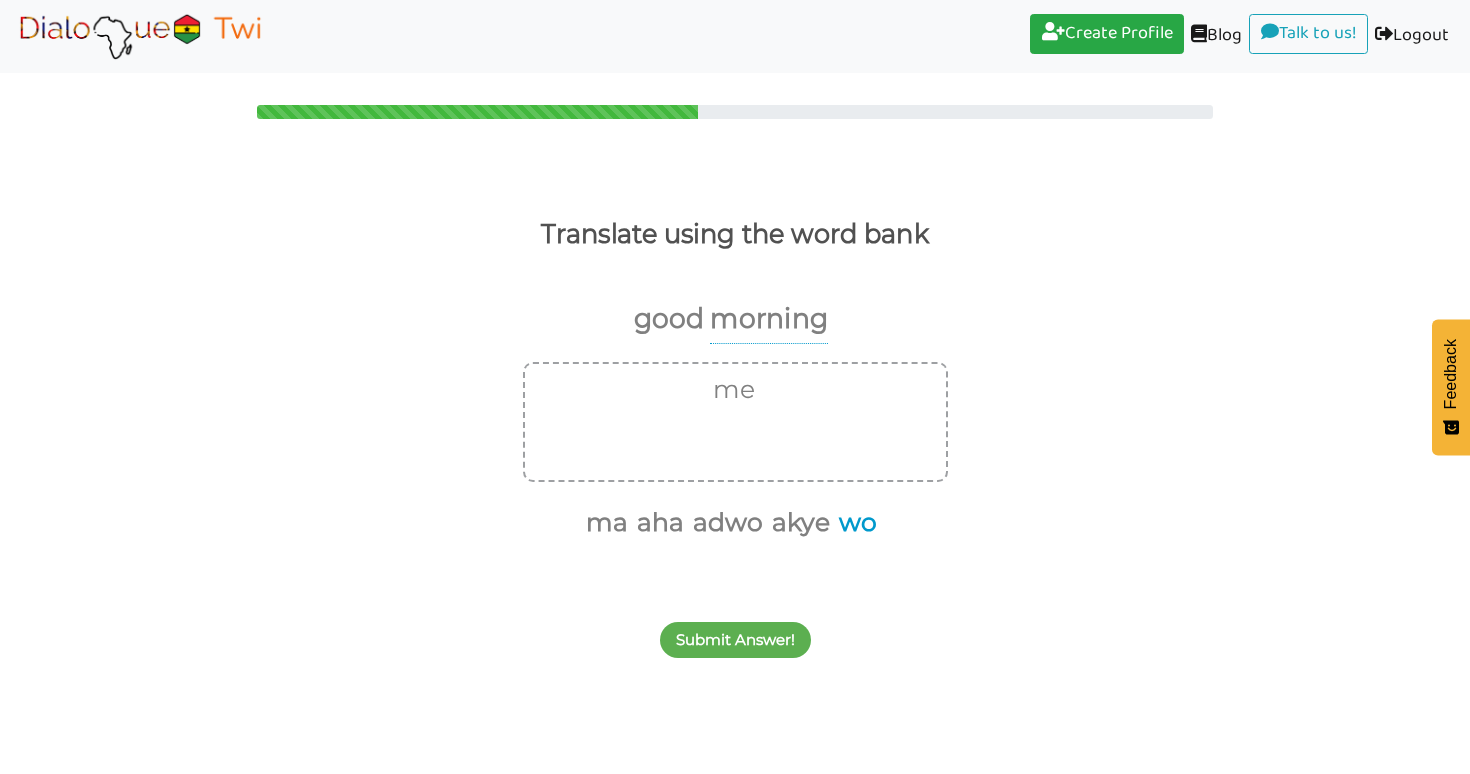 click on "wo" at bounding box center (854, 523) 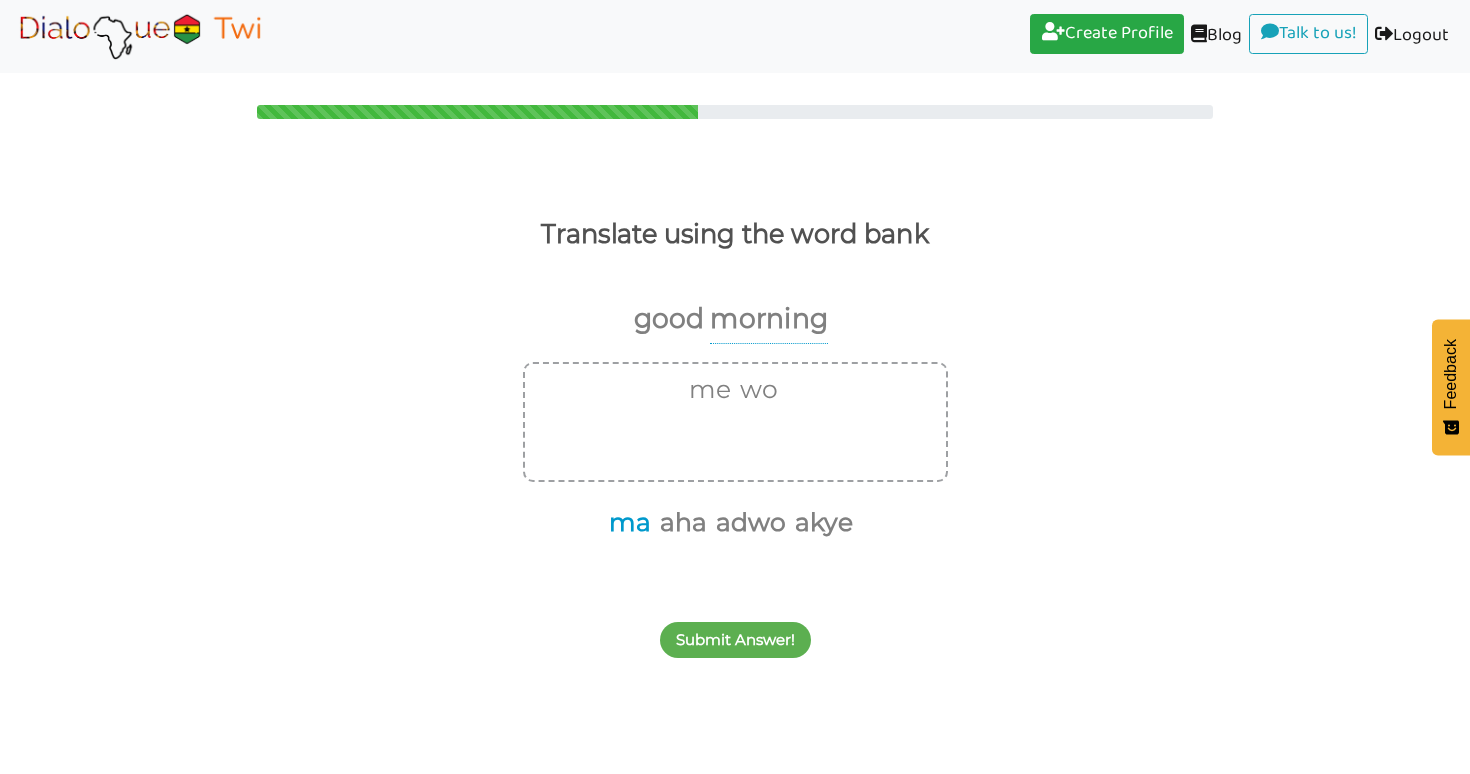 click on "ma" at bounding box center (626, 523) 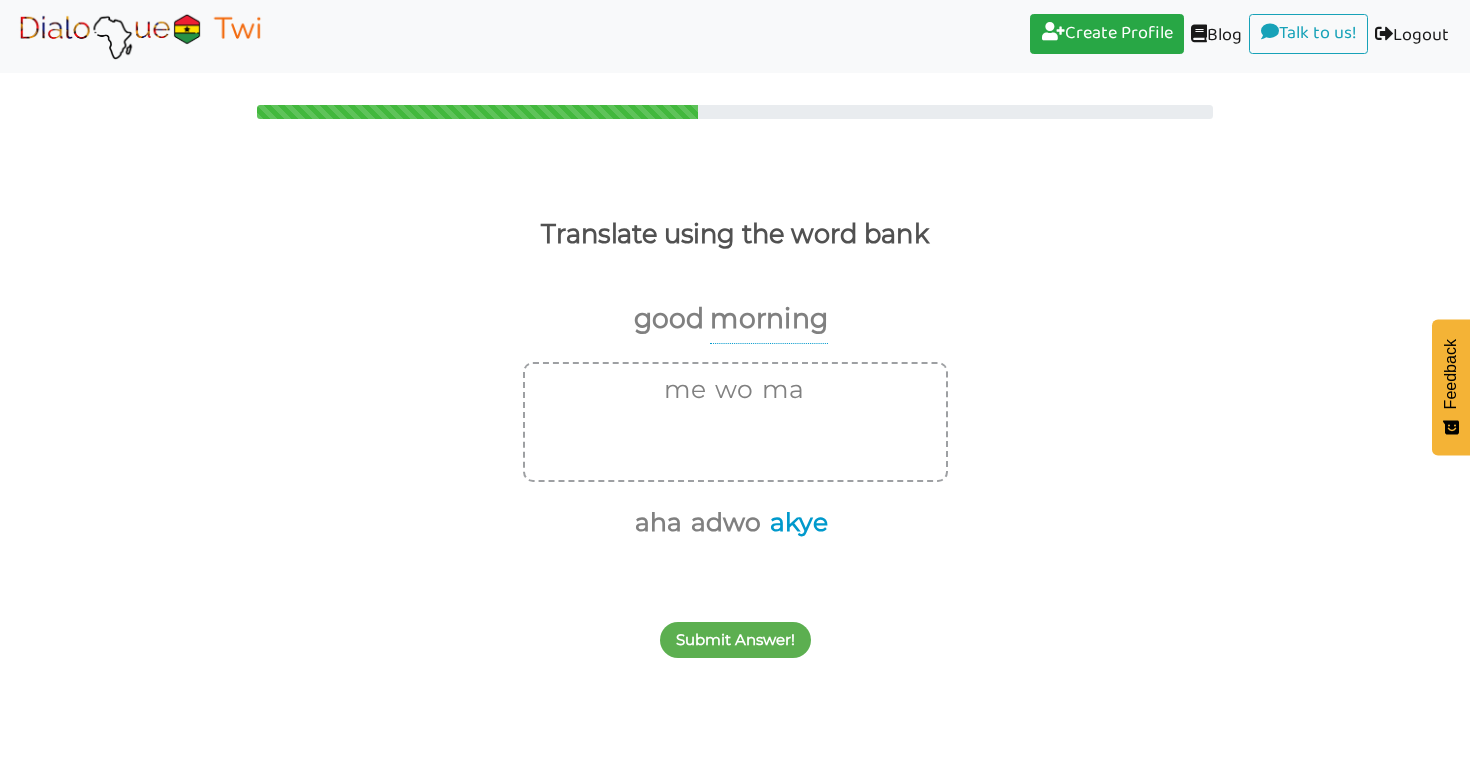 click on "akye" at bounding box center [795, 523] 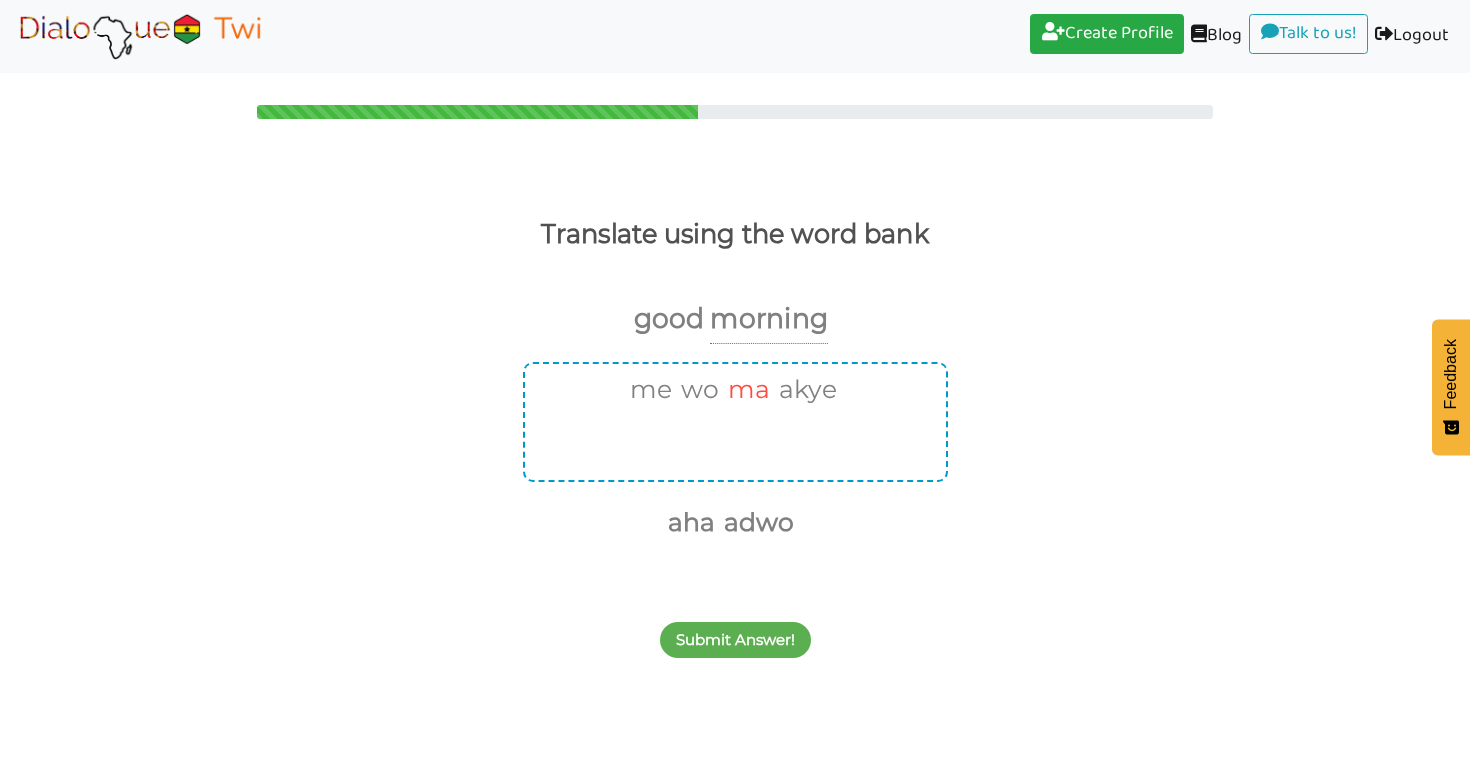 click on "ma" at bounding box center (745, 390) 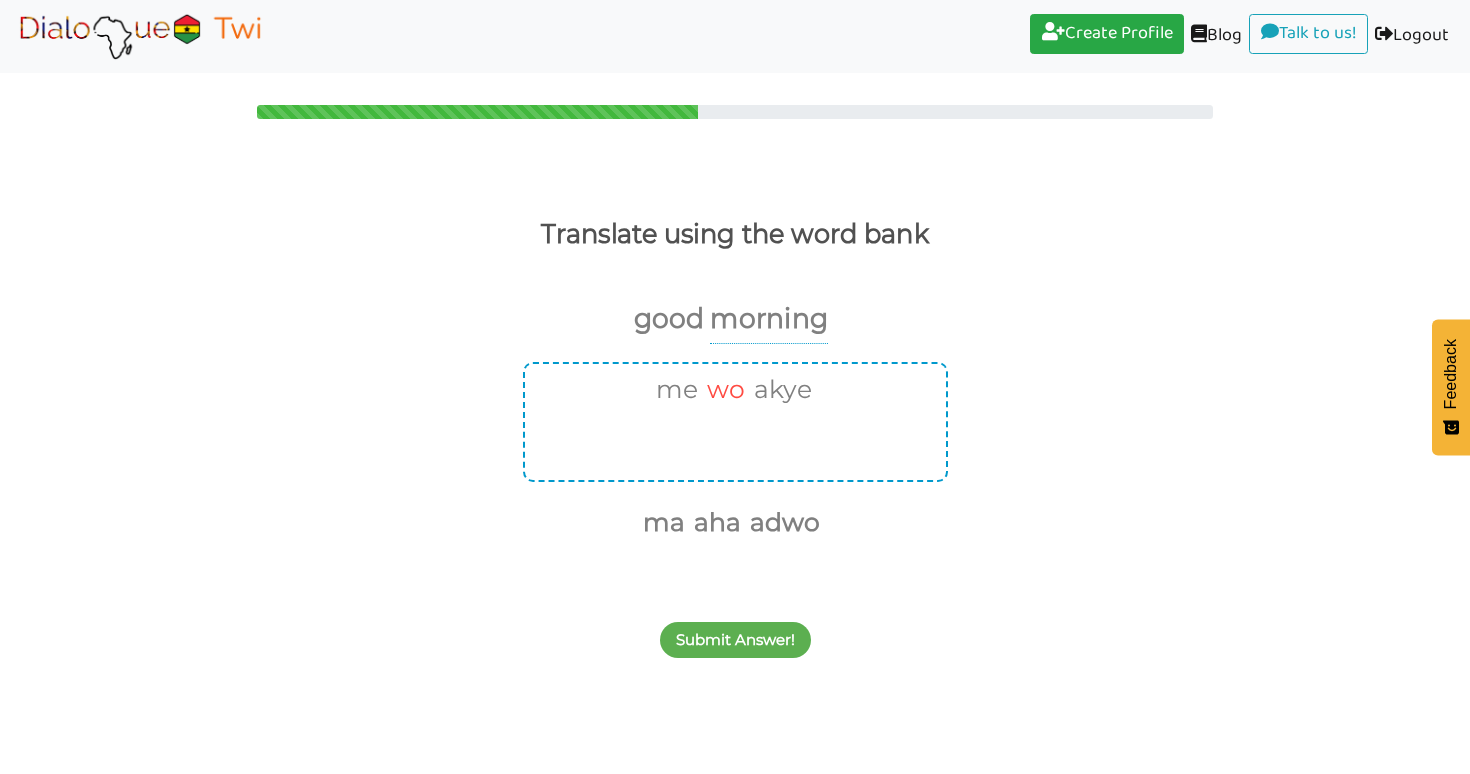 click on "wo" at bounding box center (722, 390) 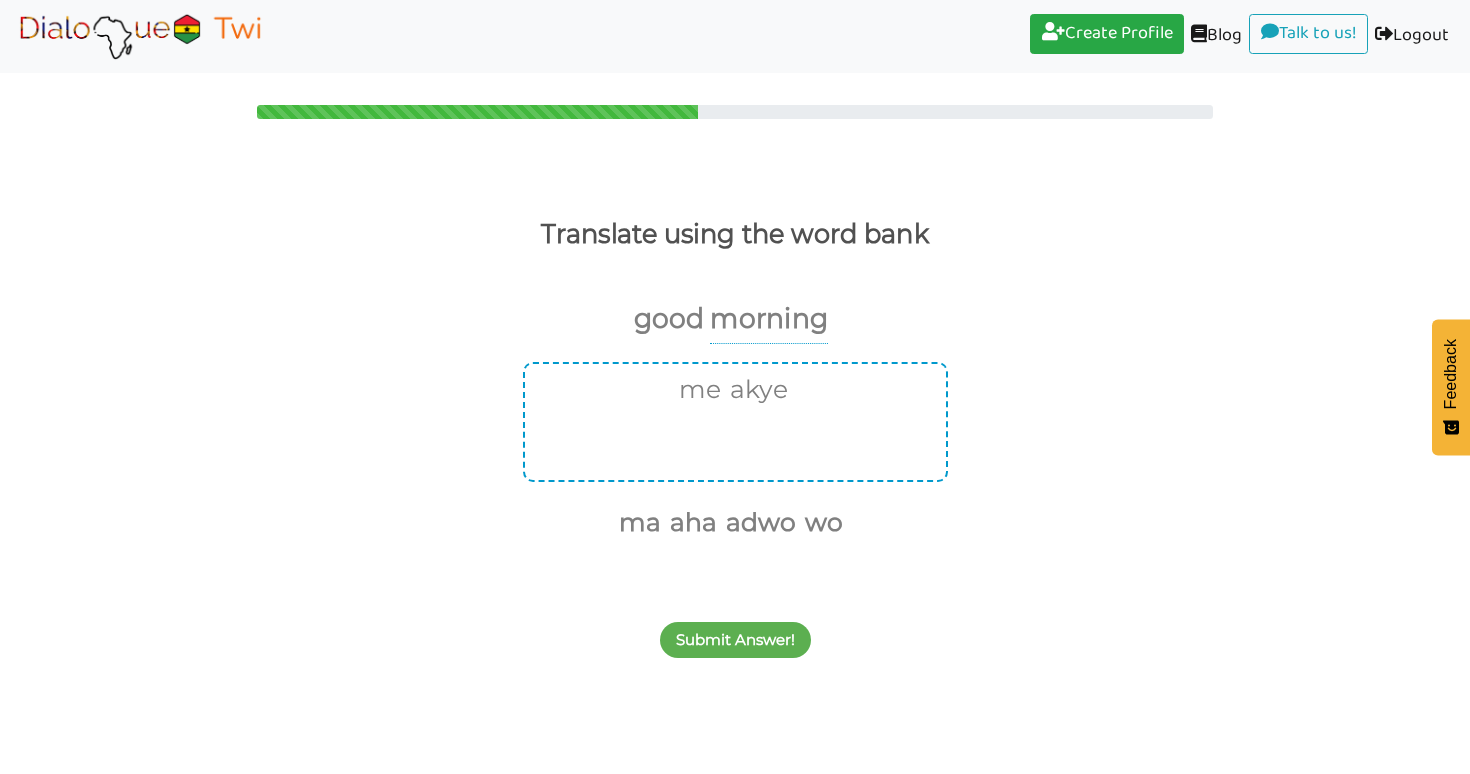click on "akye" at bounding box center (755, 390) 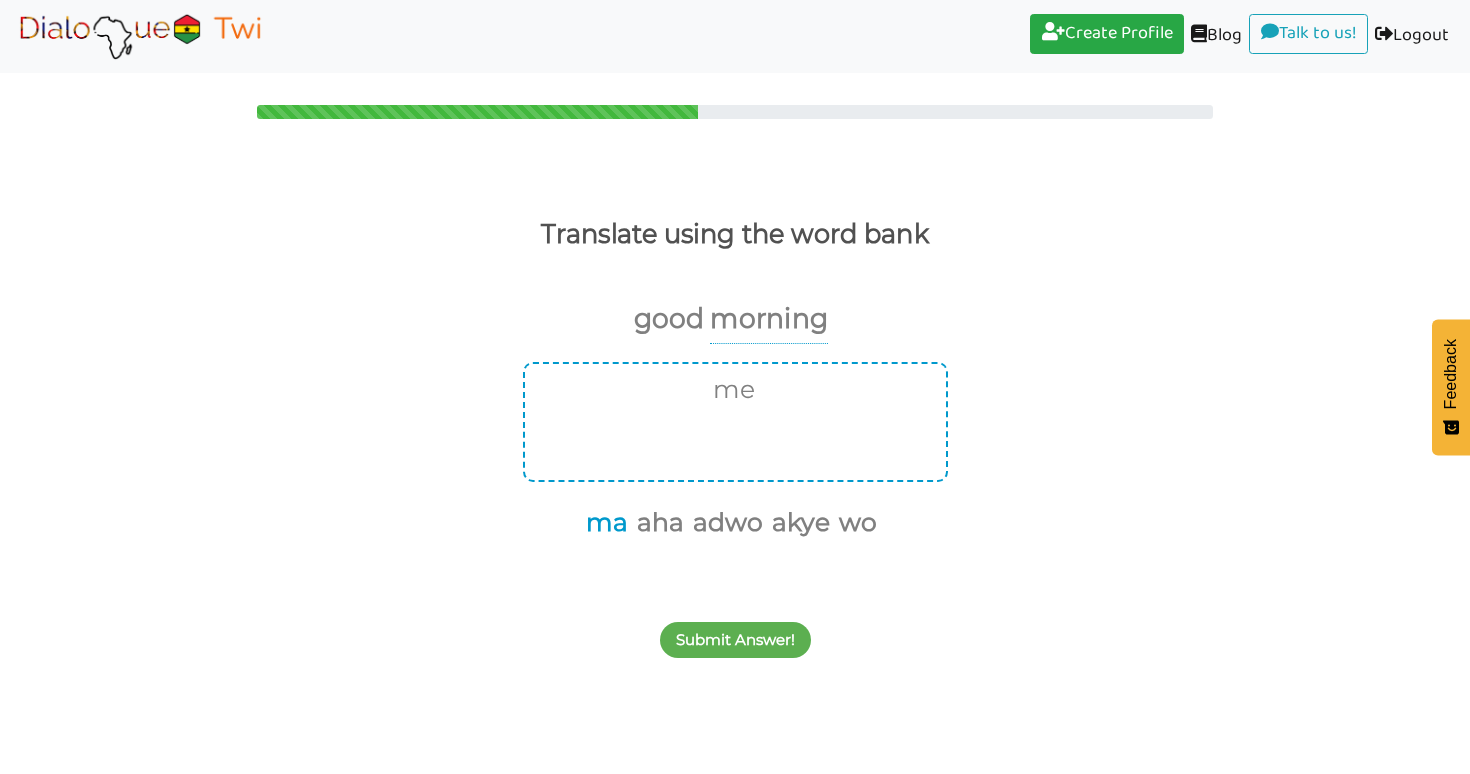 click on "ma" at bounding box center (603, 523) 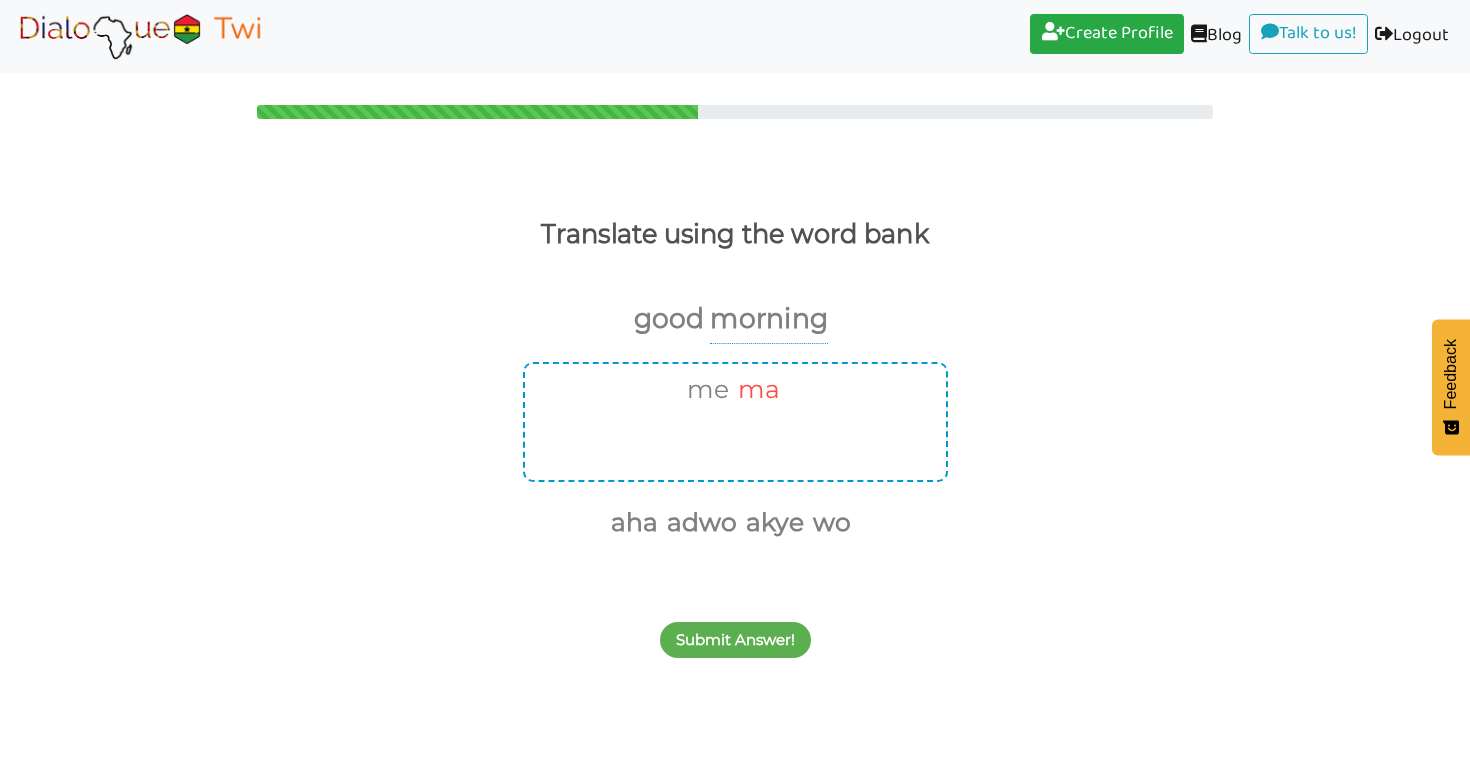 click on "ma" at bounding box center [755, 390] 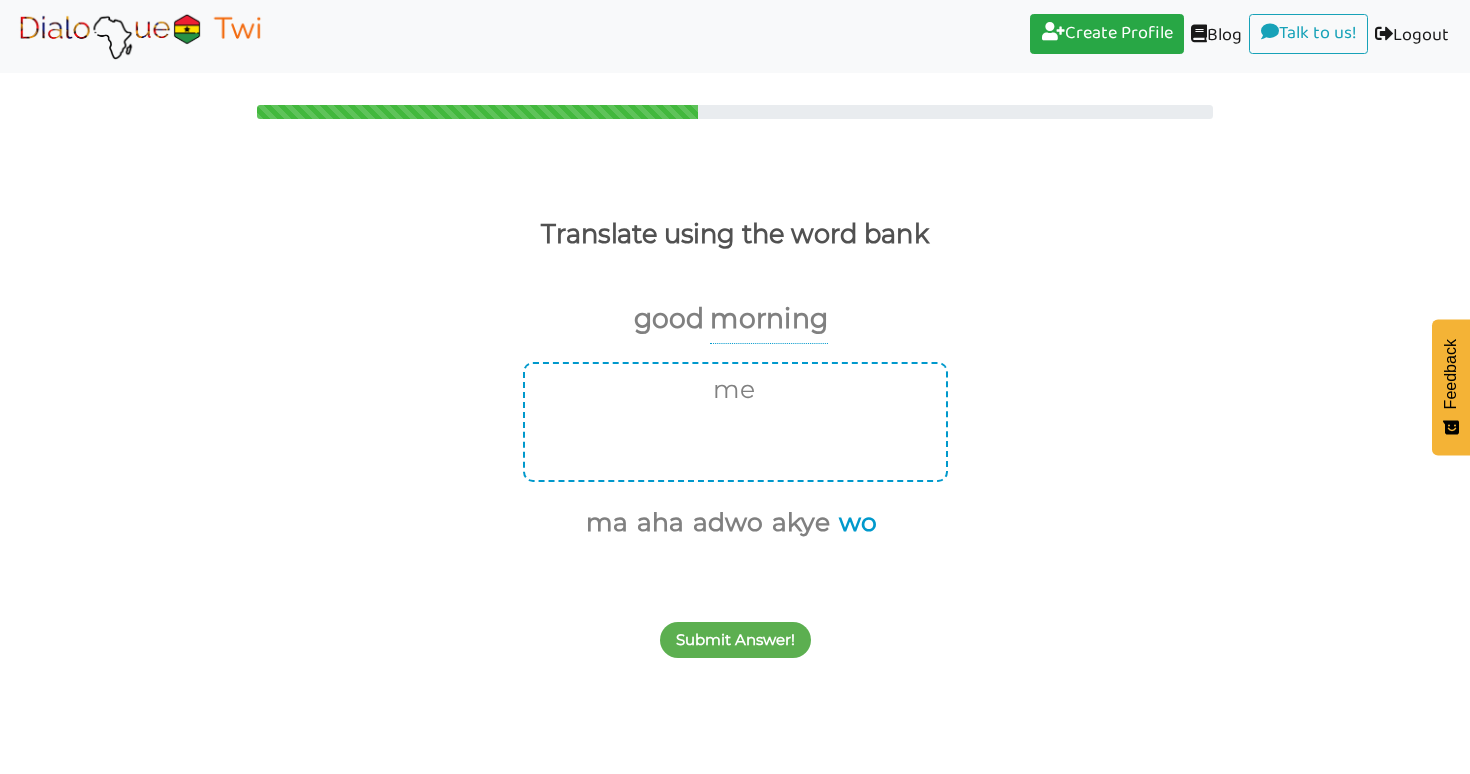 click on "wo" at bounding box center [854, 523] 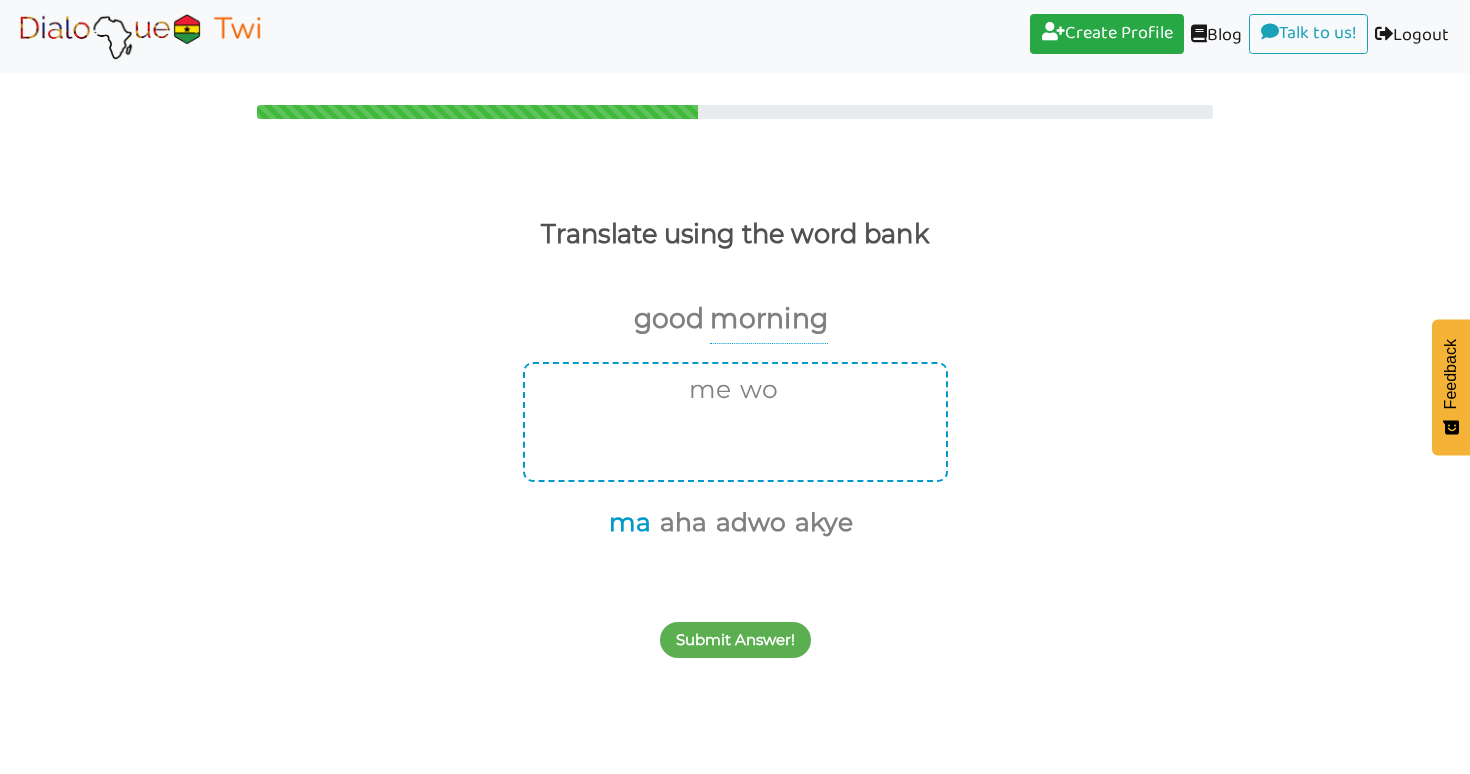 click on "ma" at bounding box center [626, 523] 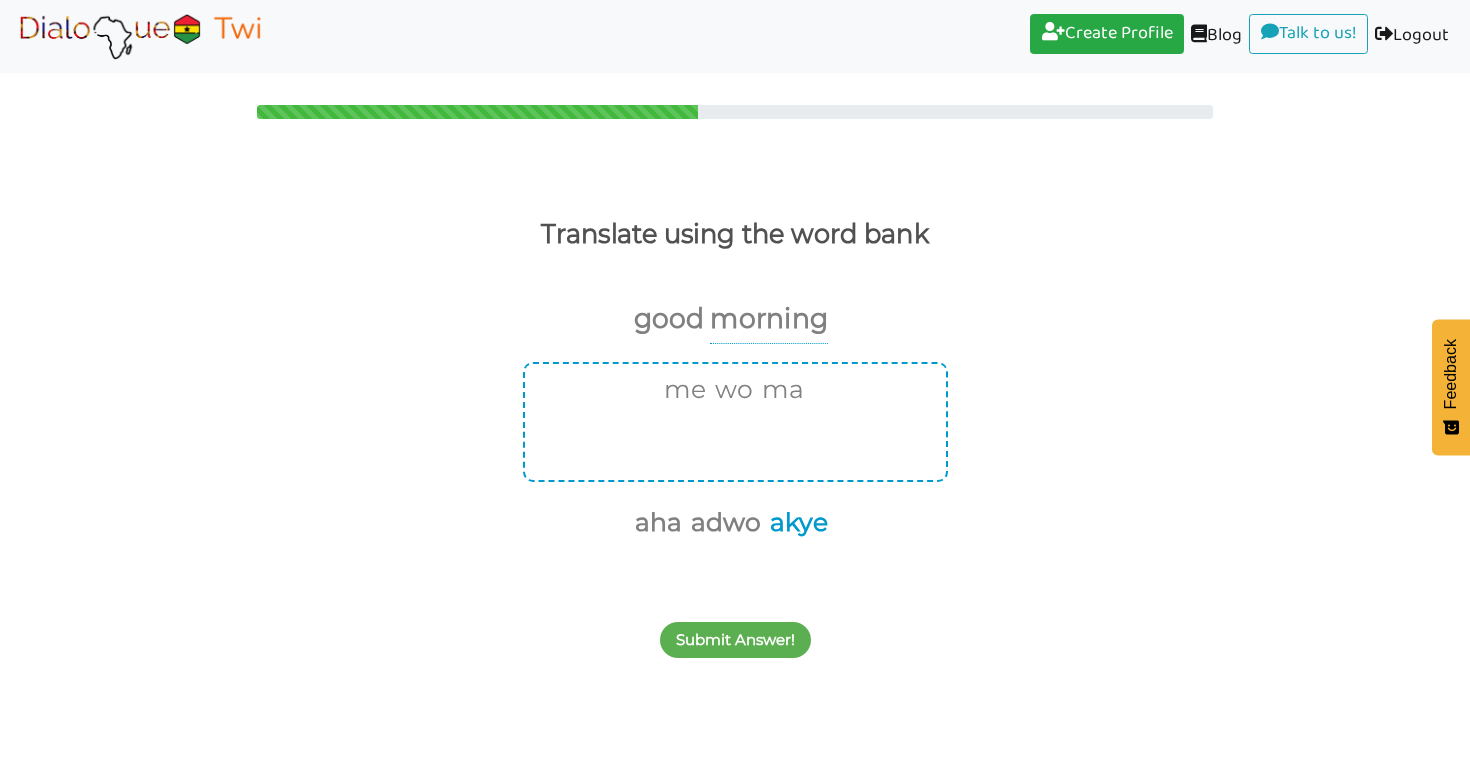 click on "akye" at bounding box center (795, 523) 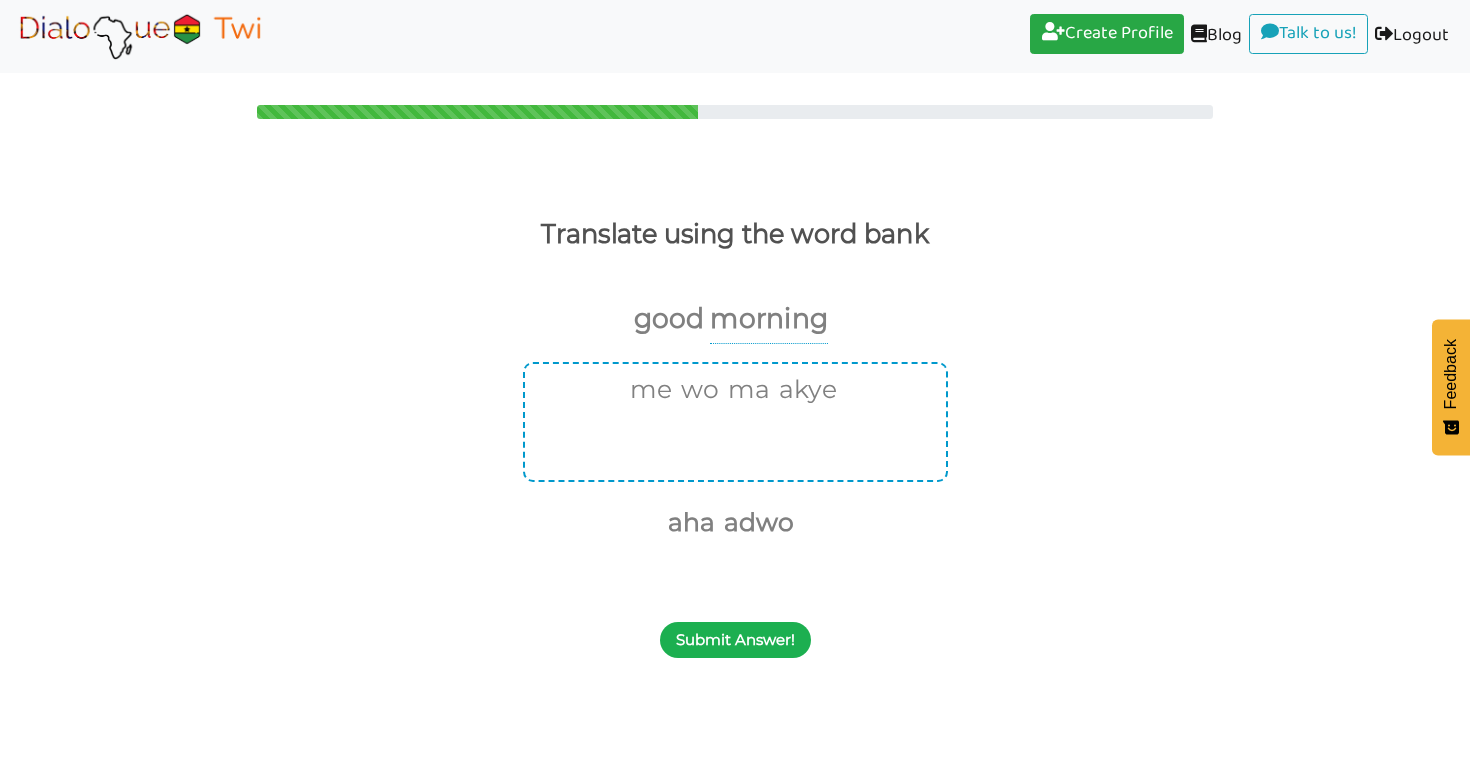 click on "Submit Answer!" at bounding box center (735, 640) 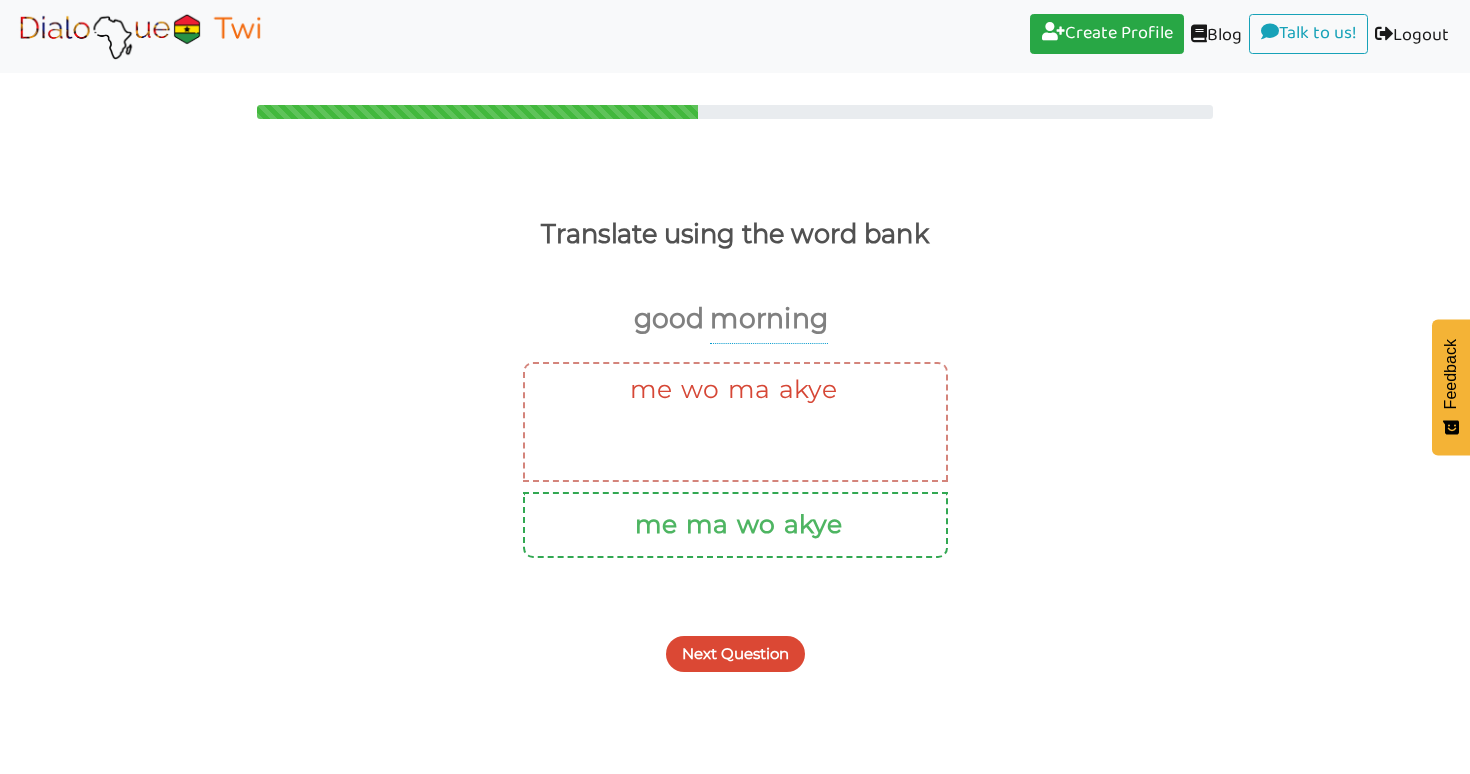 click on "Next Question" at bounding box center (735, 654) 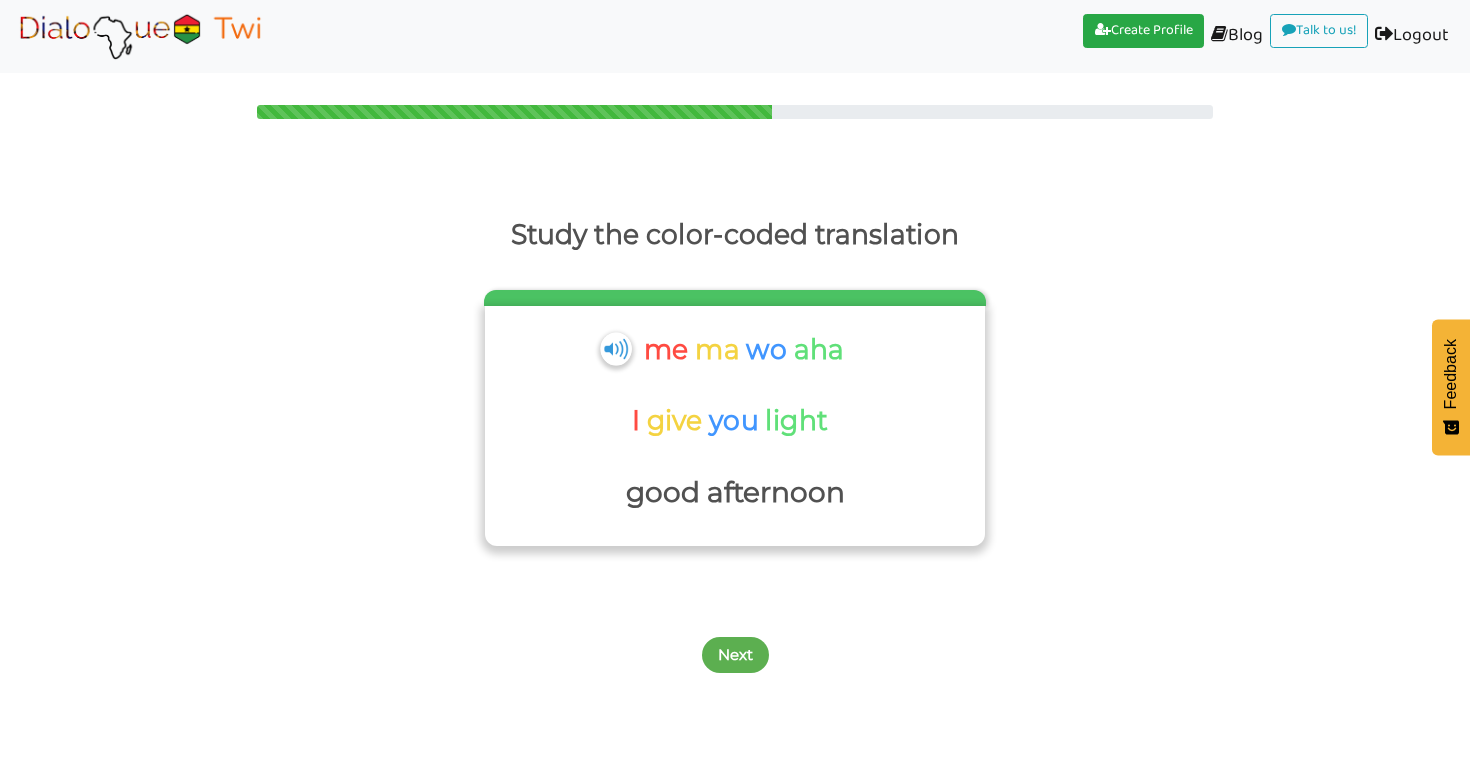 click at bounding box center (615, 348) 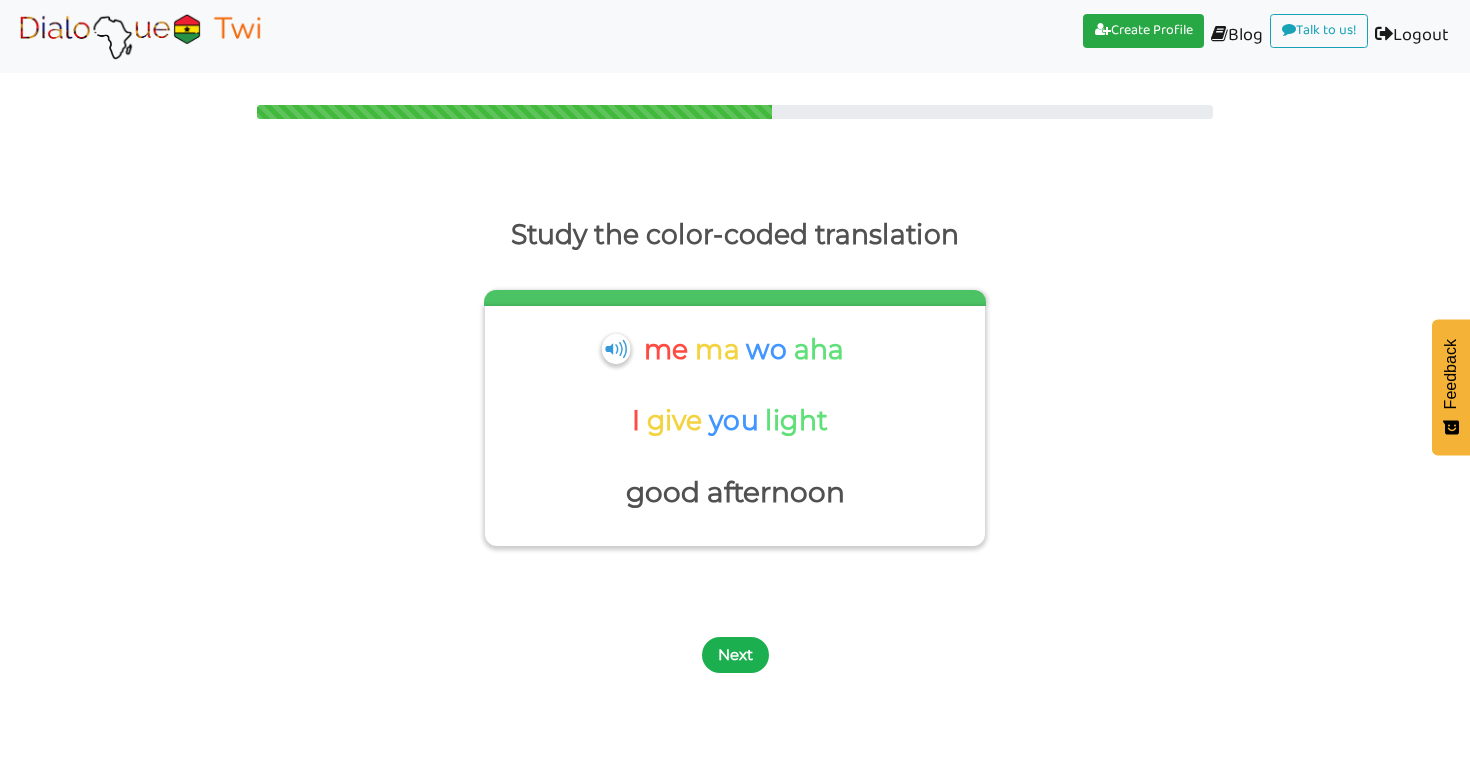 click on "Next" at bounding box center [735, 655] 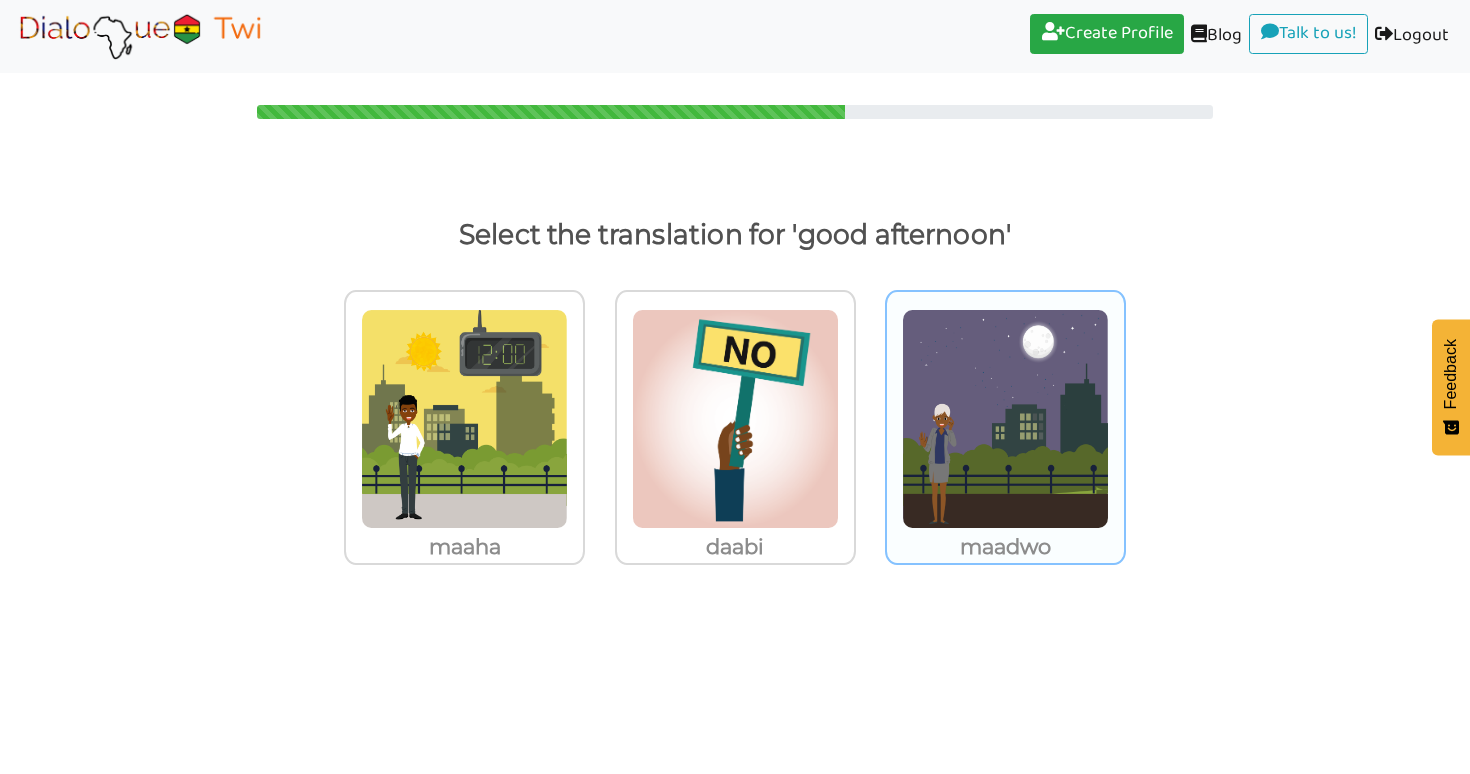 click at bounding box center [464, 419] 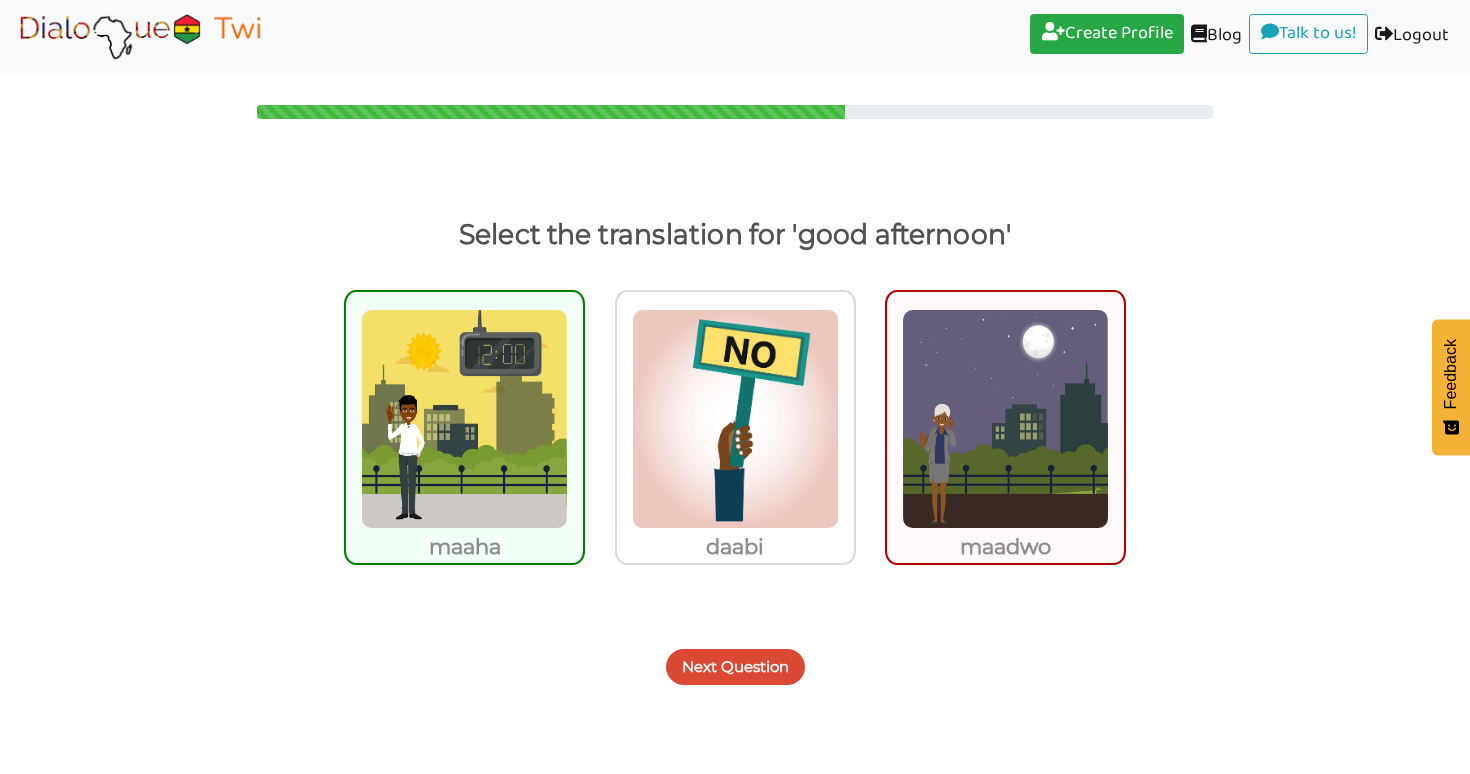 click on "Next Question" at bounding box center [735, 667] 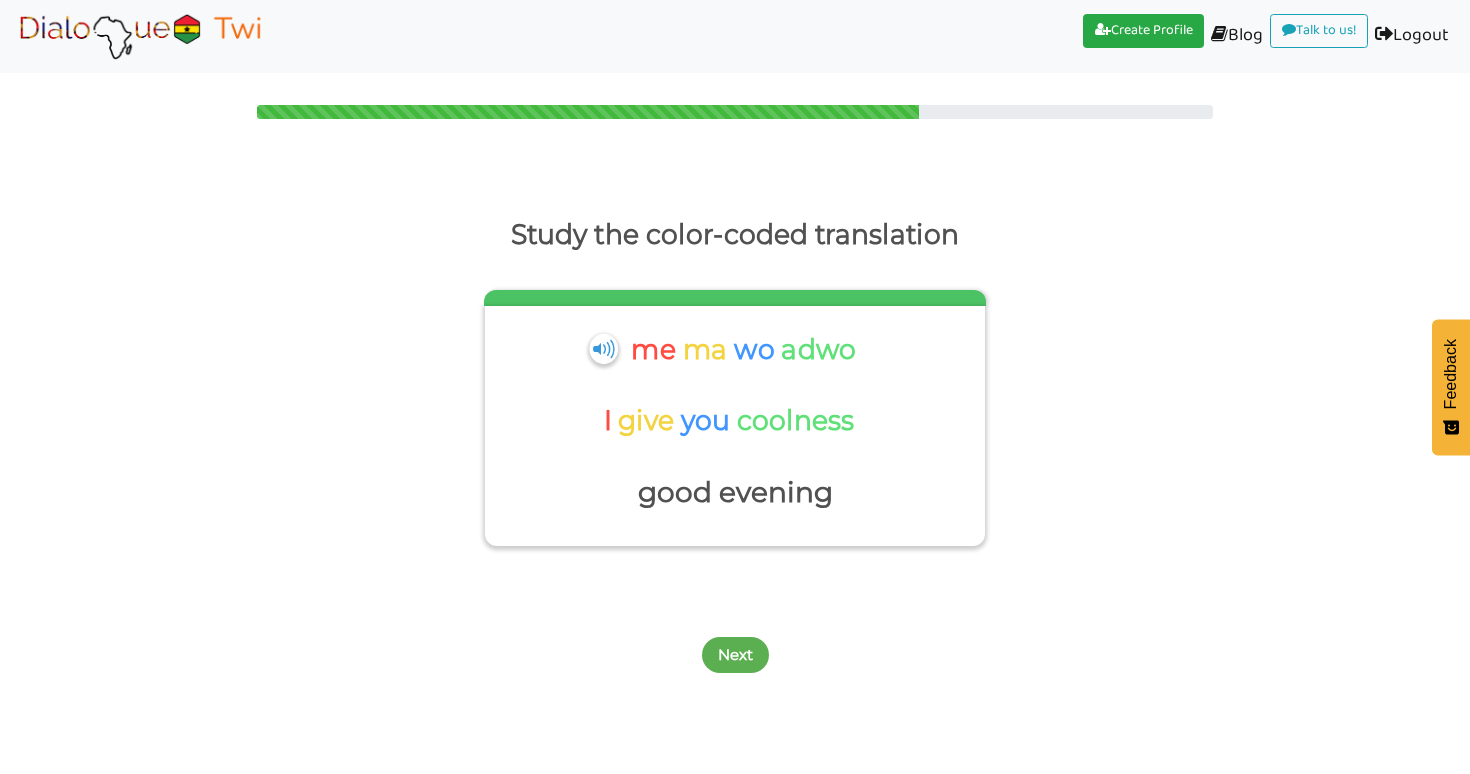 click on "Next" at bounding box center [735, 655] 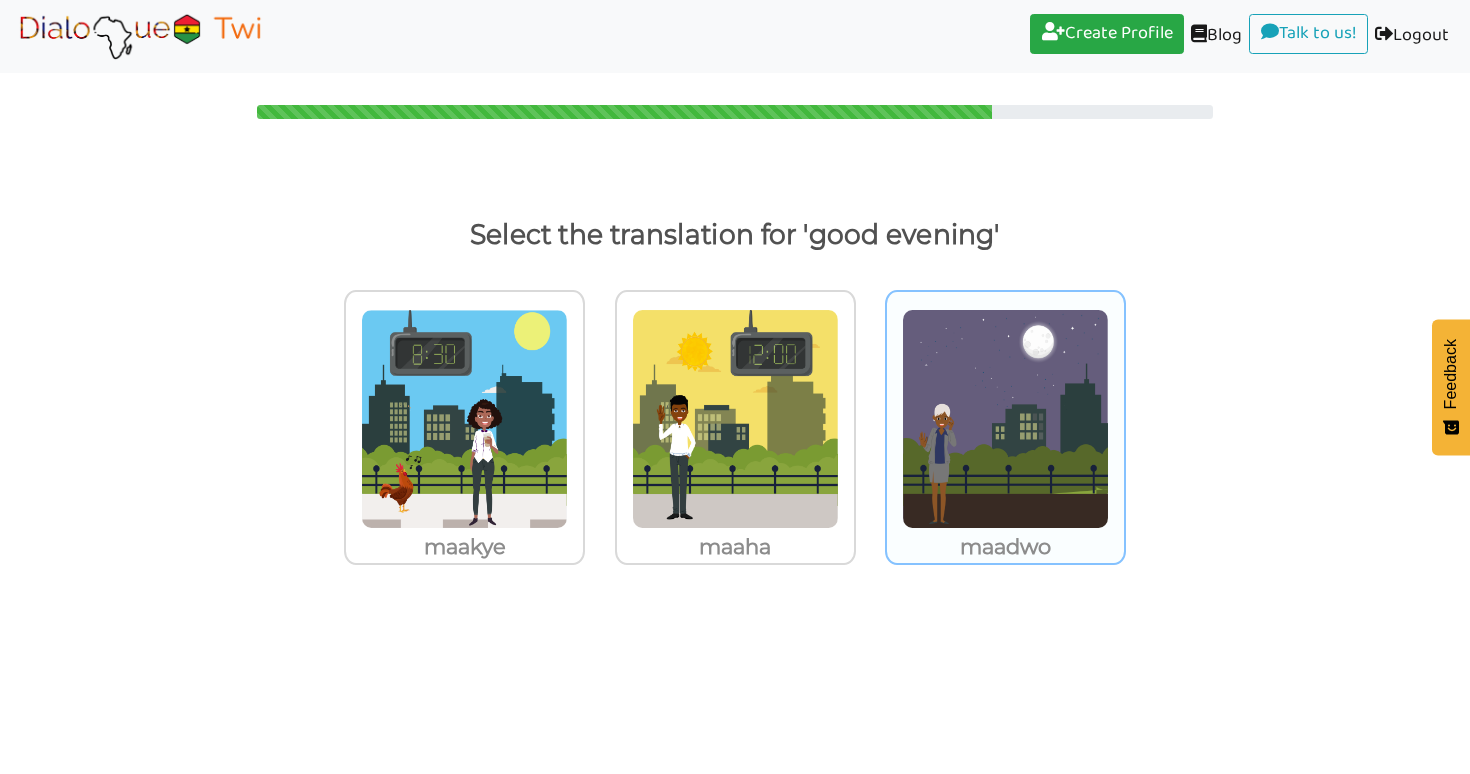 click at bounding box center [464, 419] 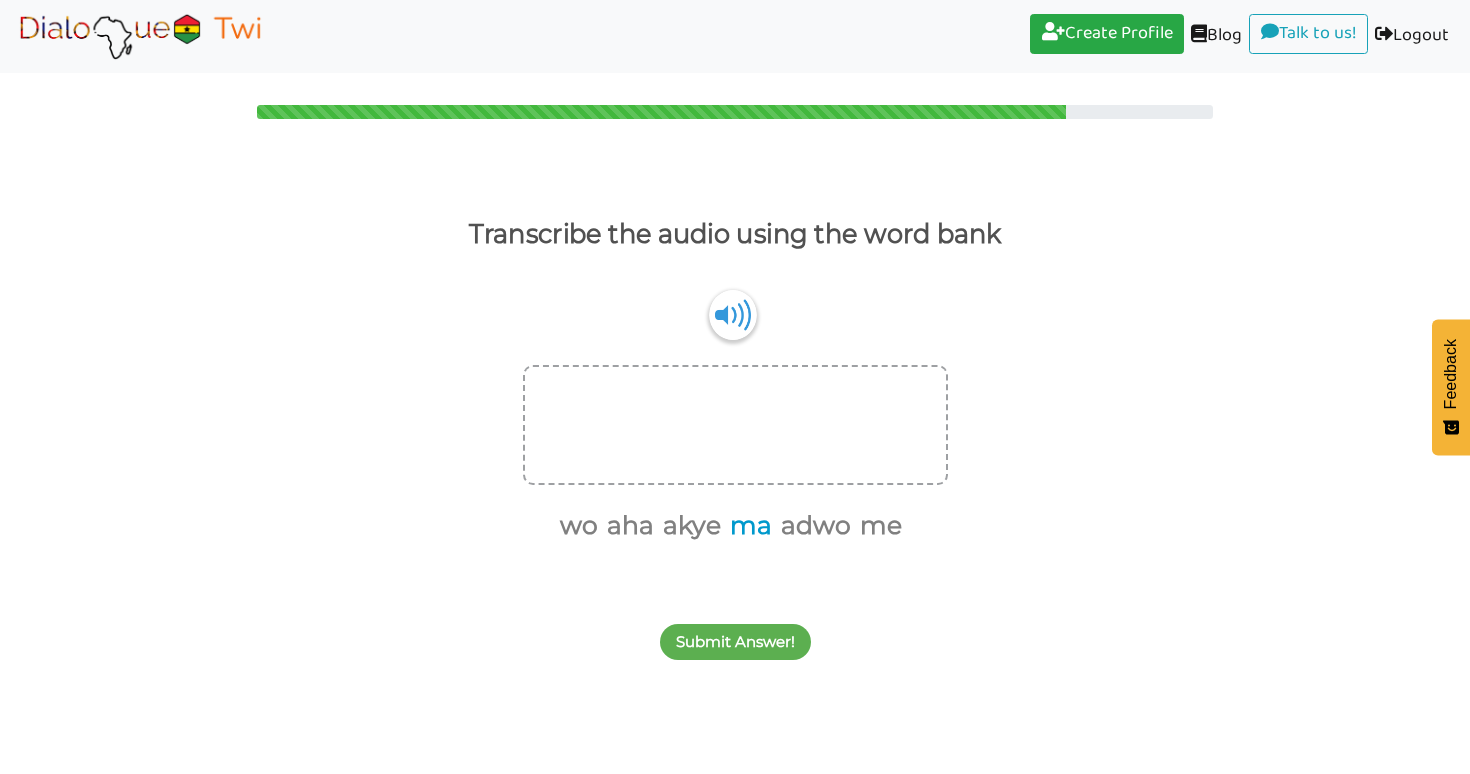 click on "ma" at bounding box center (747, 526) 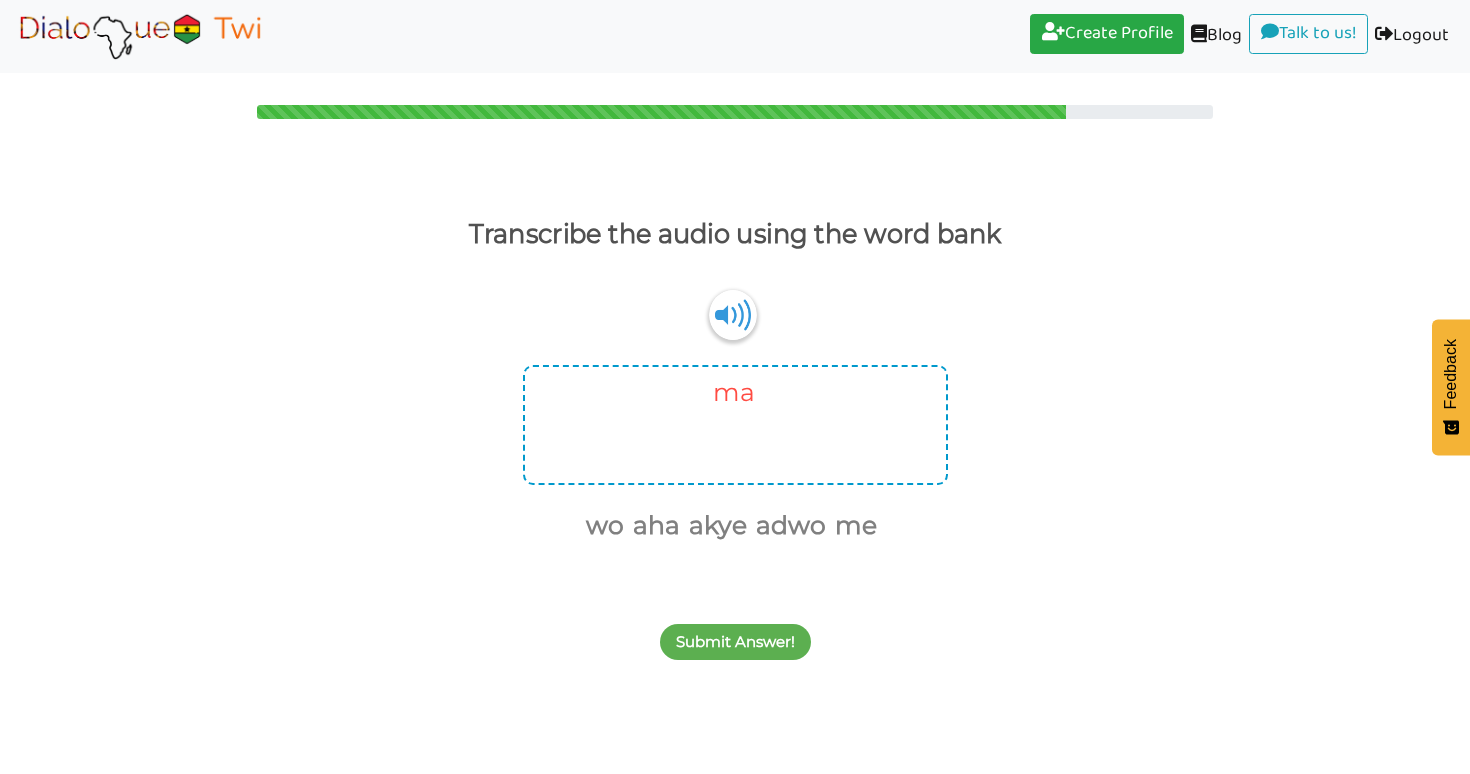 click on "ma" at bounding box center (730, 393) 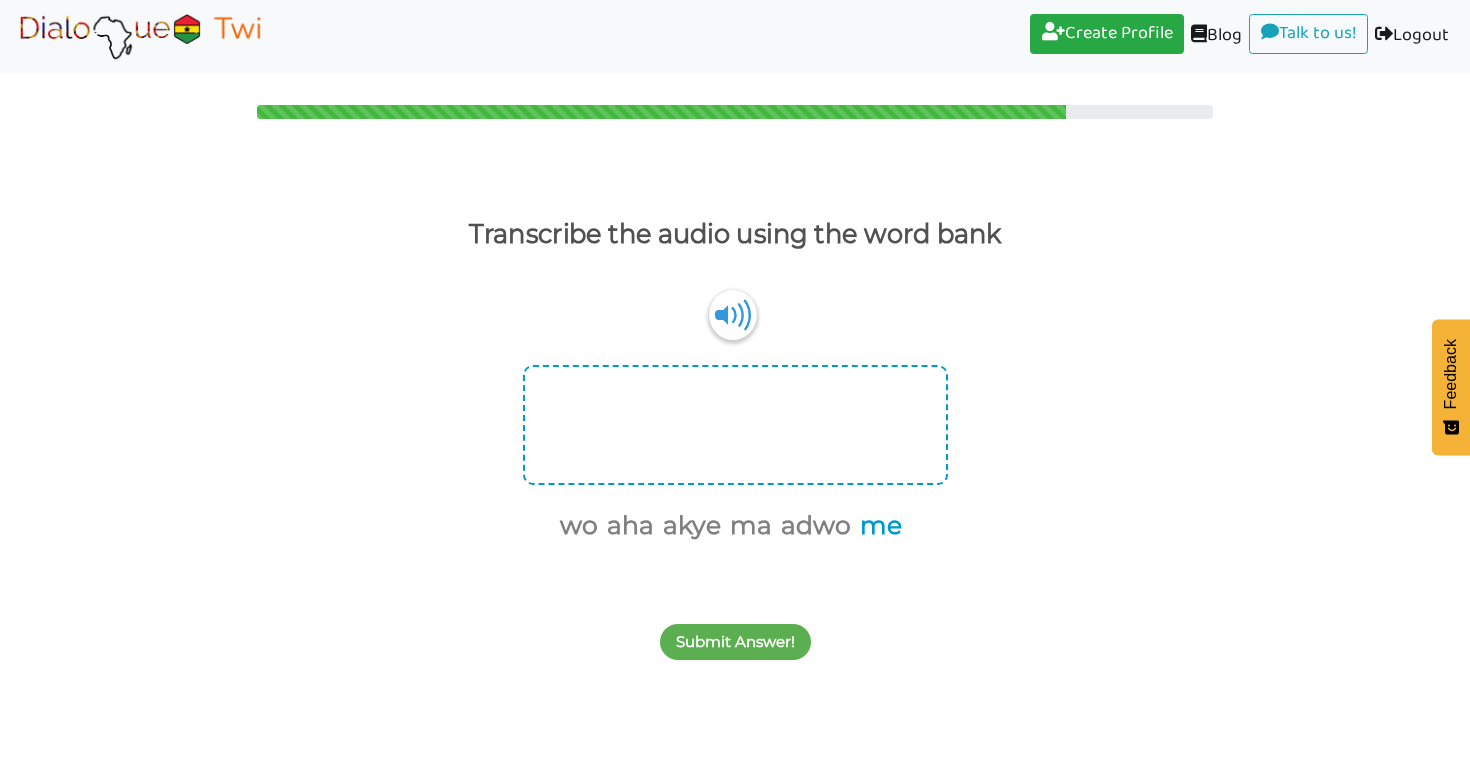 click on "me" at bounding box center (877, 526) 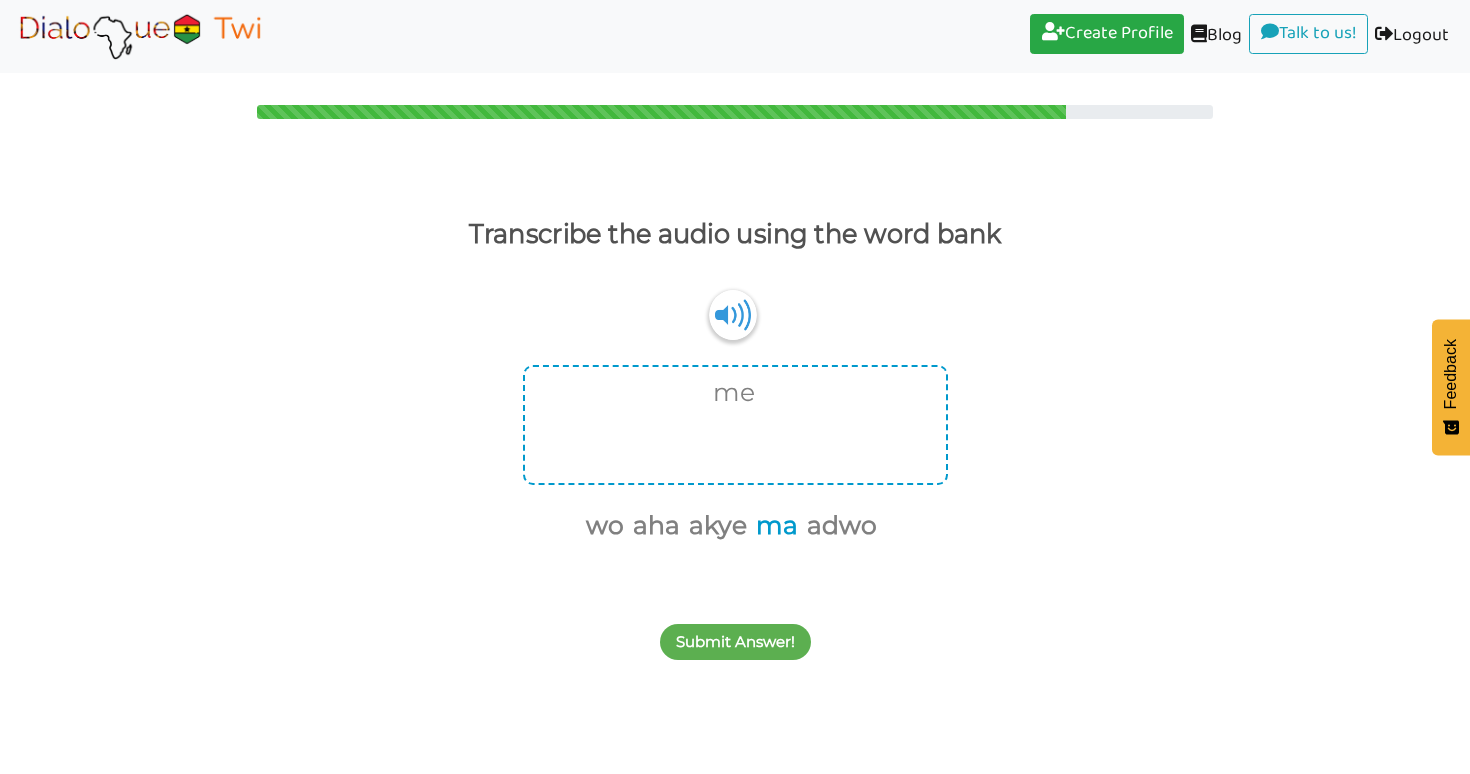 click on "ma" at bounding box center [773, 526] 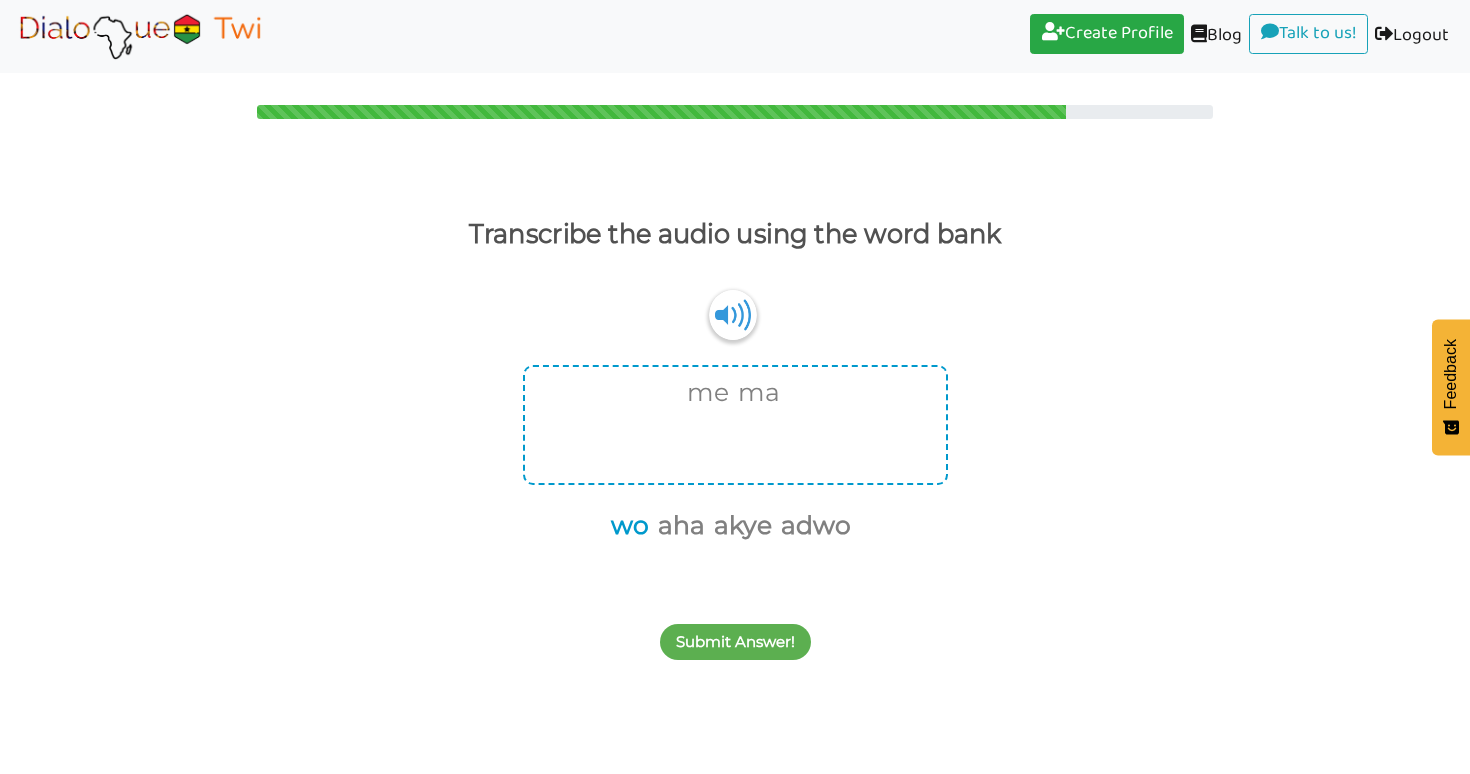 click on "wo" at bounding box center [626, 526] 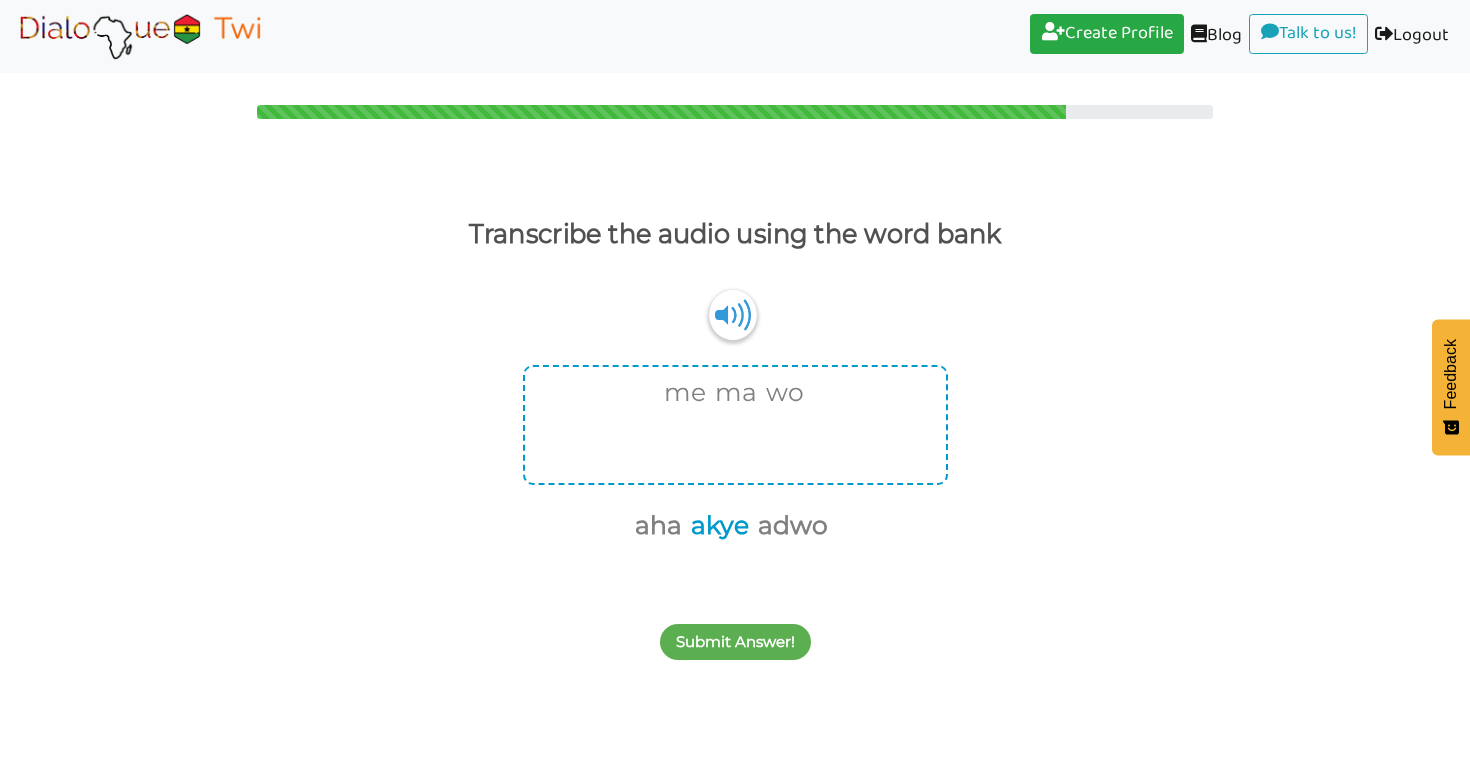 click on "akye" at bounding box center [716, 526] 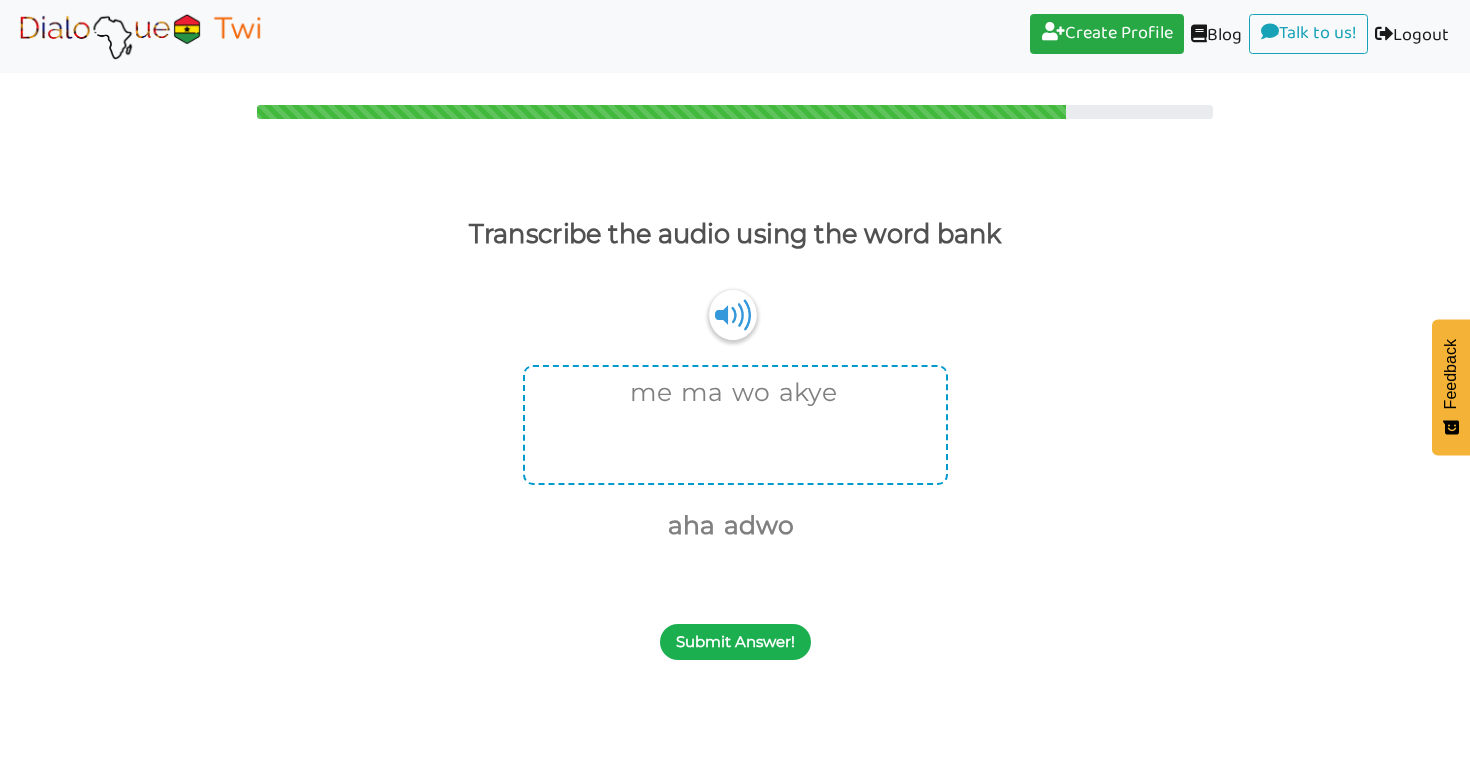 click on "Submit Answer!" at bounding box center [735, 642] 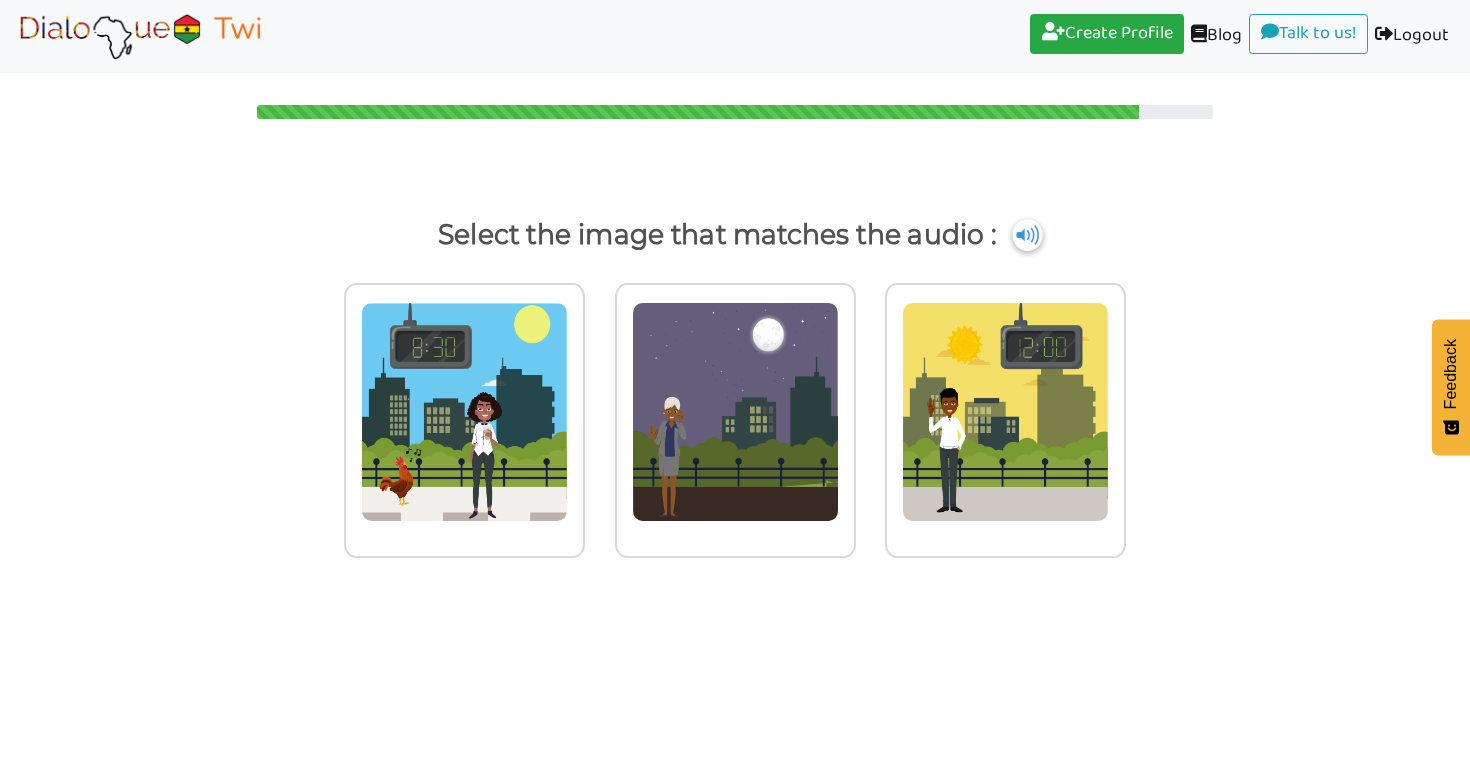 click at bounding box center (1027, 235) 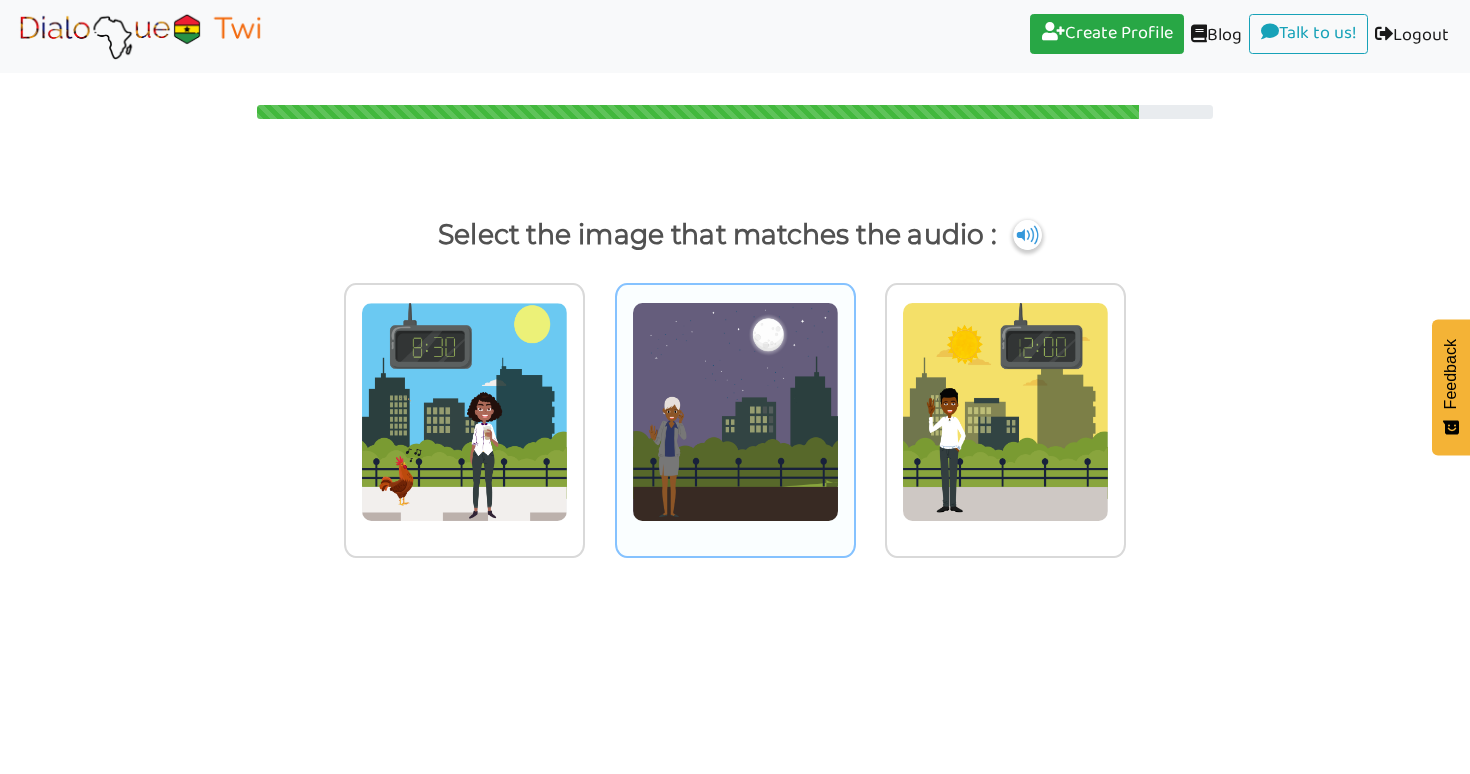 click at bounding box center [464, 412] 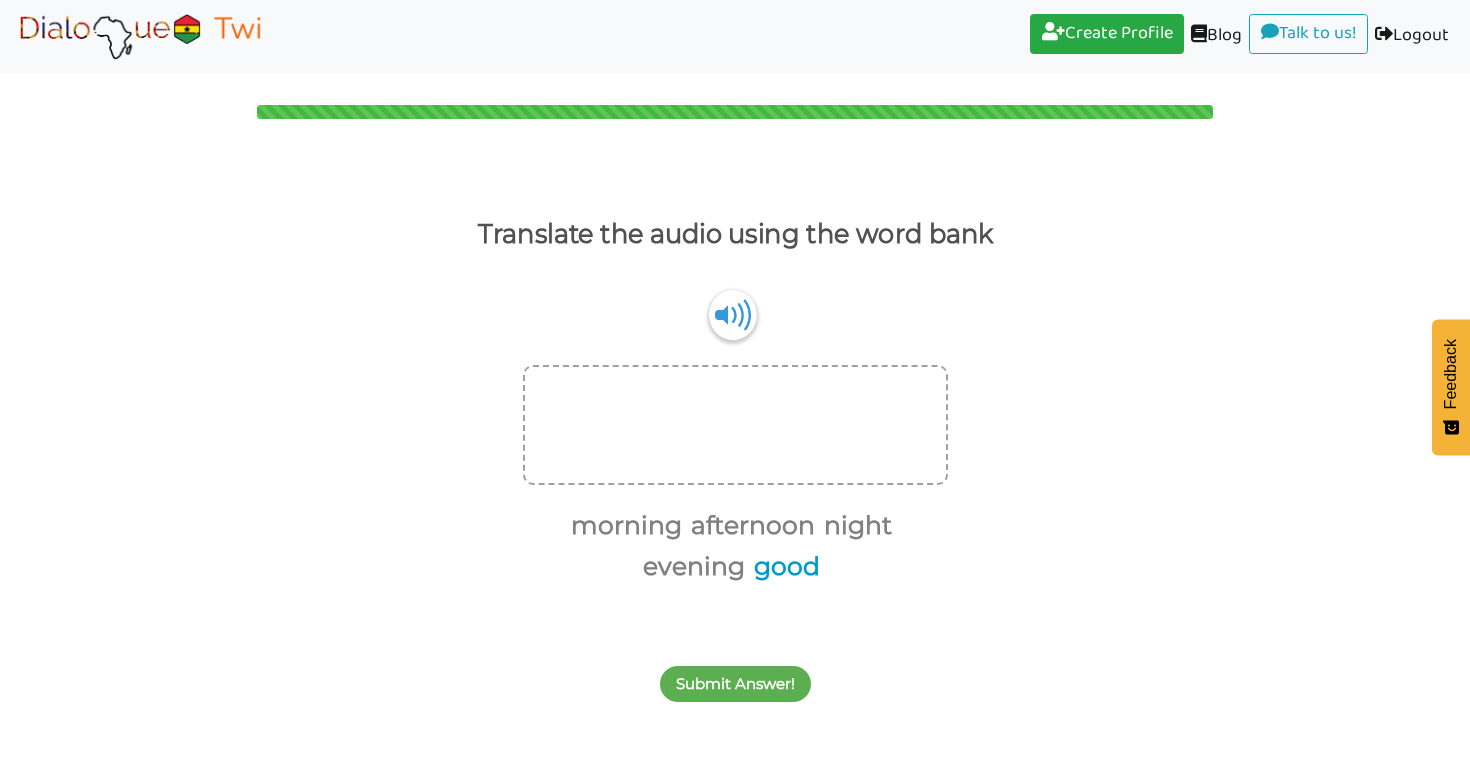 click on "good" at bounding box center (783, 567) 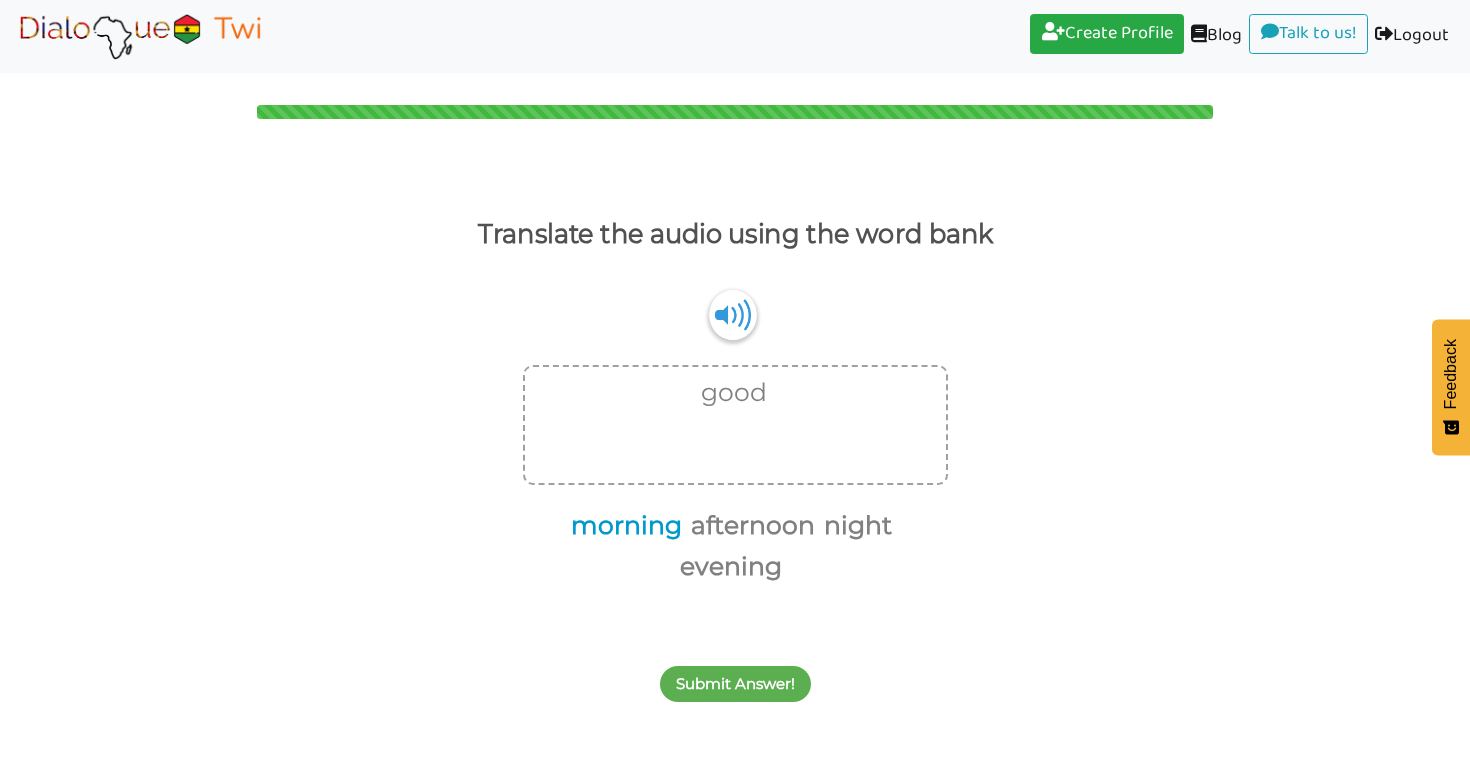 click on "morning" at bounding box center [623, 526] 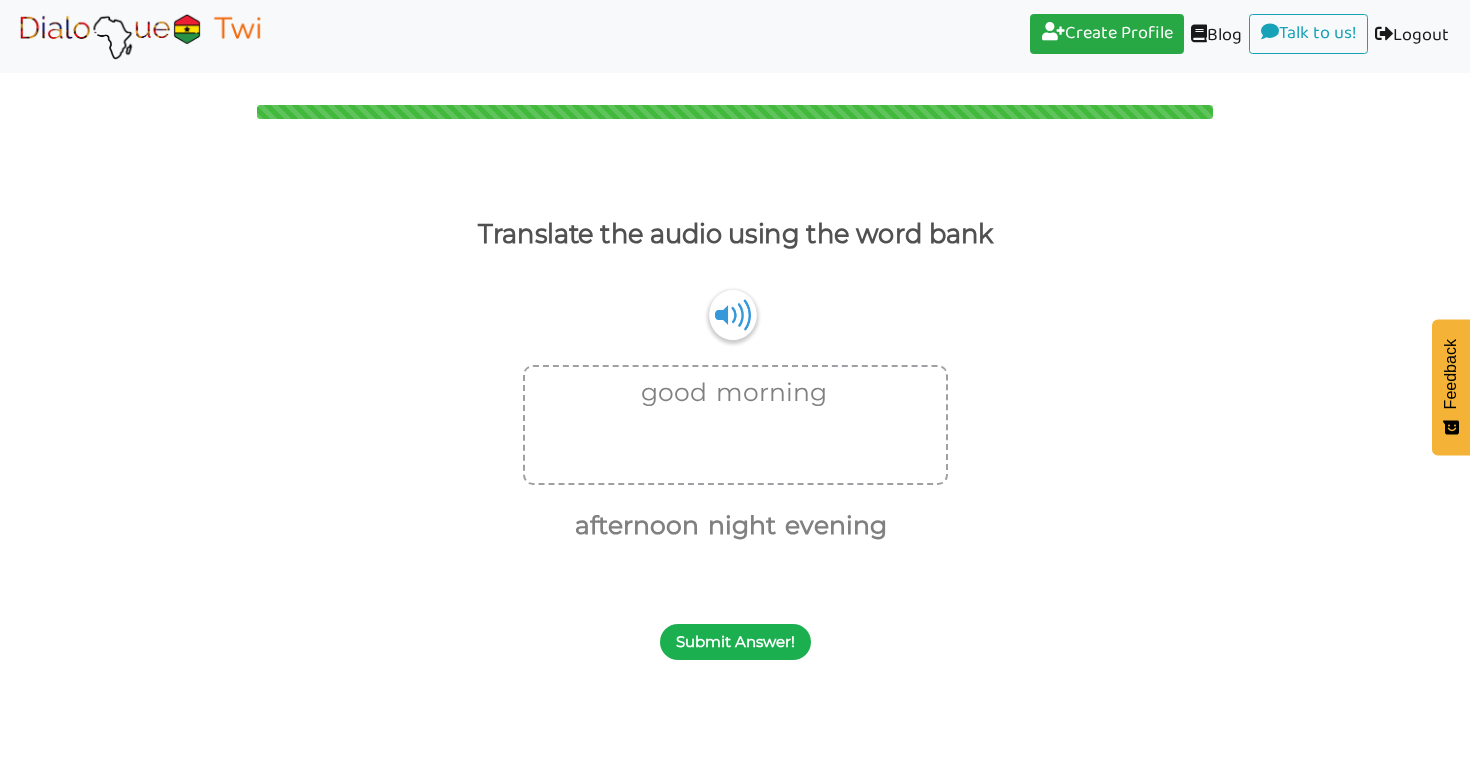 click on "Submit Answer!" at bounding box center [735, 642] 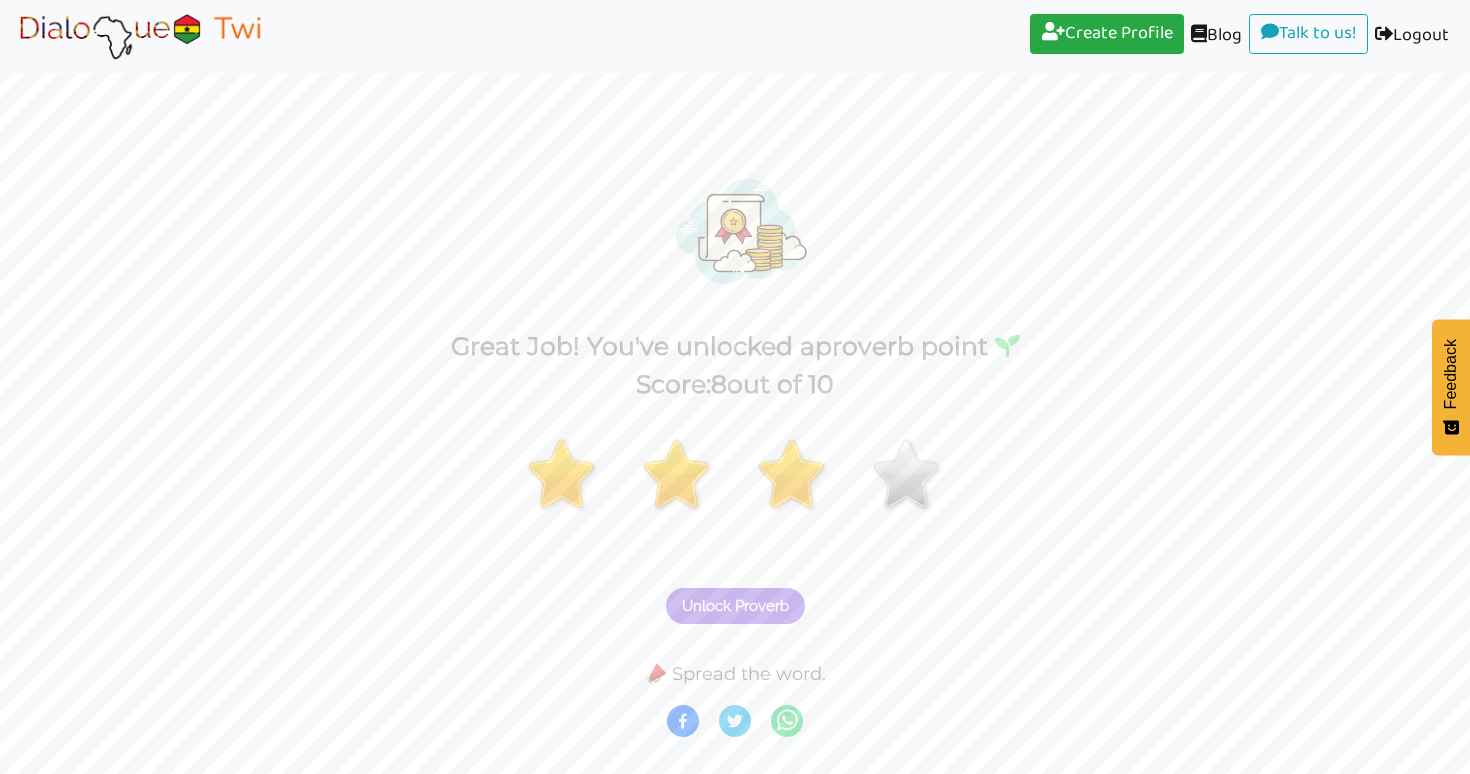 click at bounding box center [140, 36] 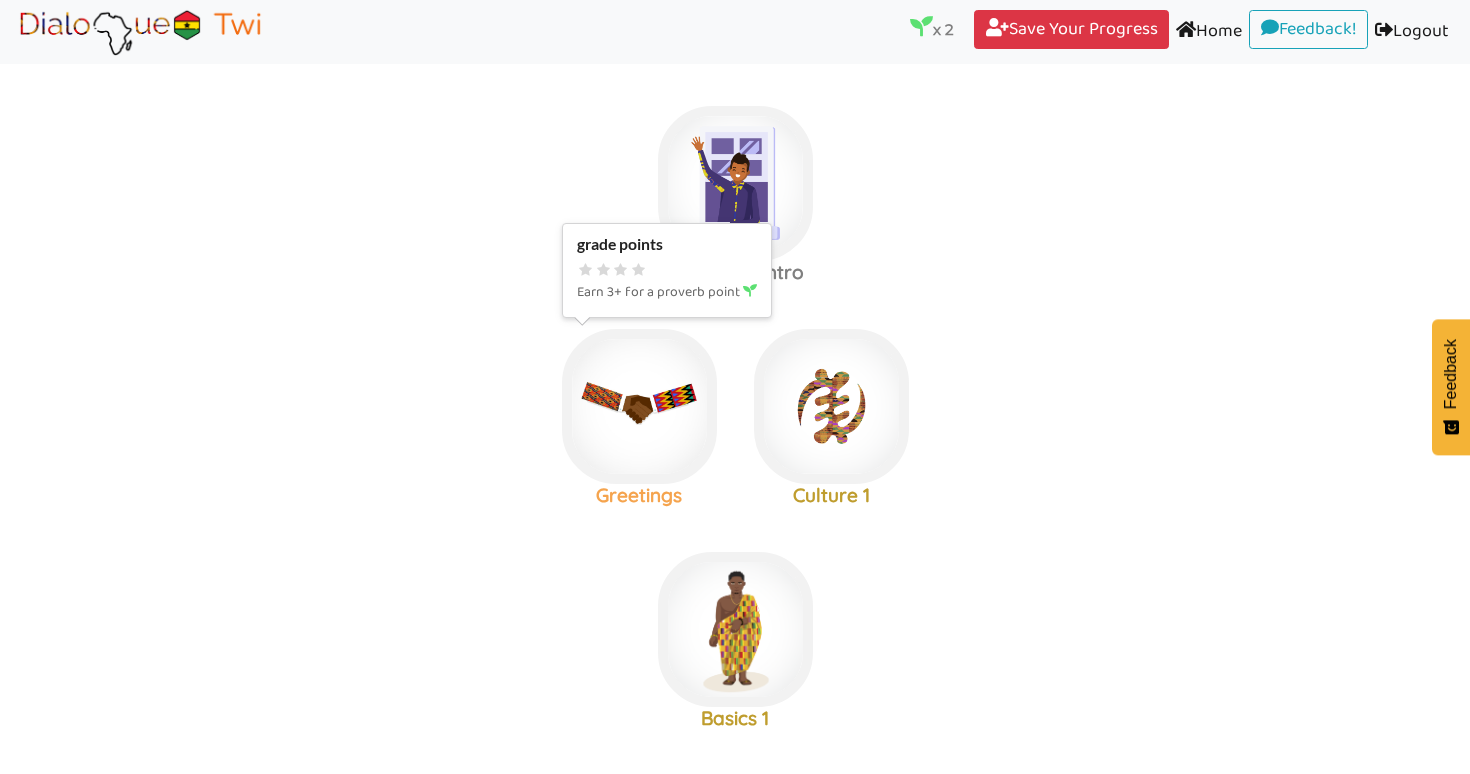 click at bounding box center (735, 183) 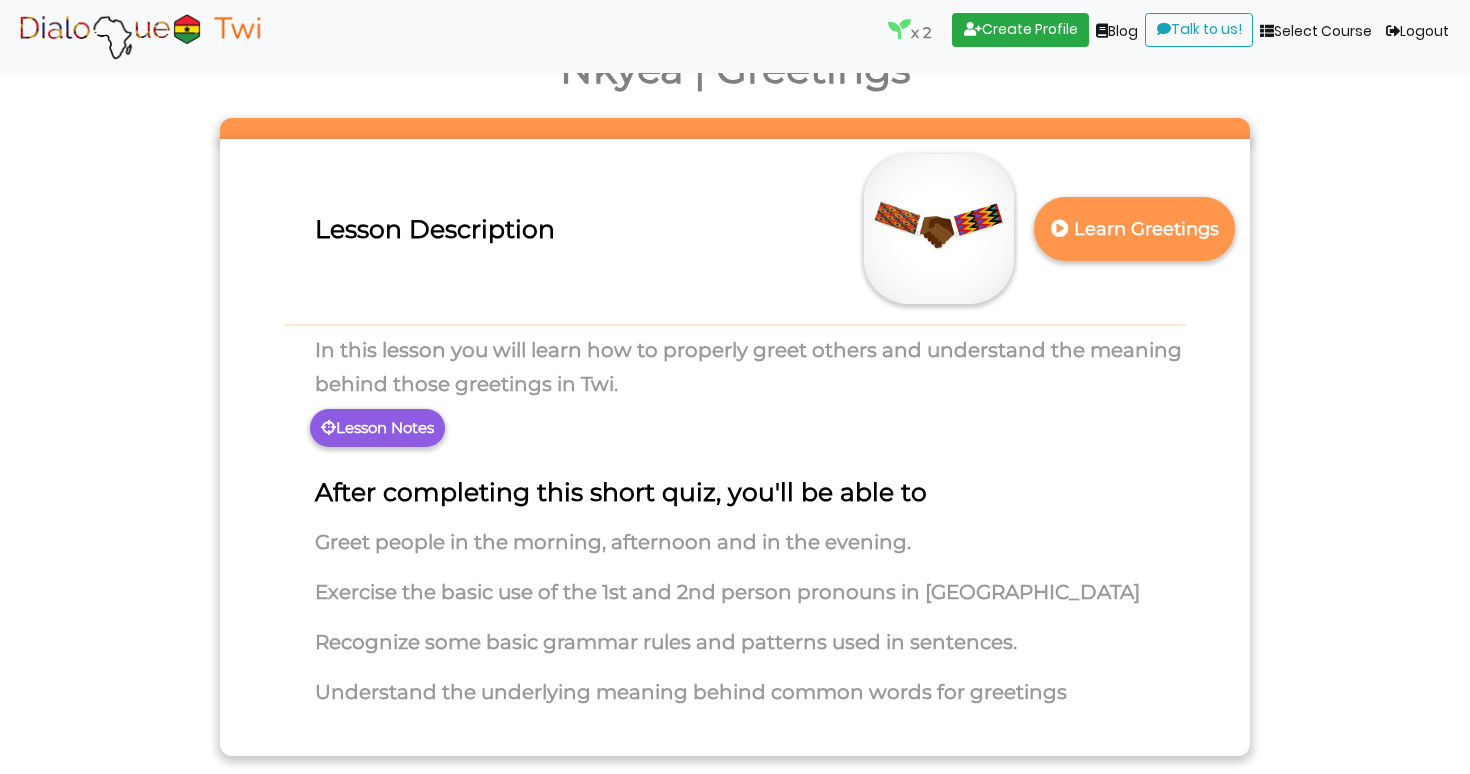 scroll, scrollTop: 0, scrollLeft: 0, axis: both 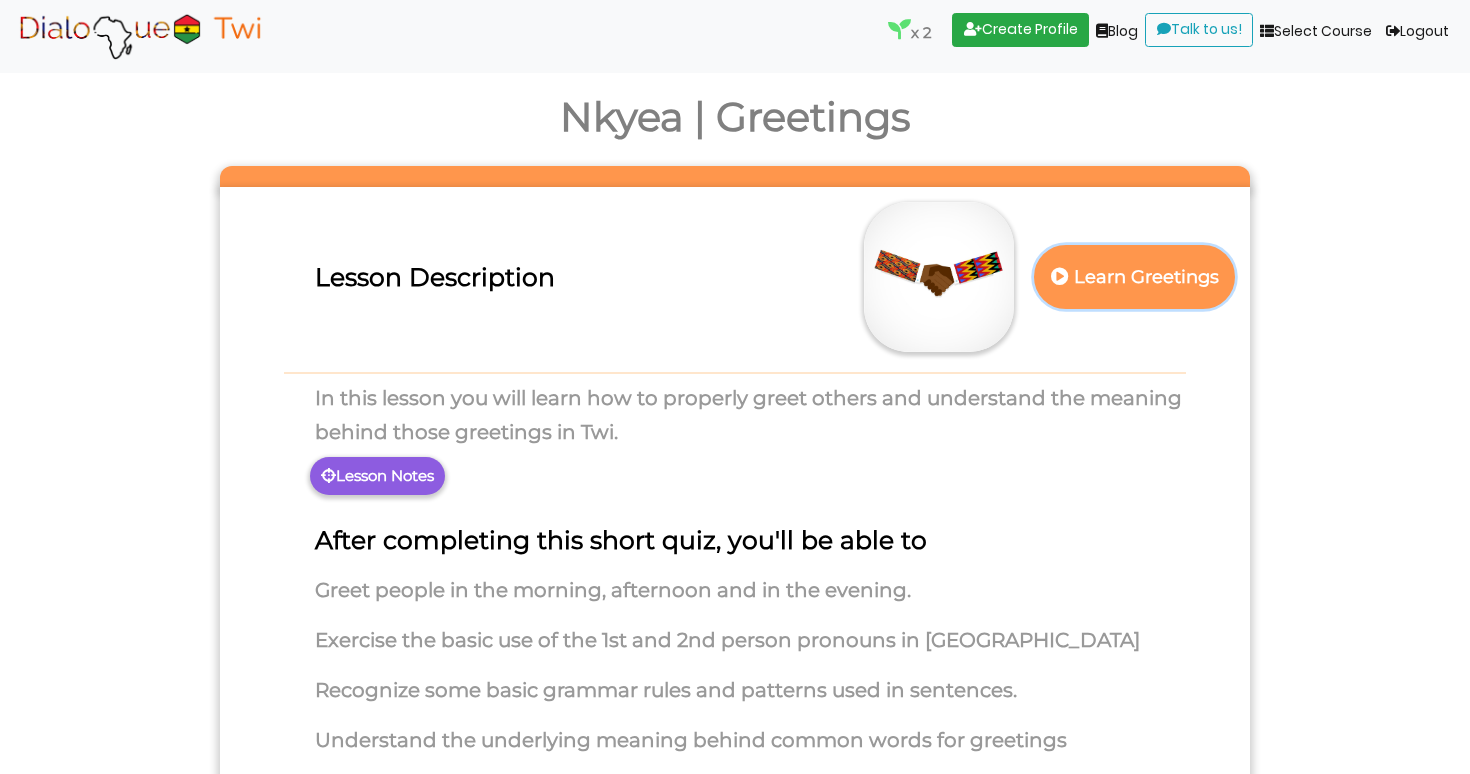 click on "Learn Greetings" at bounding box center (1135, 277) 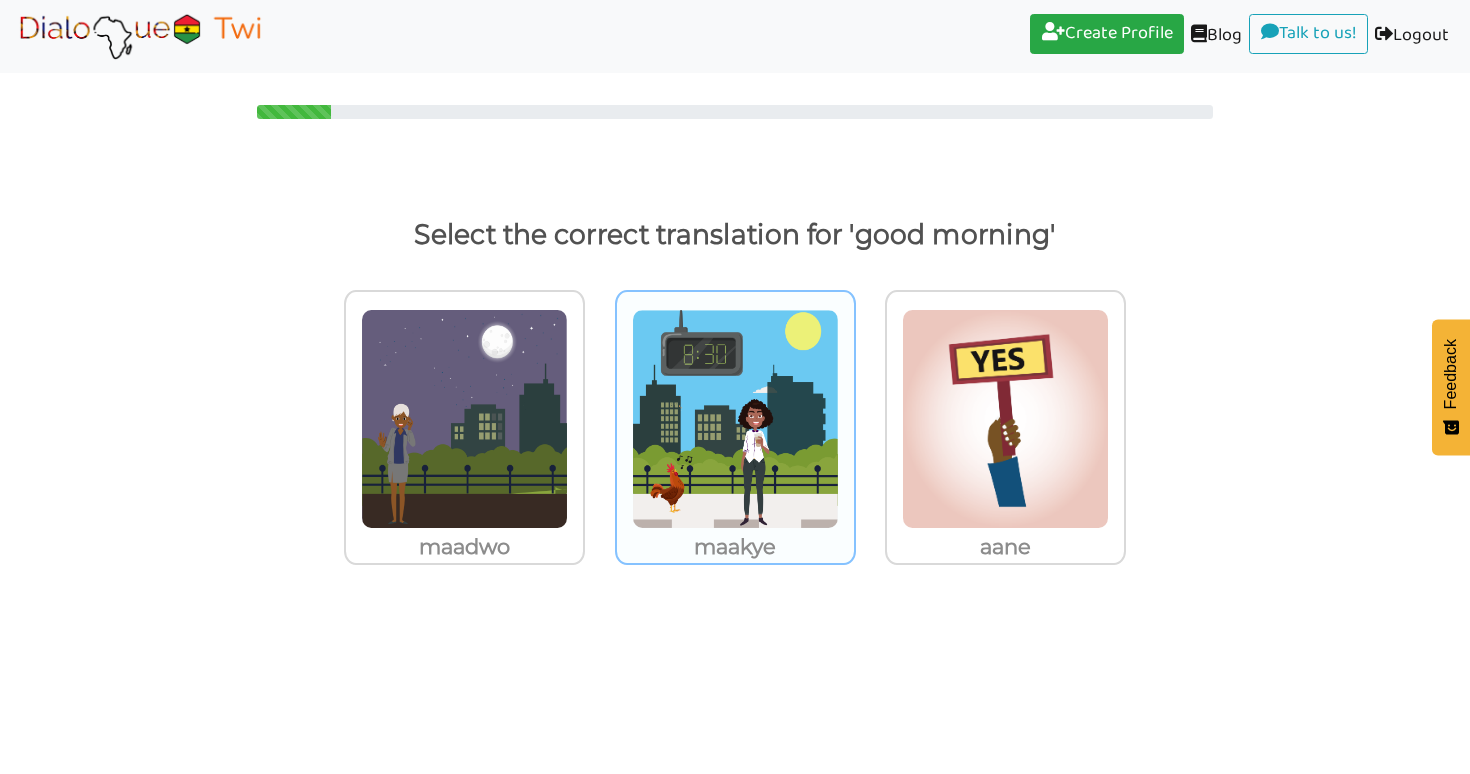 click at bounding box center [464, 419] 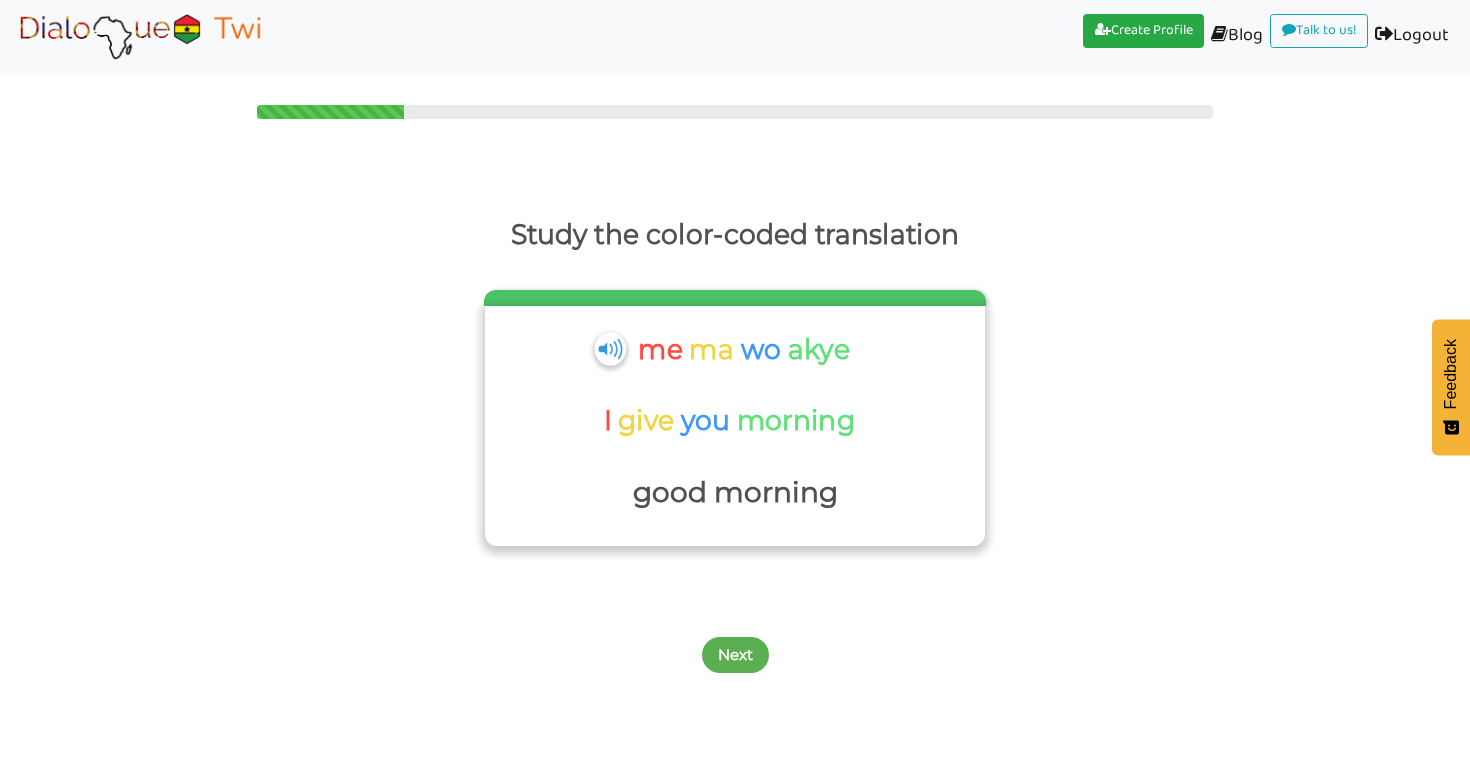 click at bounding box center [609, 348] 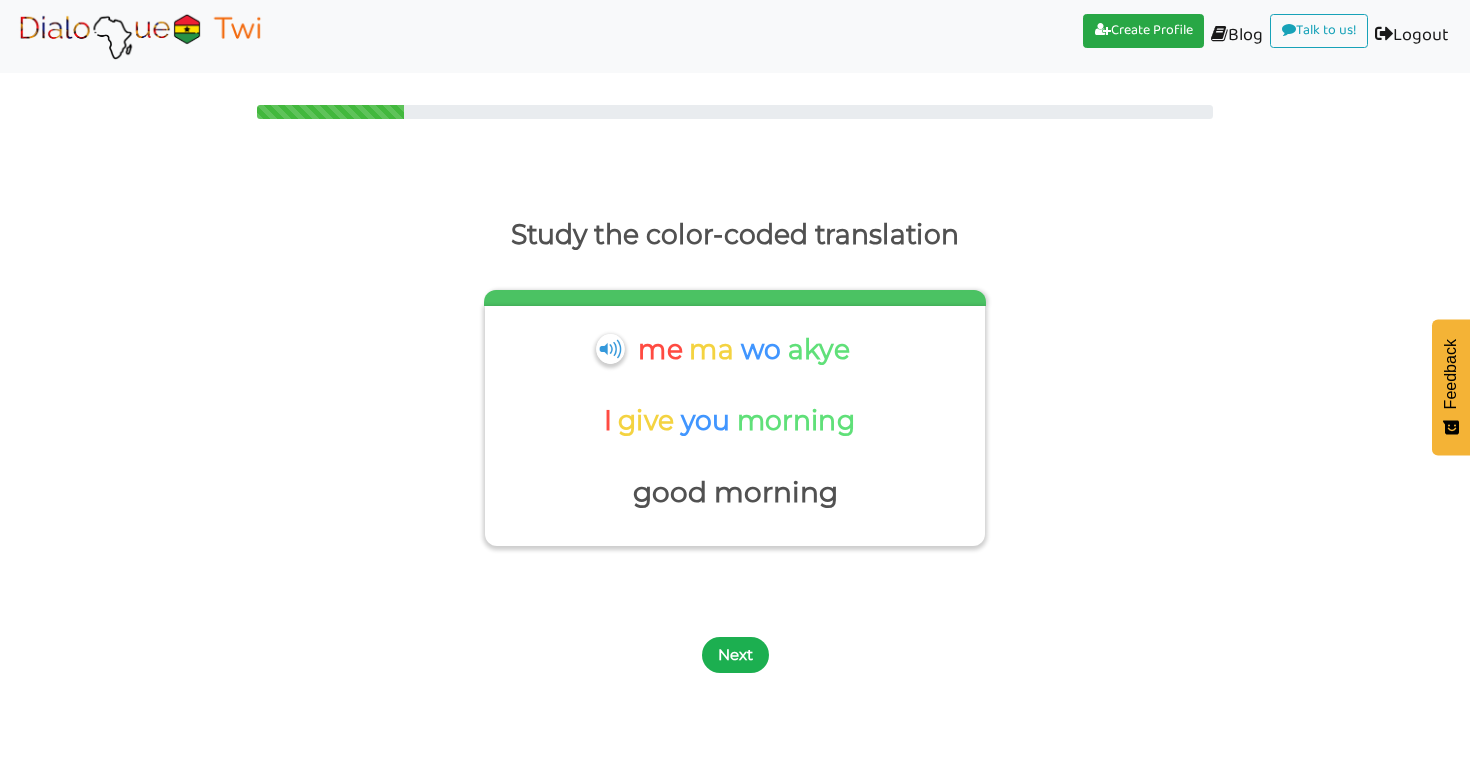 click on "Next" at bounding box center (735, 655) 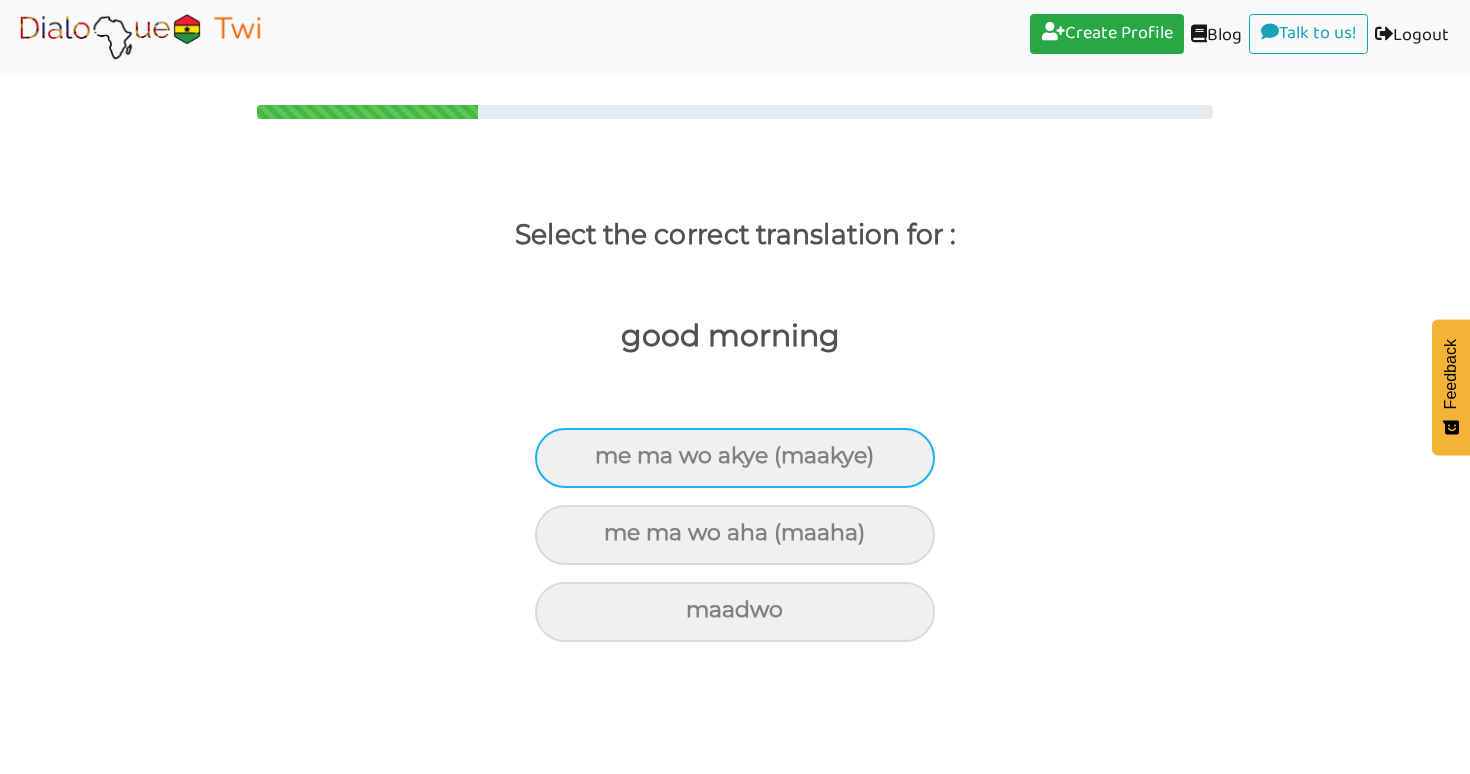 click on "me ma wo akye (maakye)" at bounding box center [735, 458] 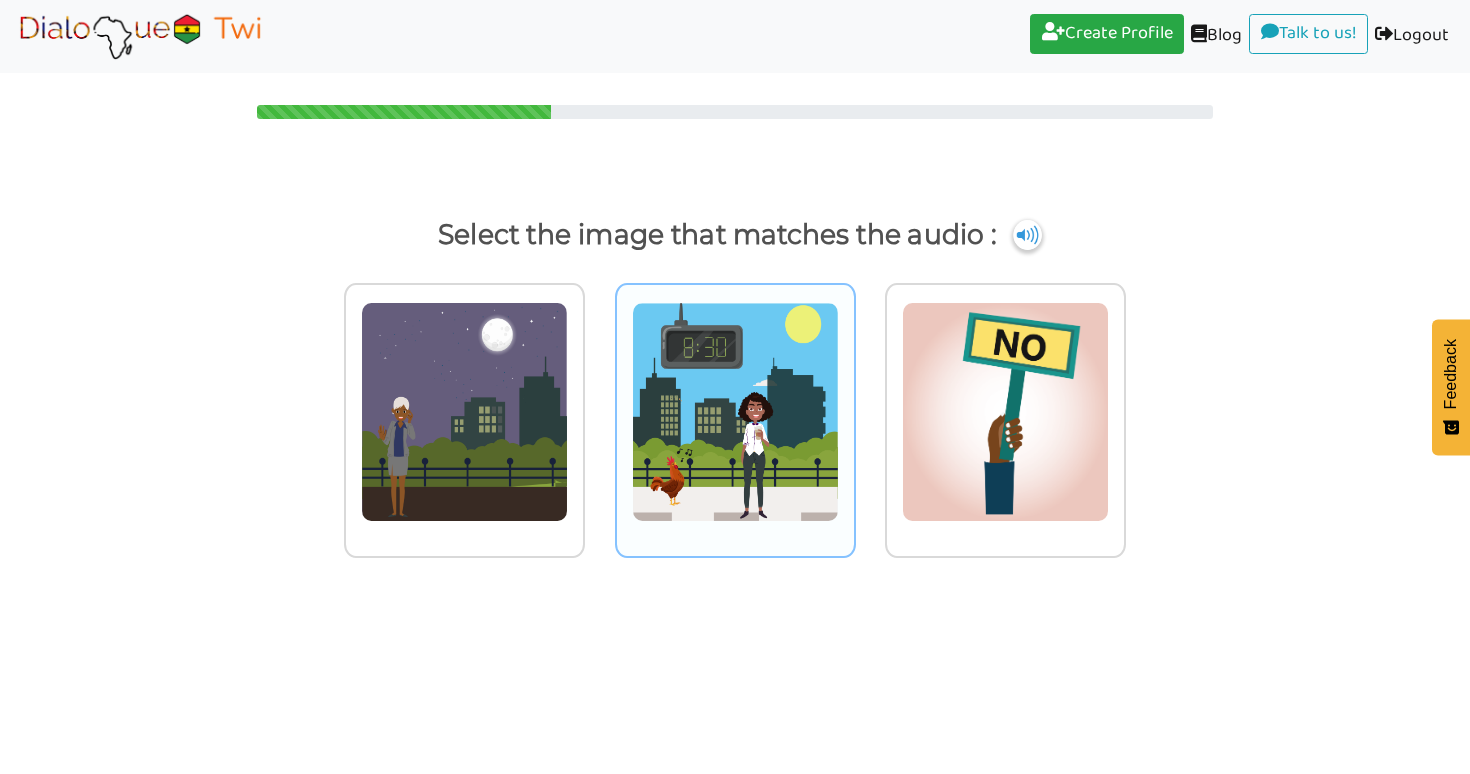 click at bounding box center (464, 412) 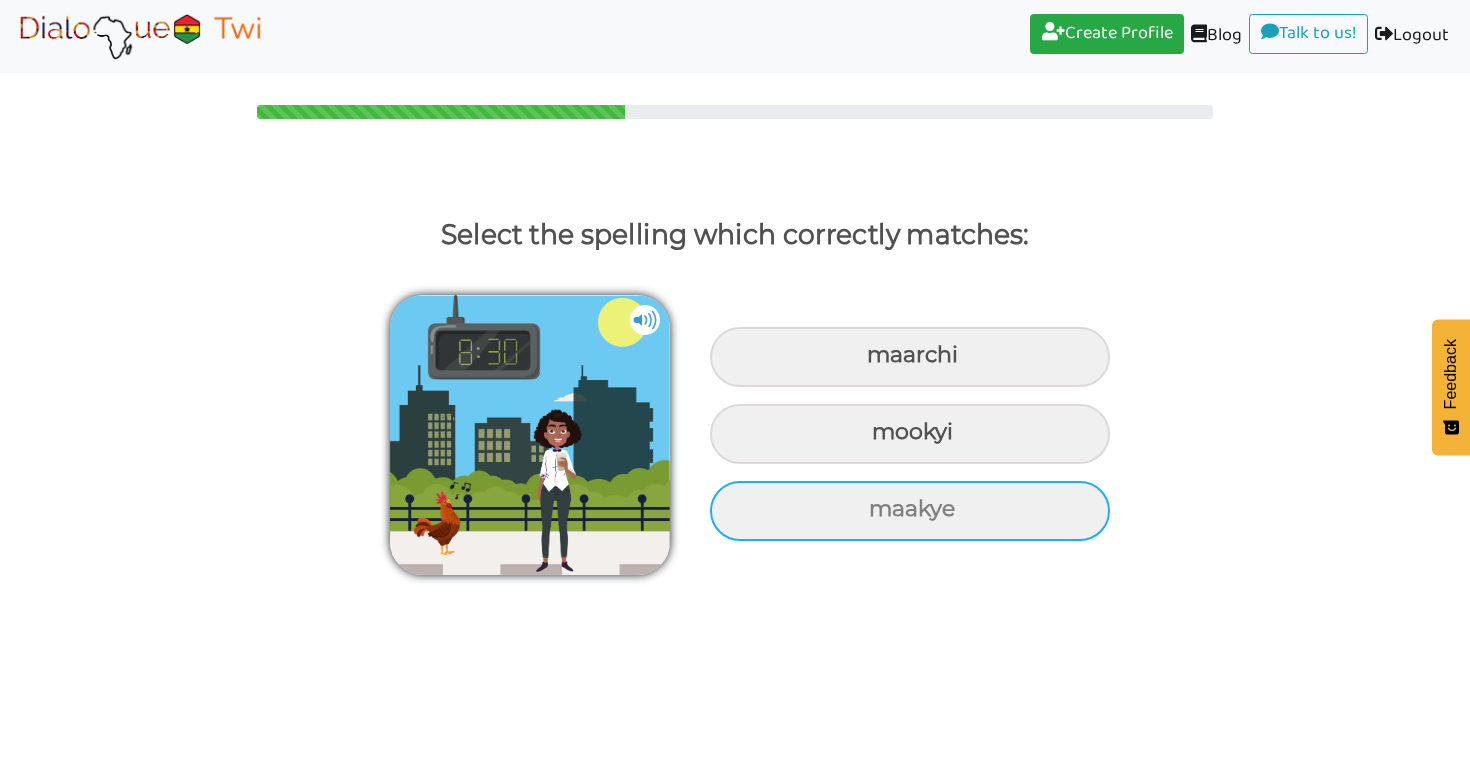 click on "maakye" at bounding box center (910, 357) 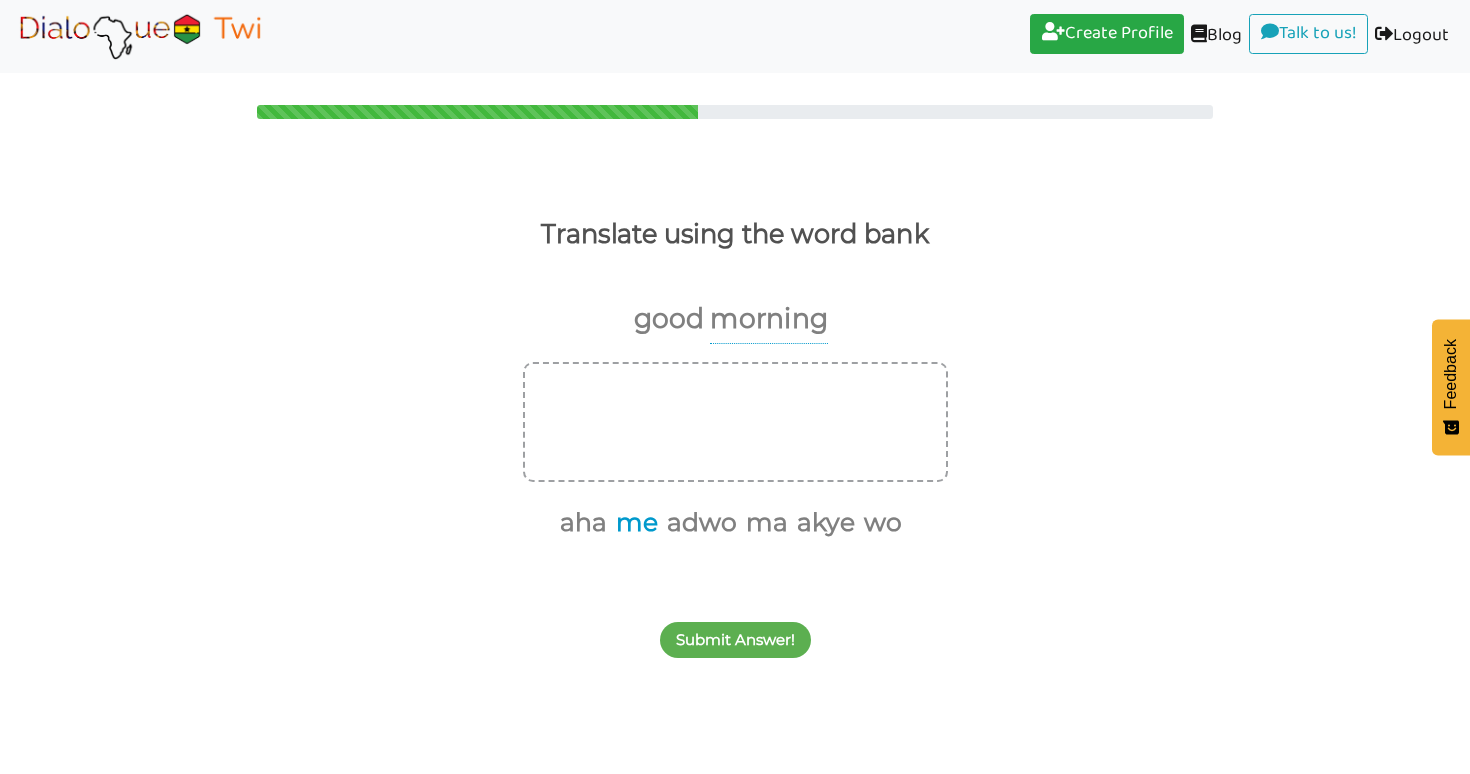 click on "me" at bounding box center [633, 523] 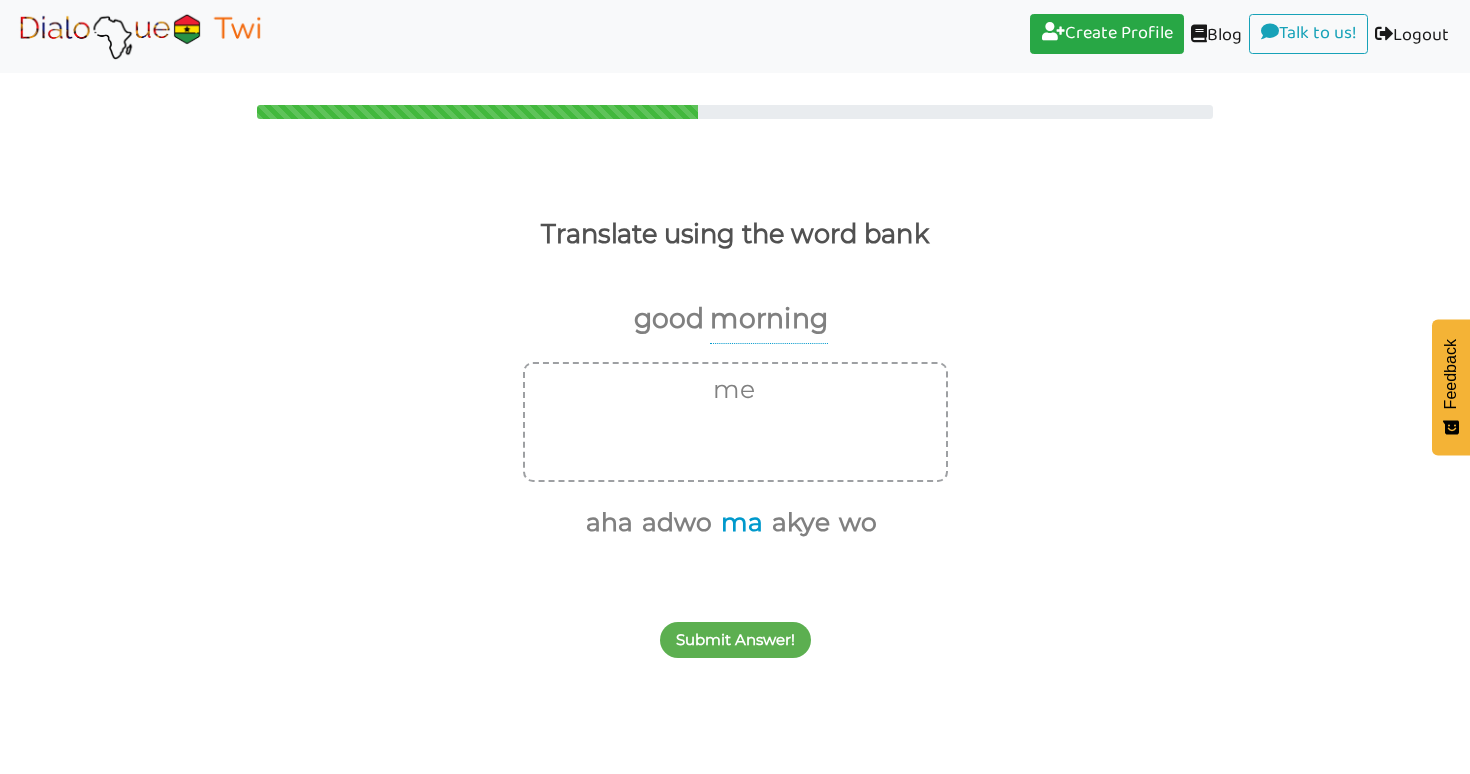 click on "ma" at bounding box center [738, 523] 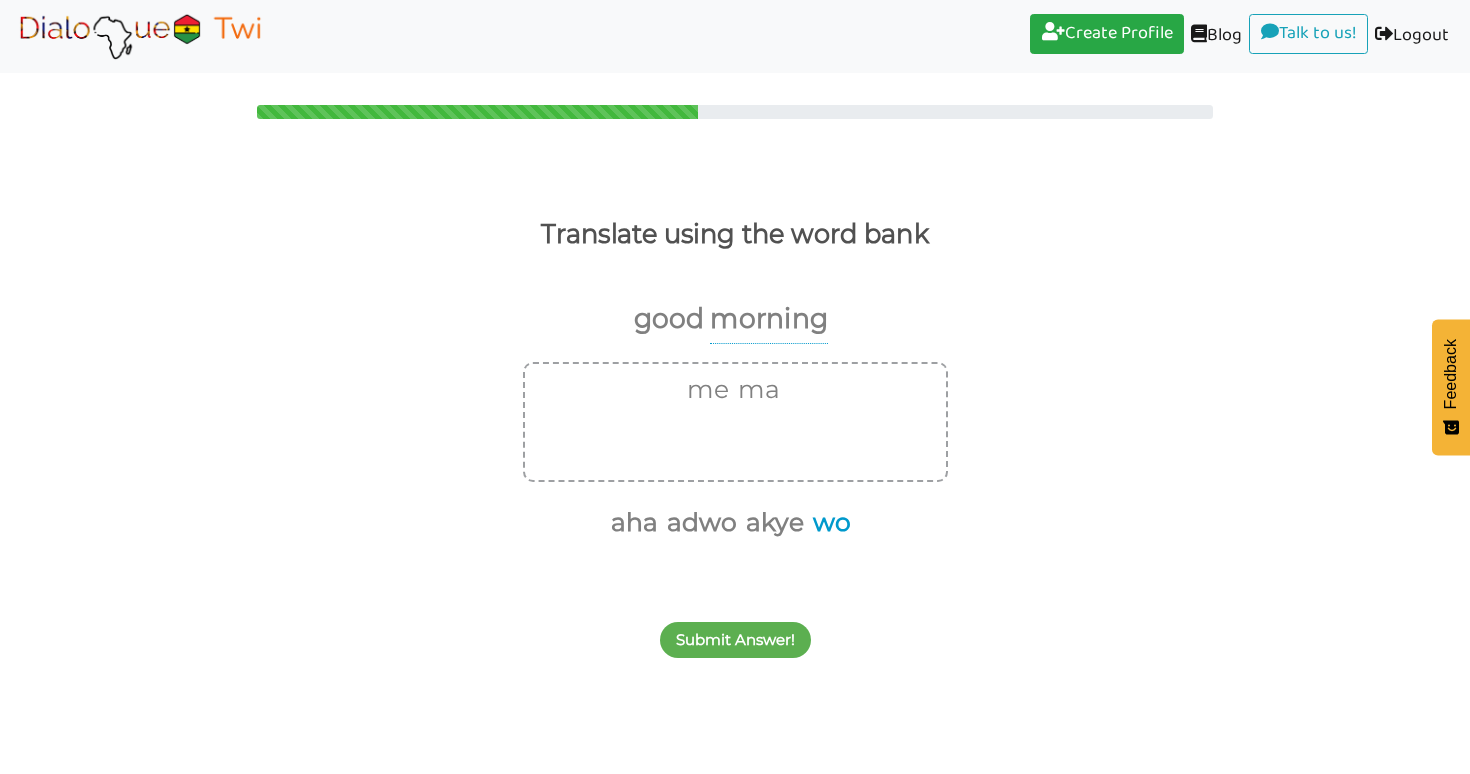 click on "wo" at bounding box center [828, 523] 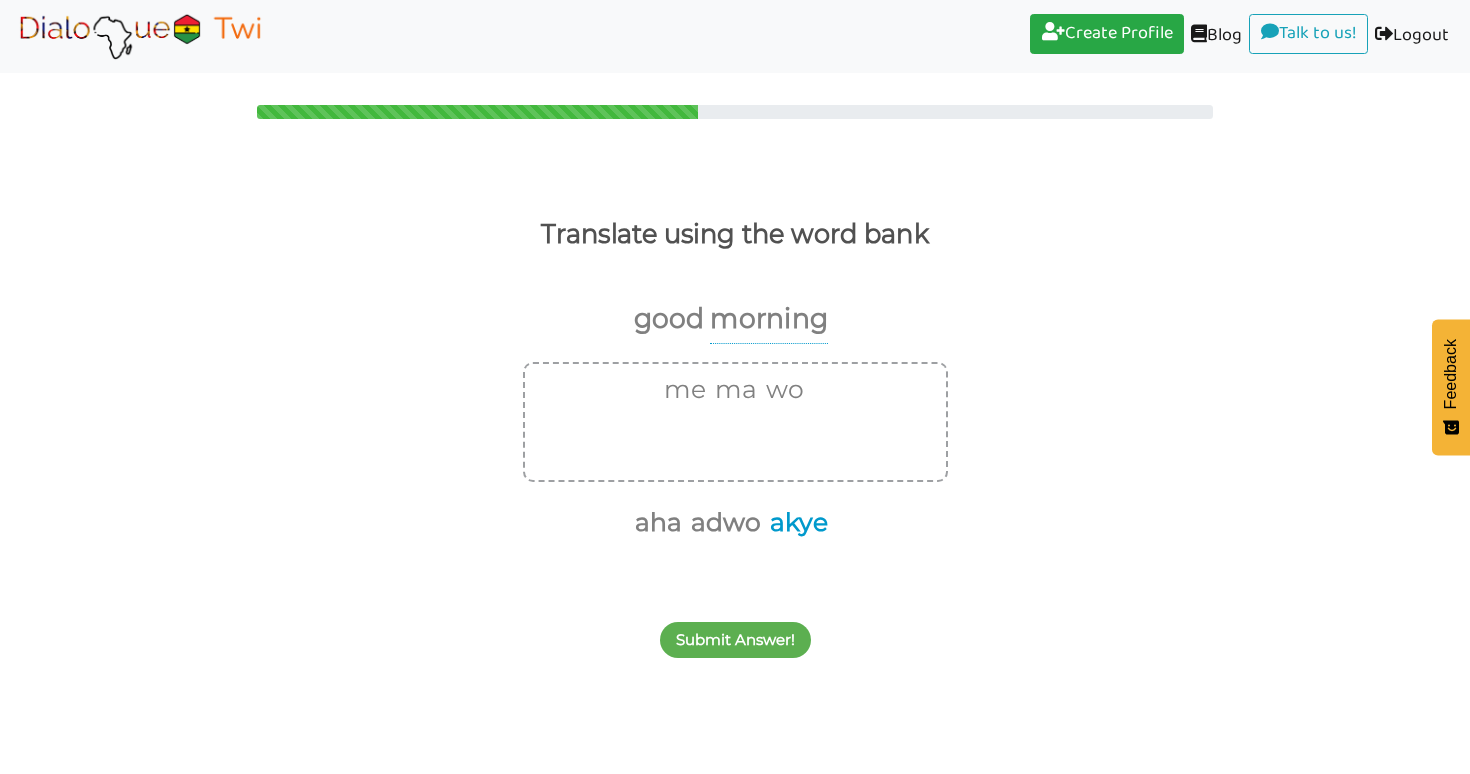 click on "akye" at bounding box center [795, 523] 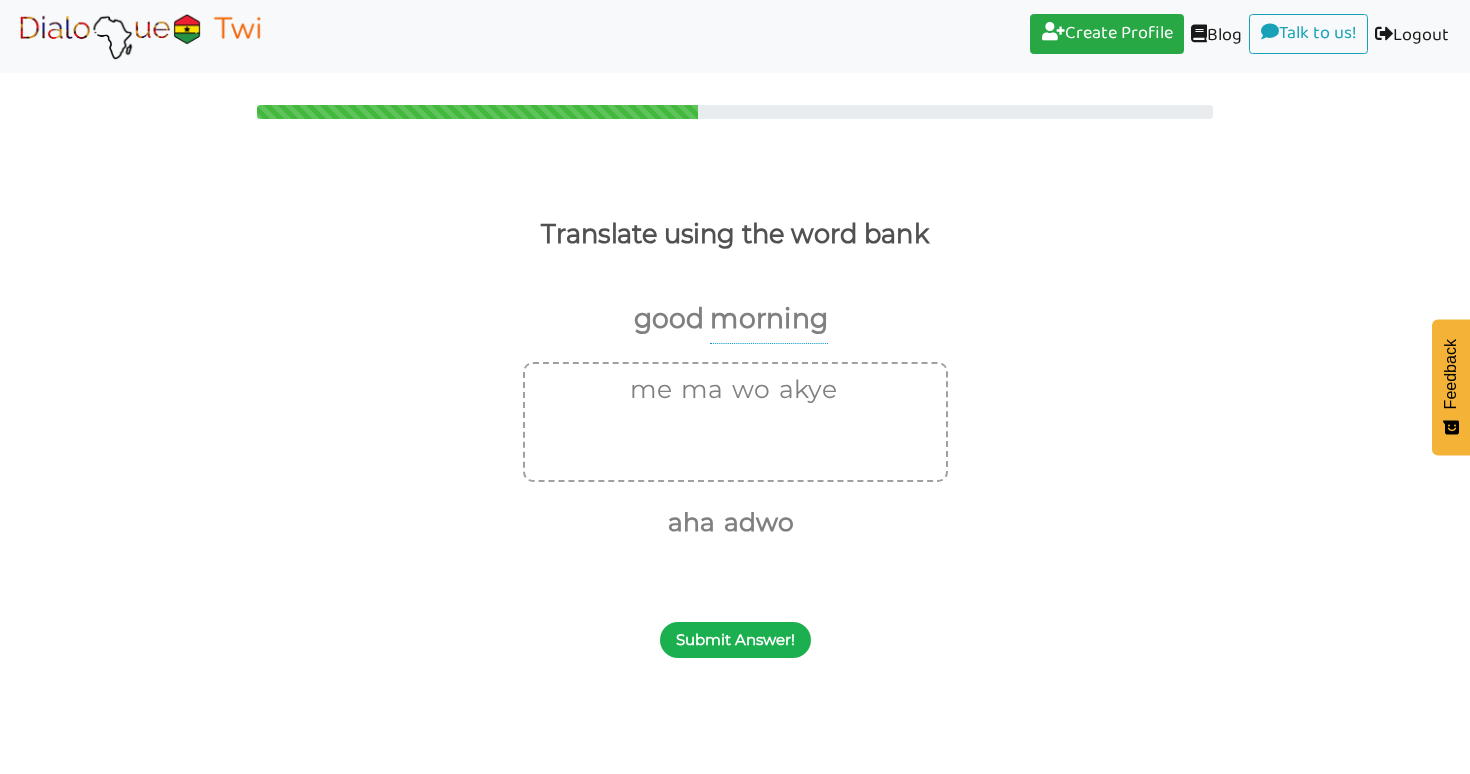 click on "Submit Answer!" at bounding box center [735, 640] 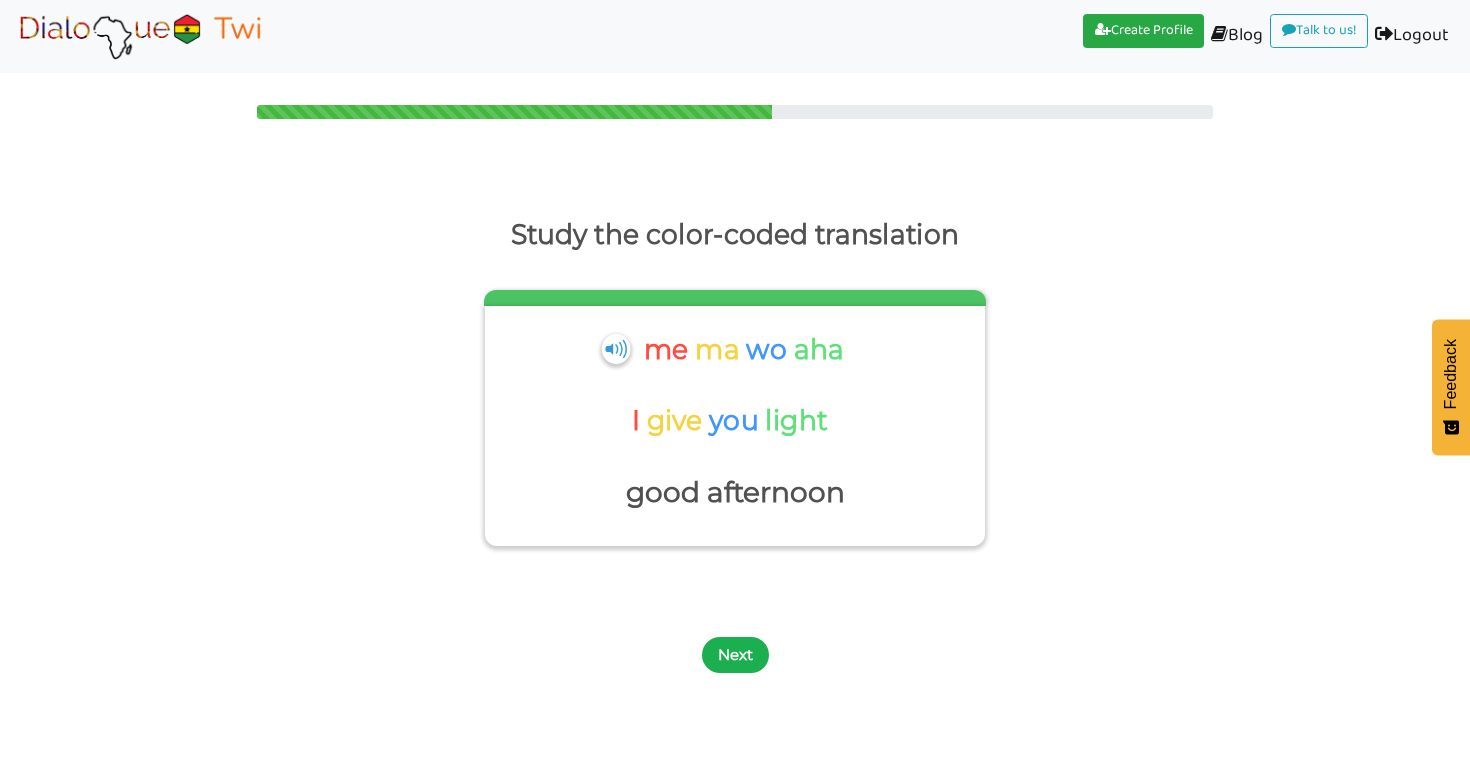 click on "Next" at bounding box center [735, 655] 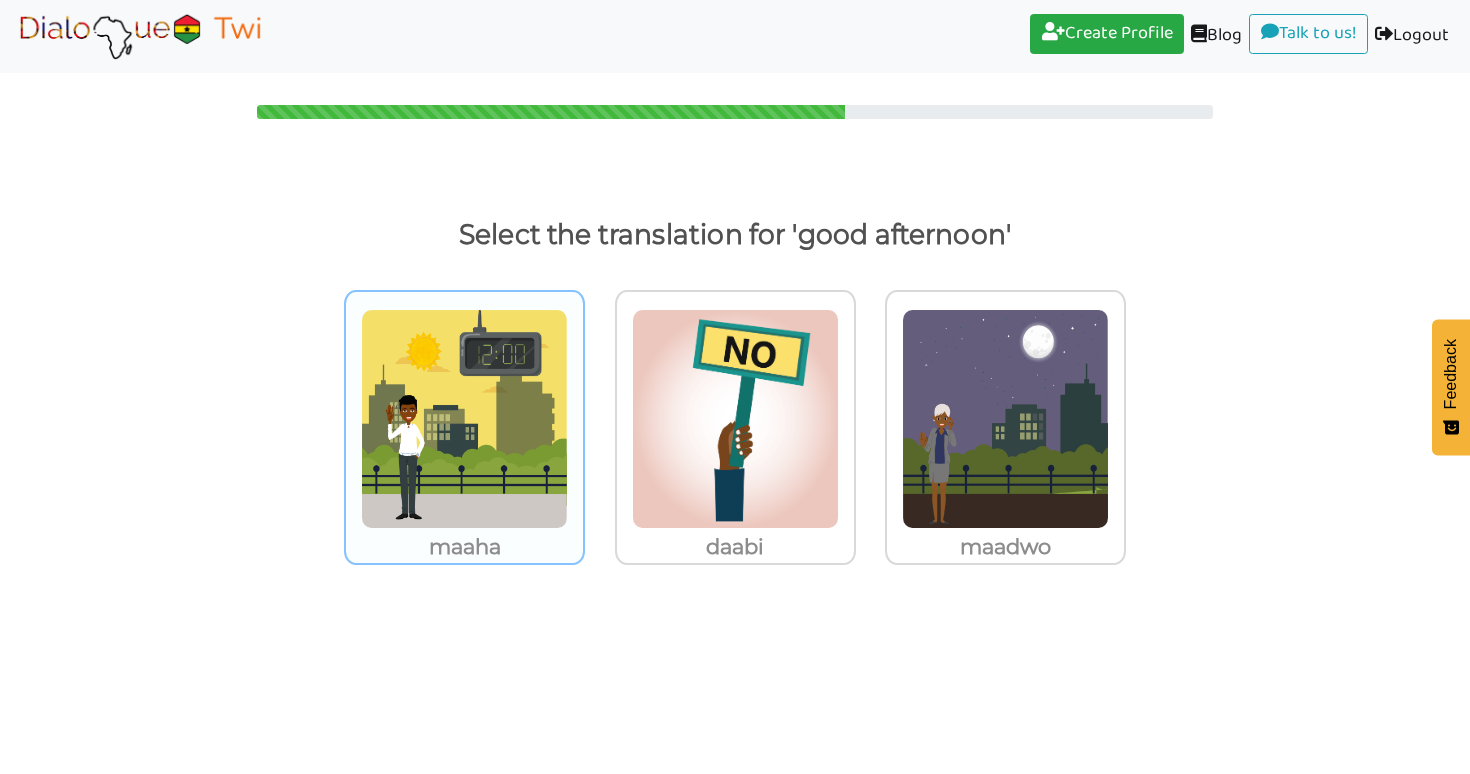 click at bounding box center [464, 419] 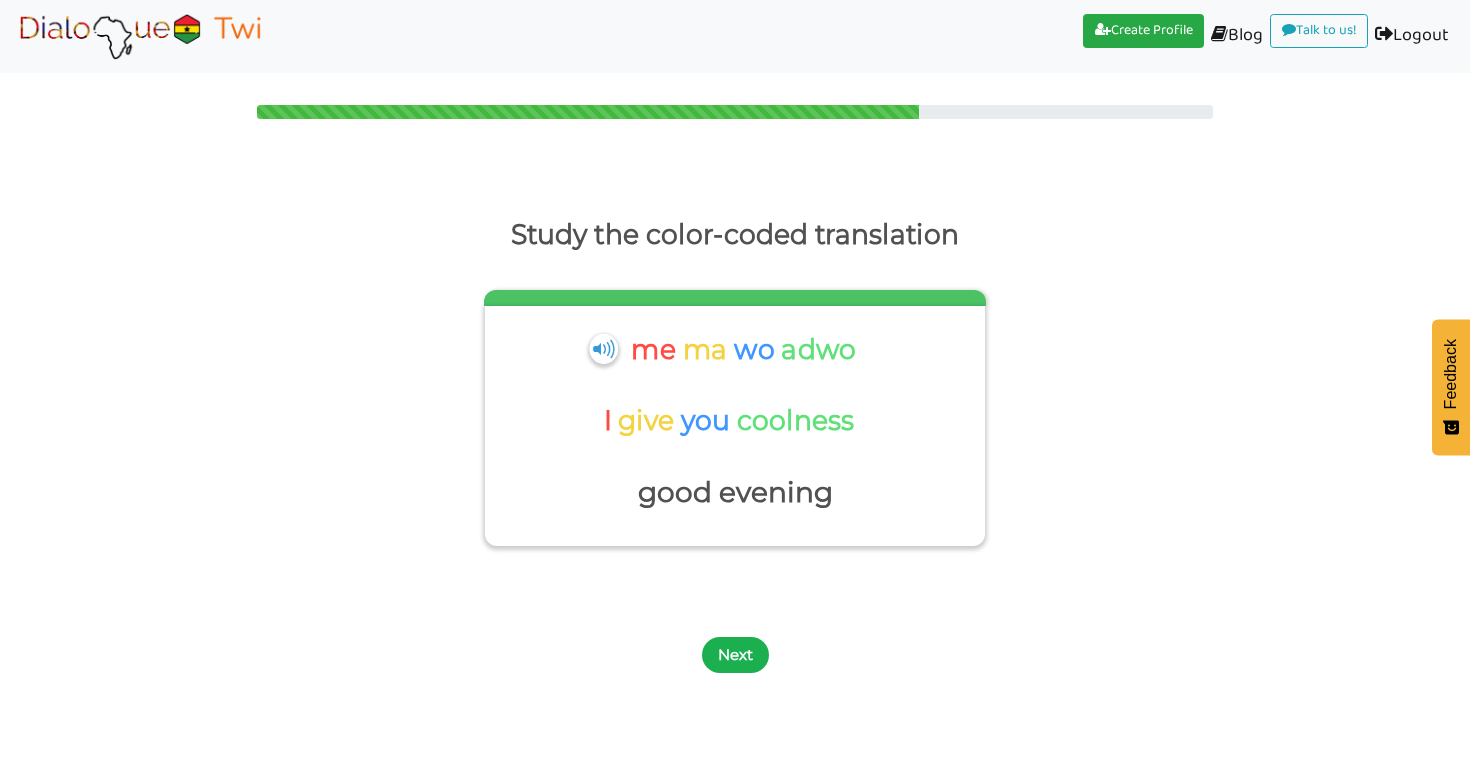 click on "Next" at bounding box center [735, 655] 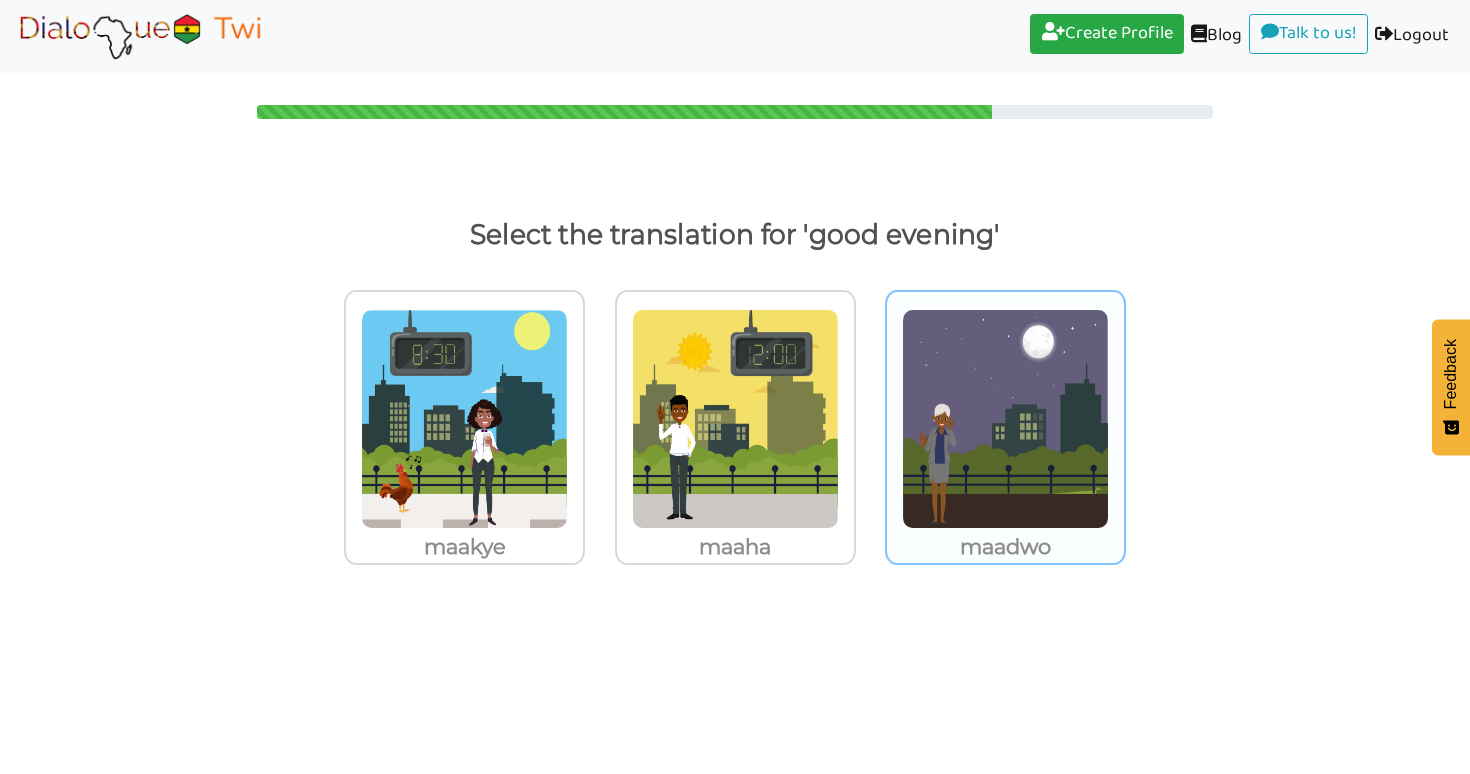 click at bounding box center [464, 419] 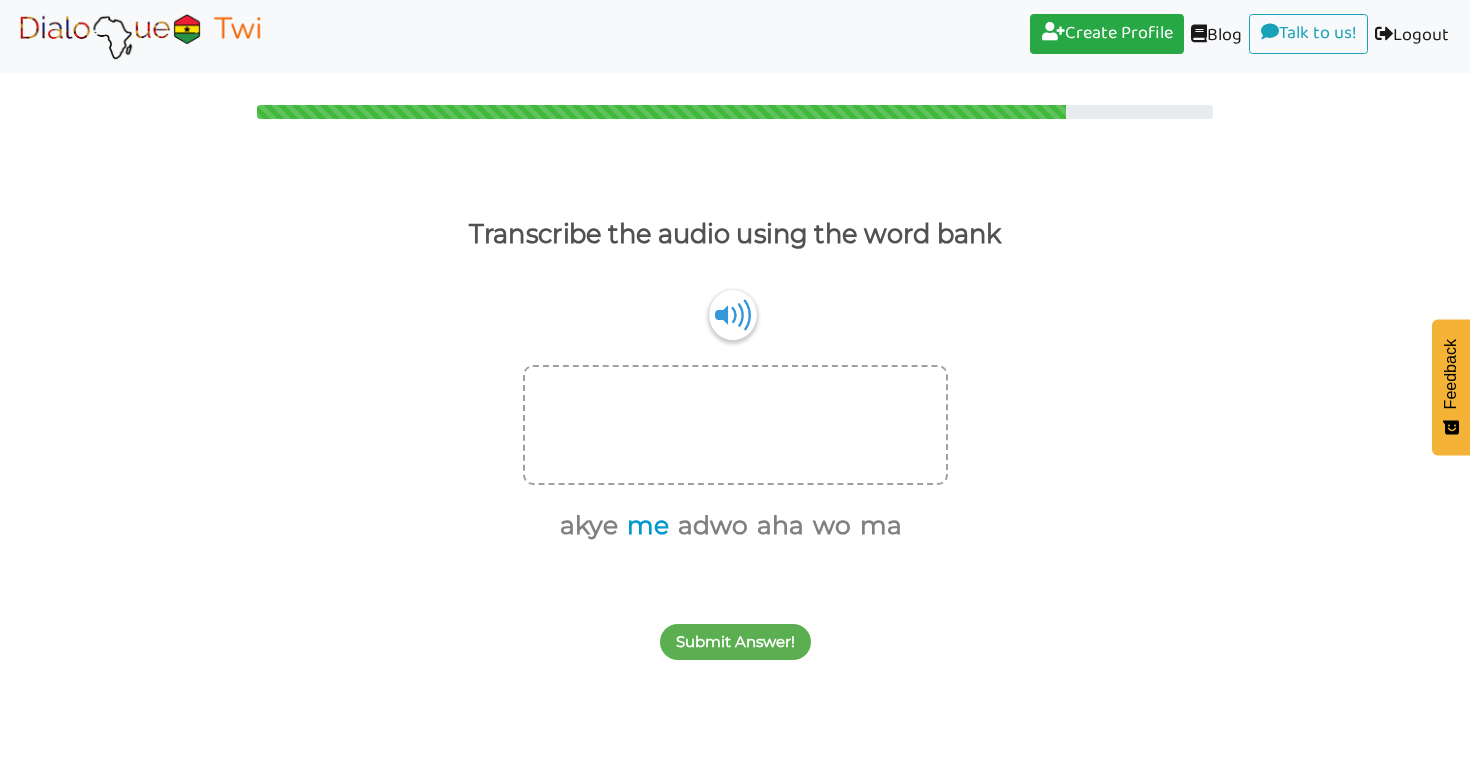 click on "me" at bounding box center (644, 526) 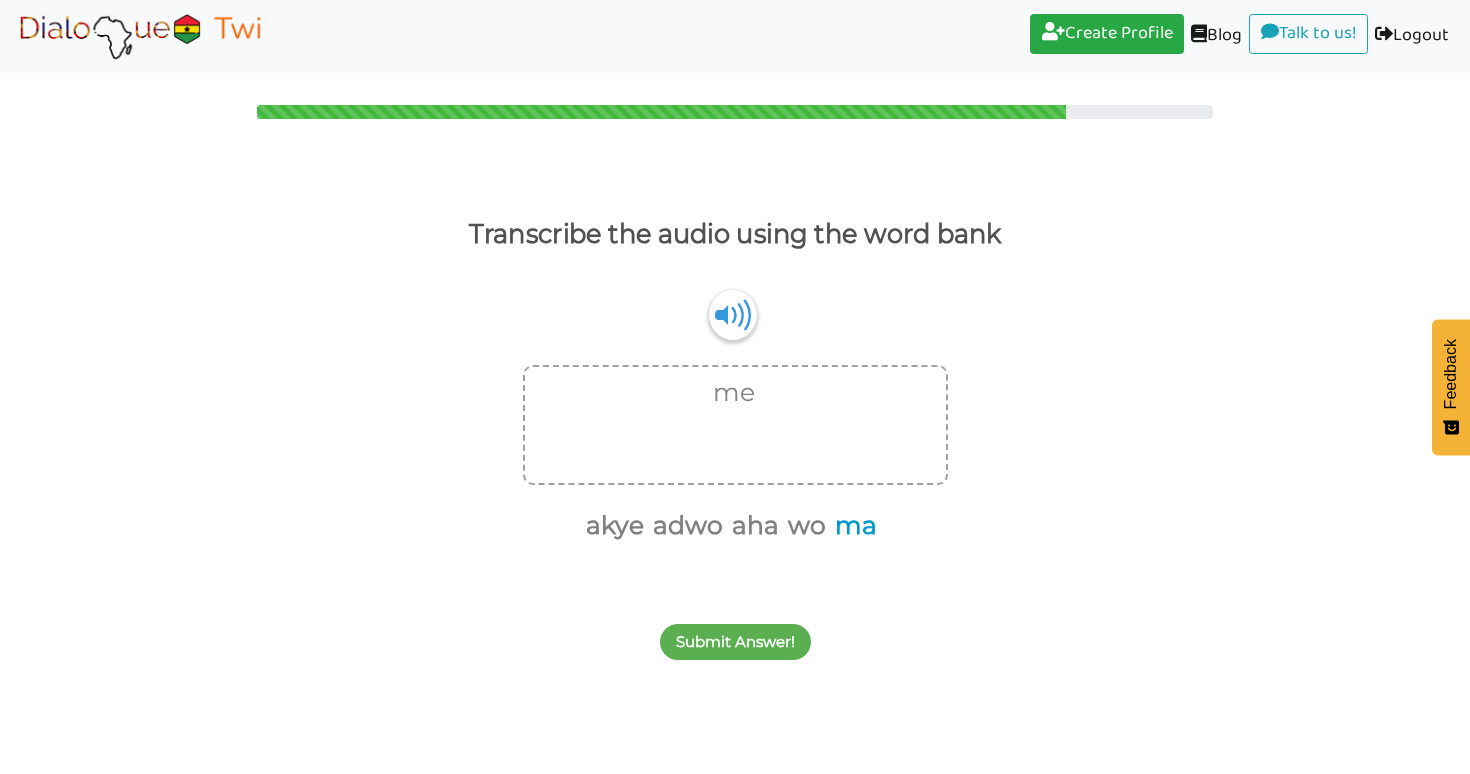 click on "ma" at bounding box center [852, 526] 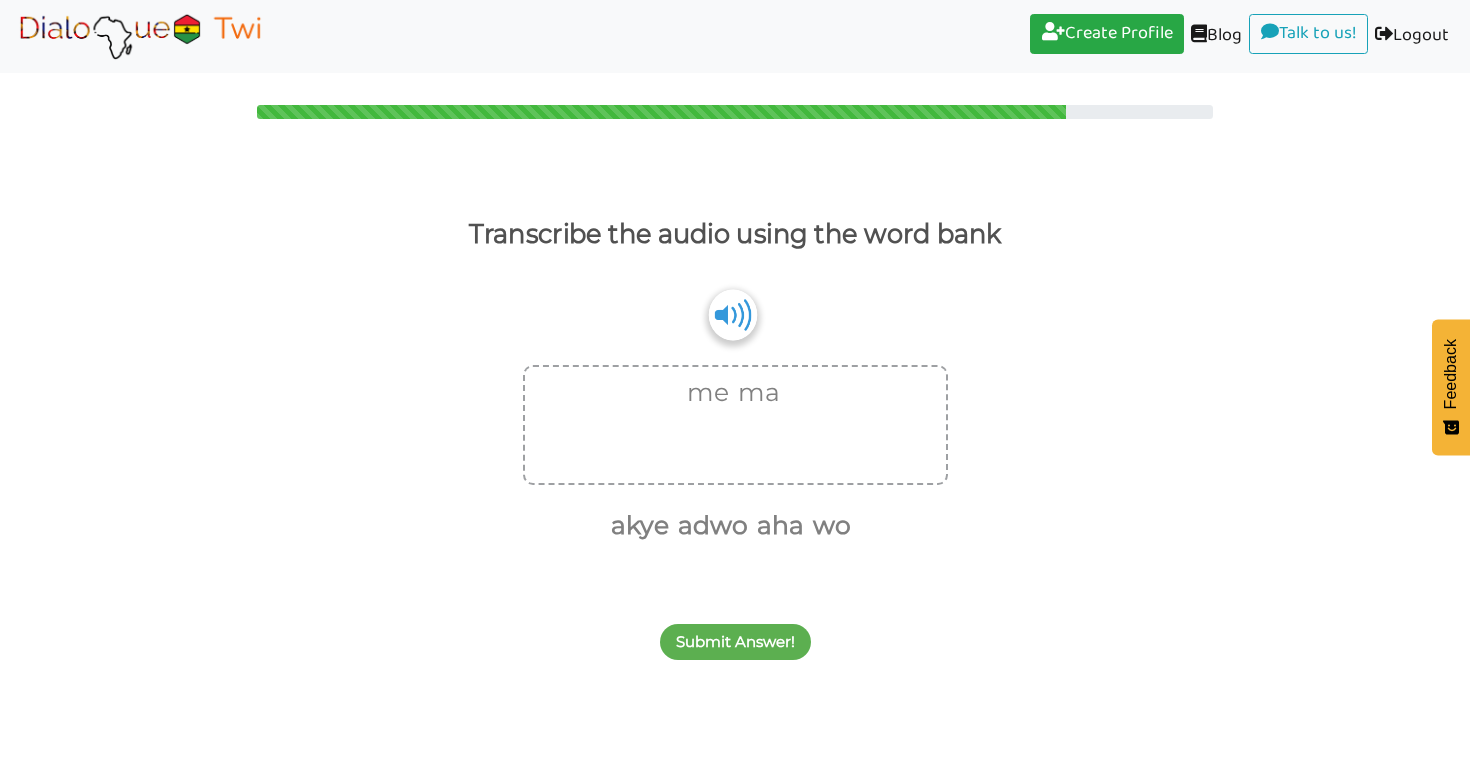 click at bounding box center (732, 314) 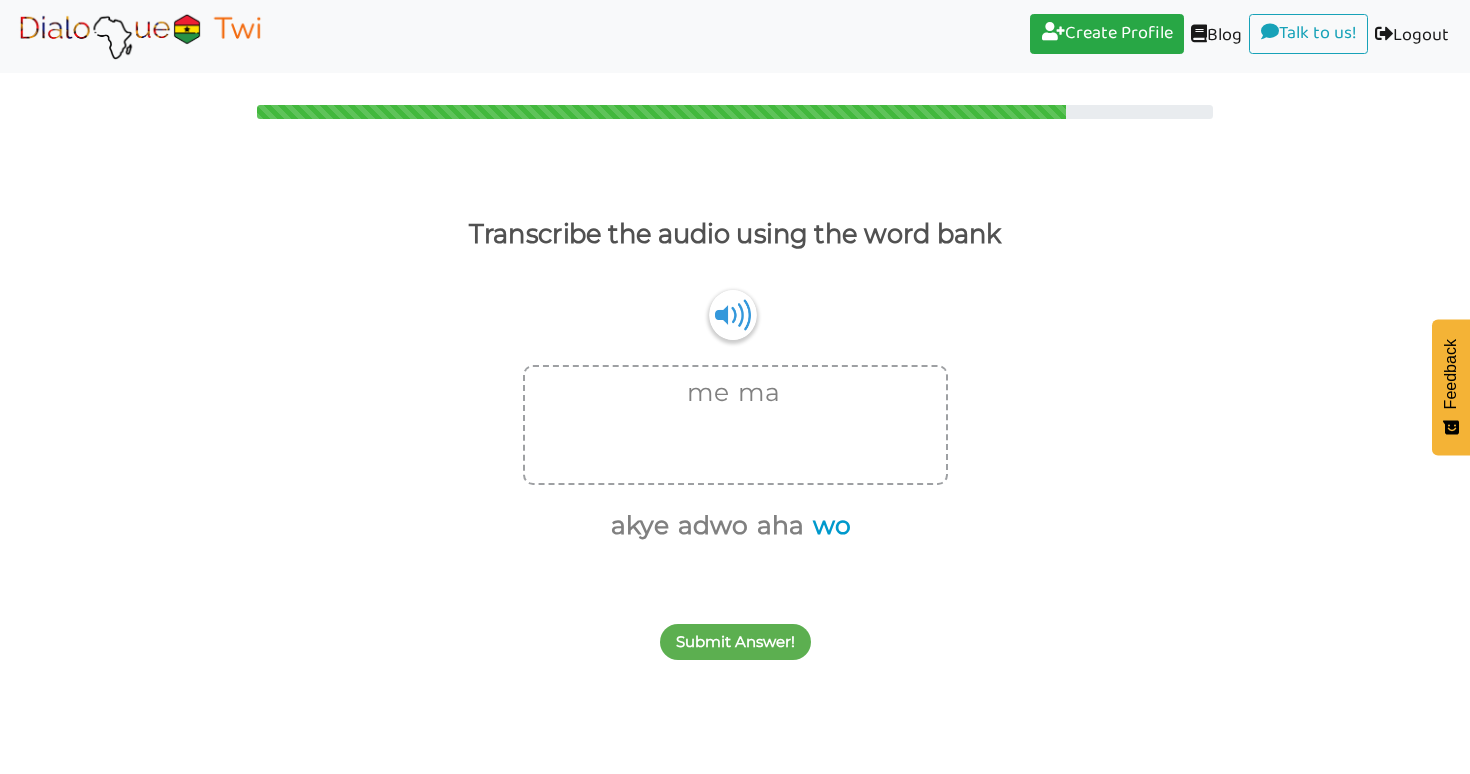 click on "wo" at bounding box center [828, 526] 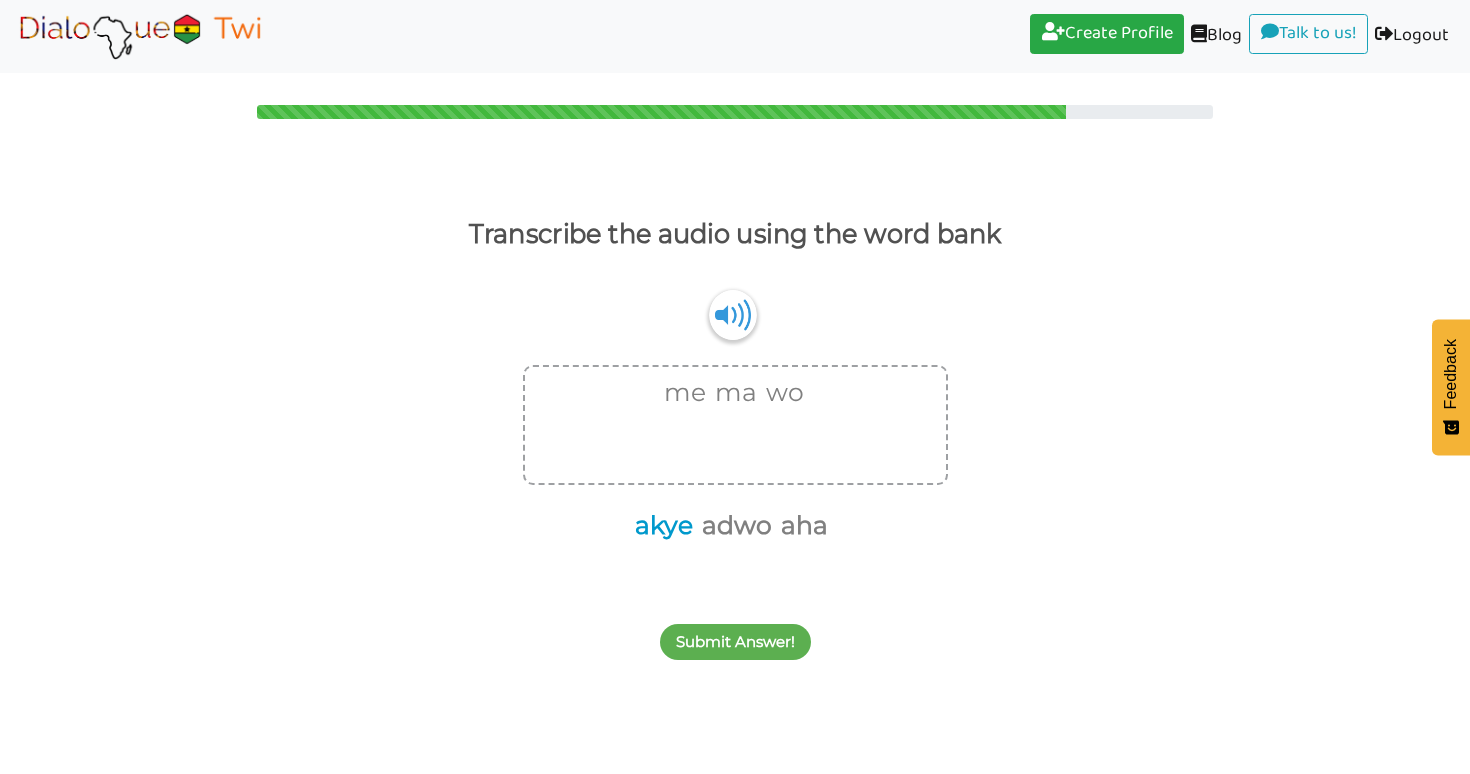 click on "akye" at bounding box center [660, 526] 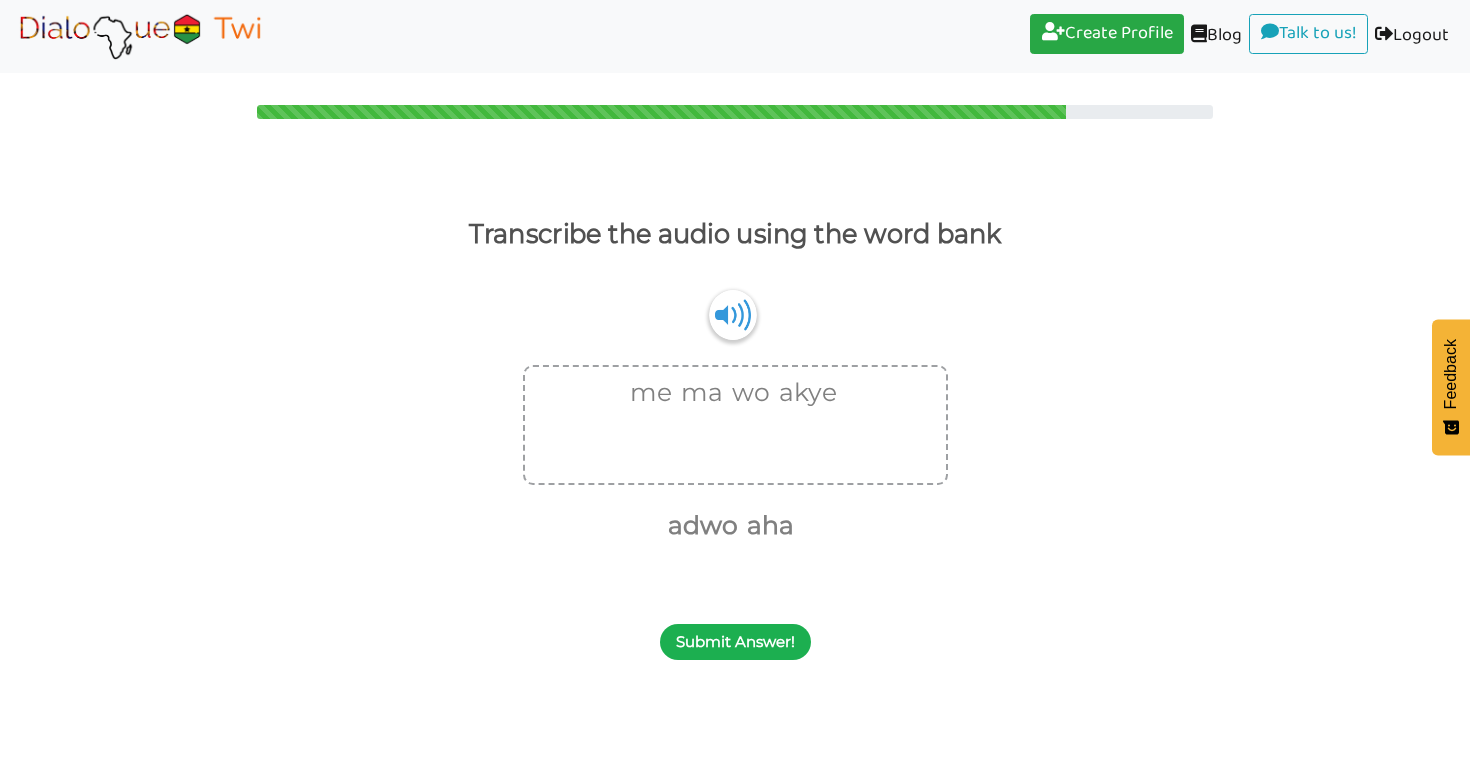 click on "Submit Answer!" at bounding box center (735, 642) 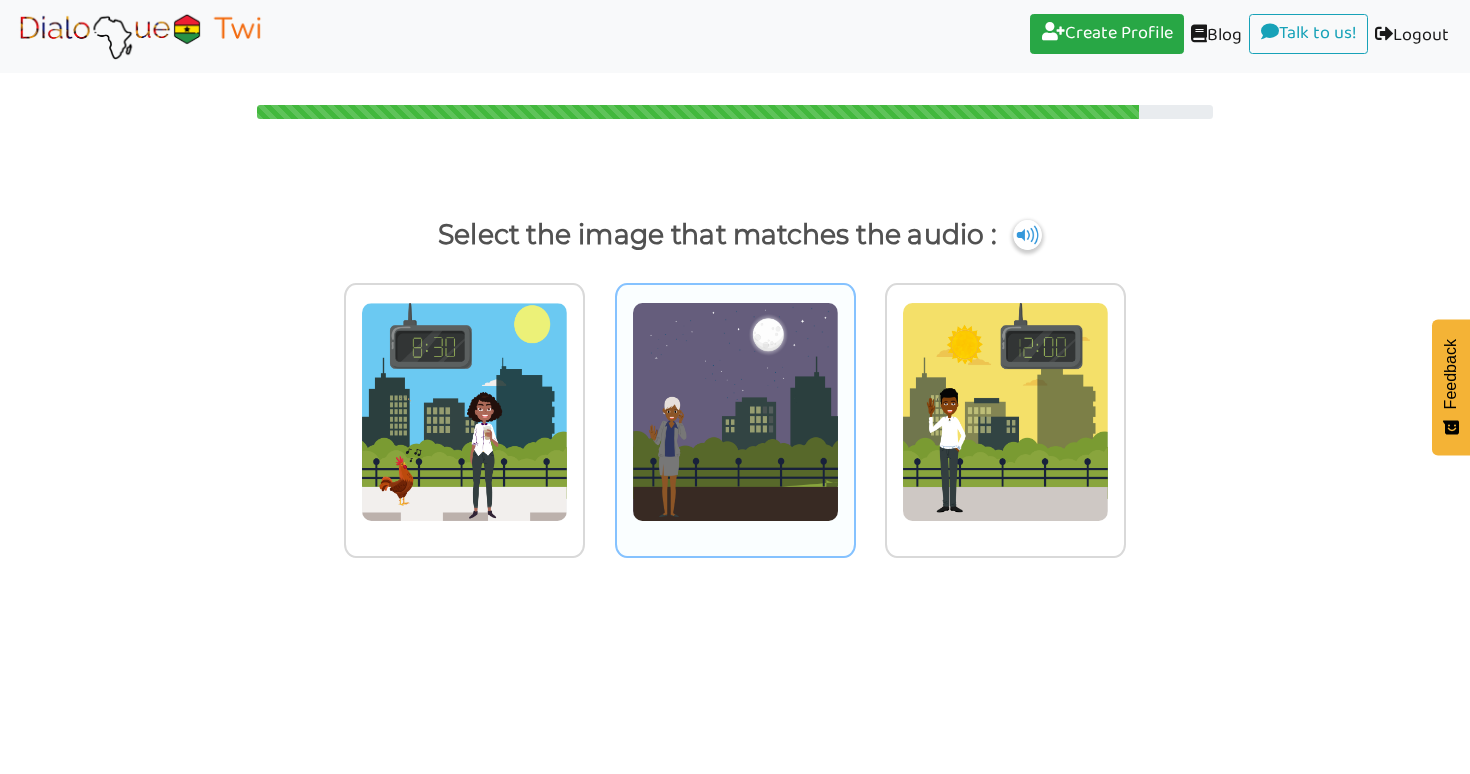 click at bounding box center (464, 420) 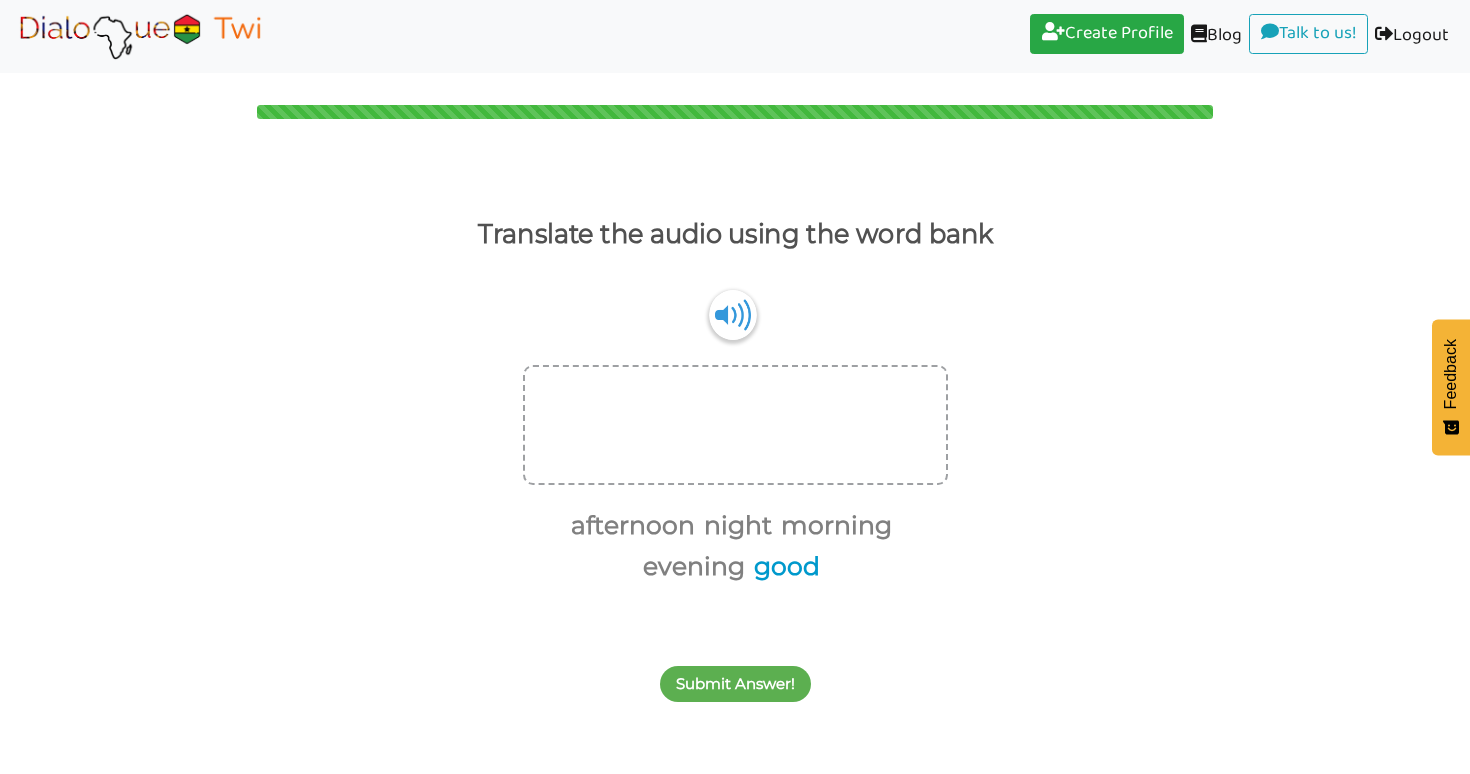 click on "good" at bounding box center (783, 567) 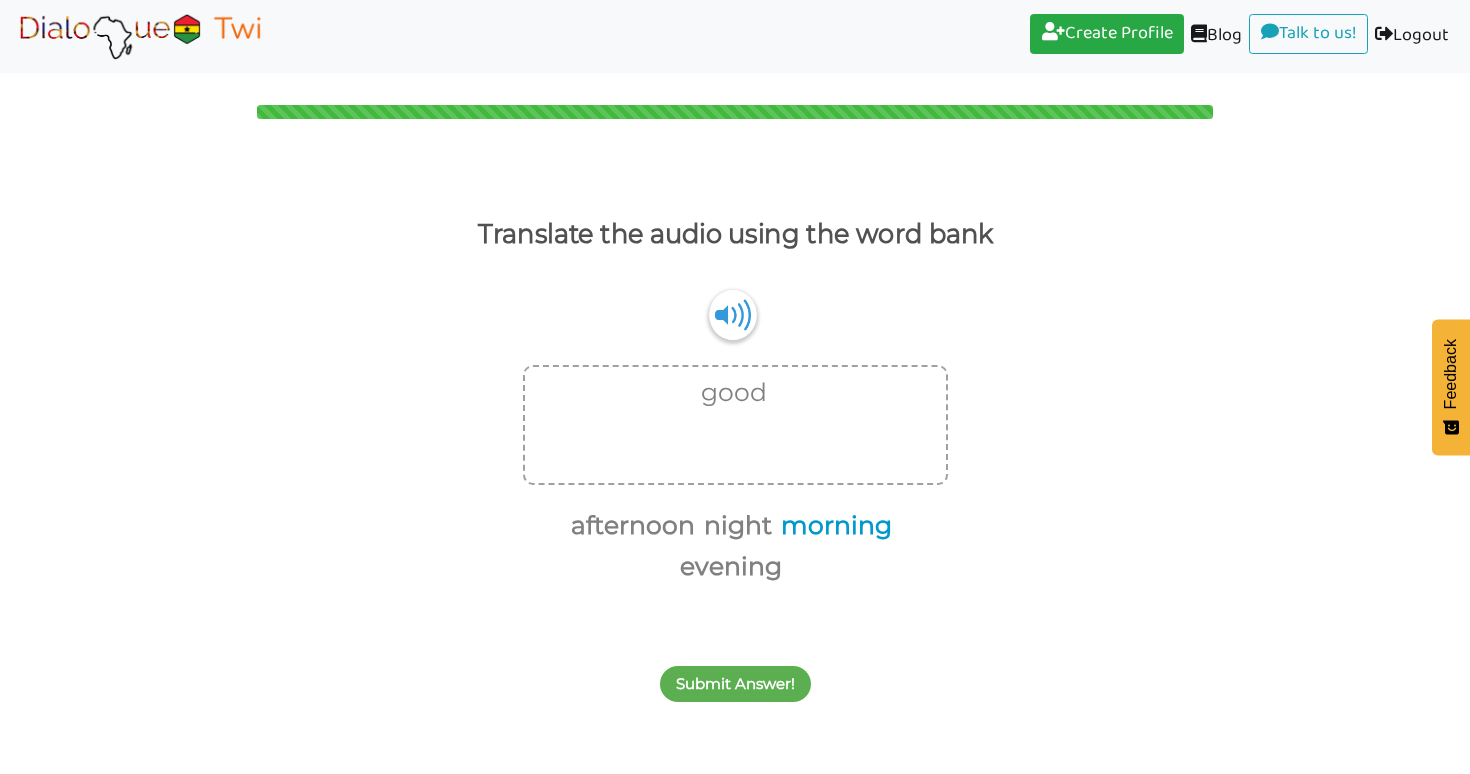 click on "morning" at bounding box center (833, 526) 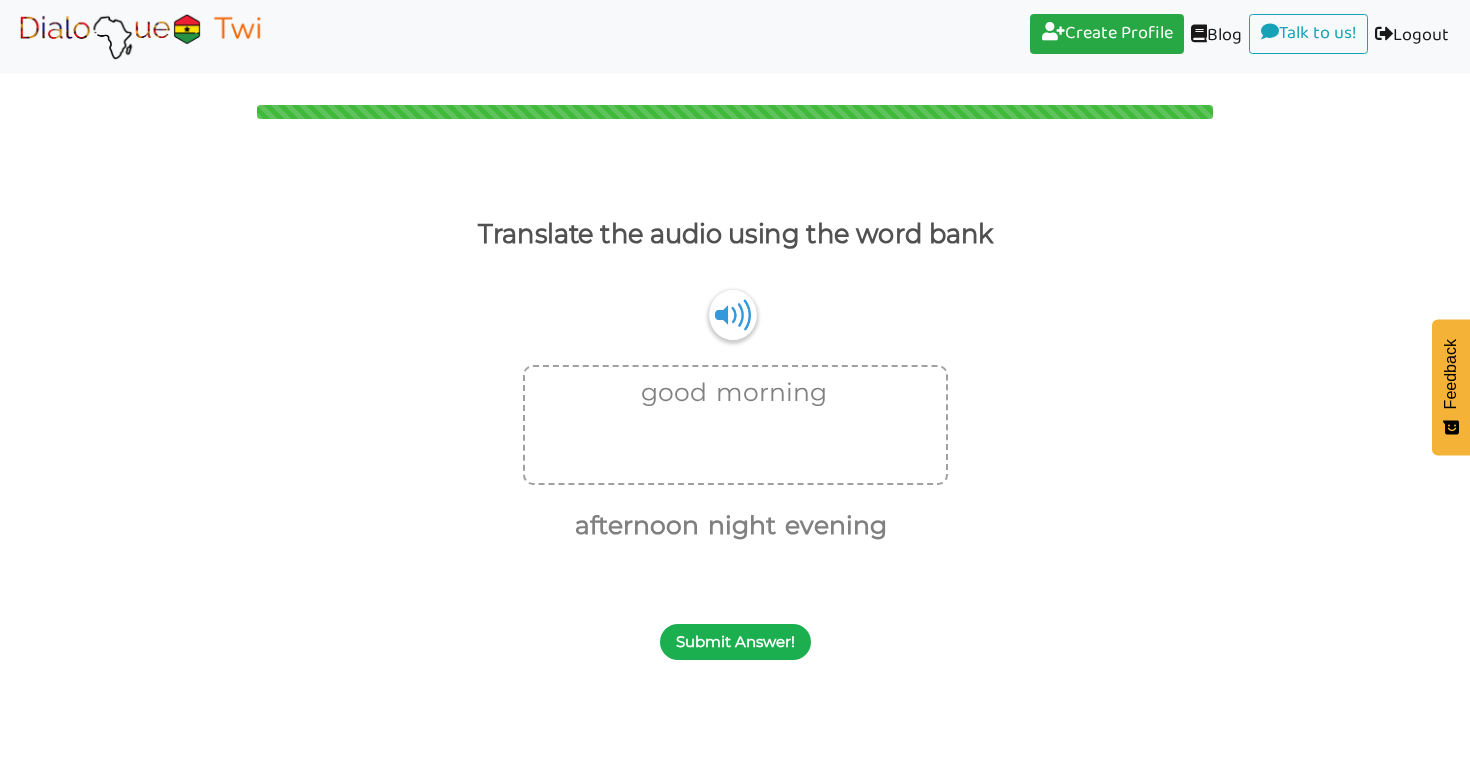 click on "Submit Answer!" at bounding box center (735, 642) 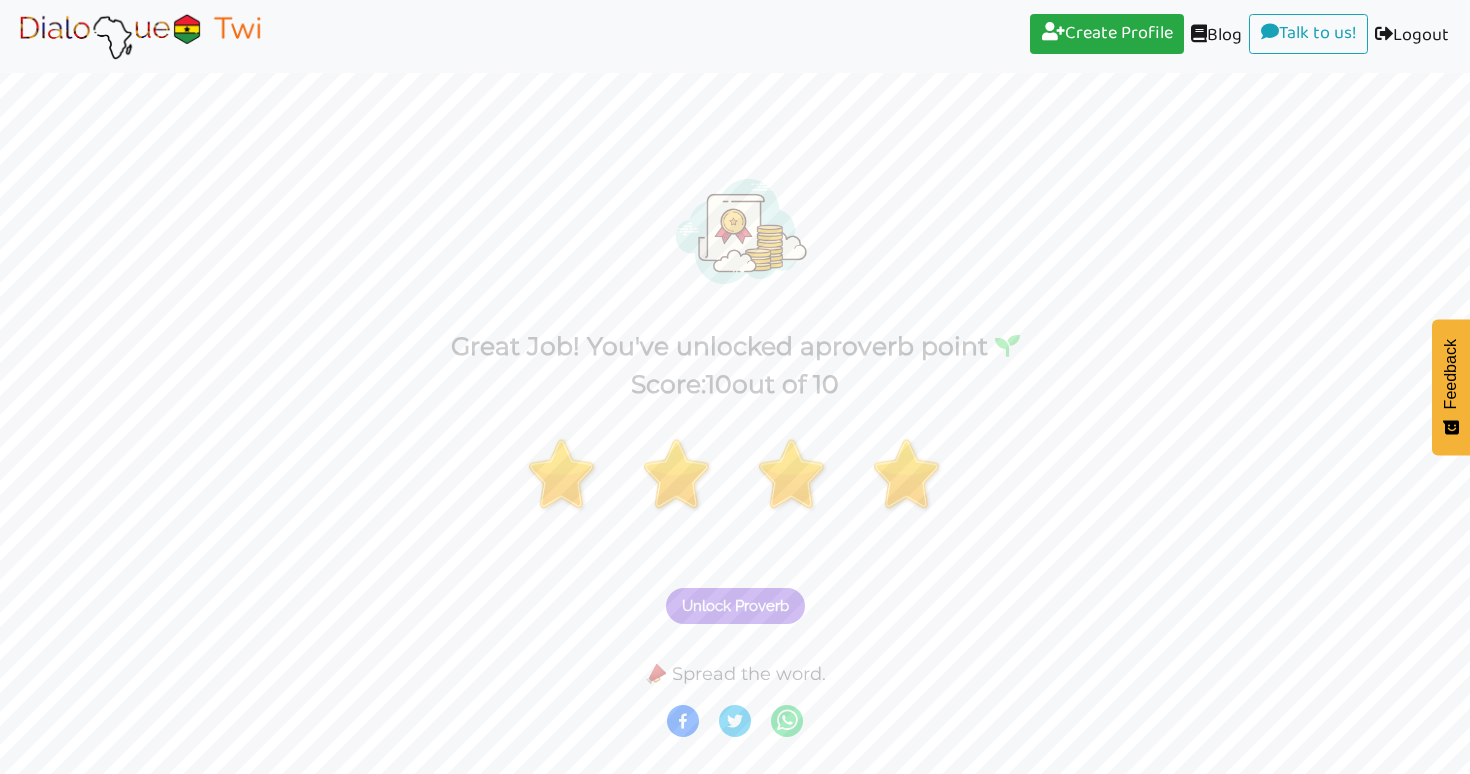 click at bounding box center [140, 36] 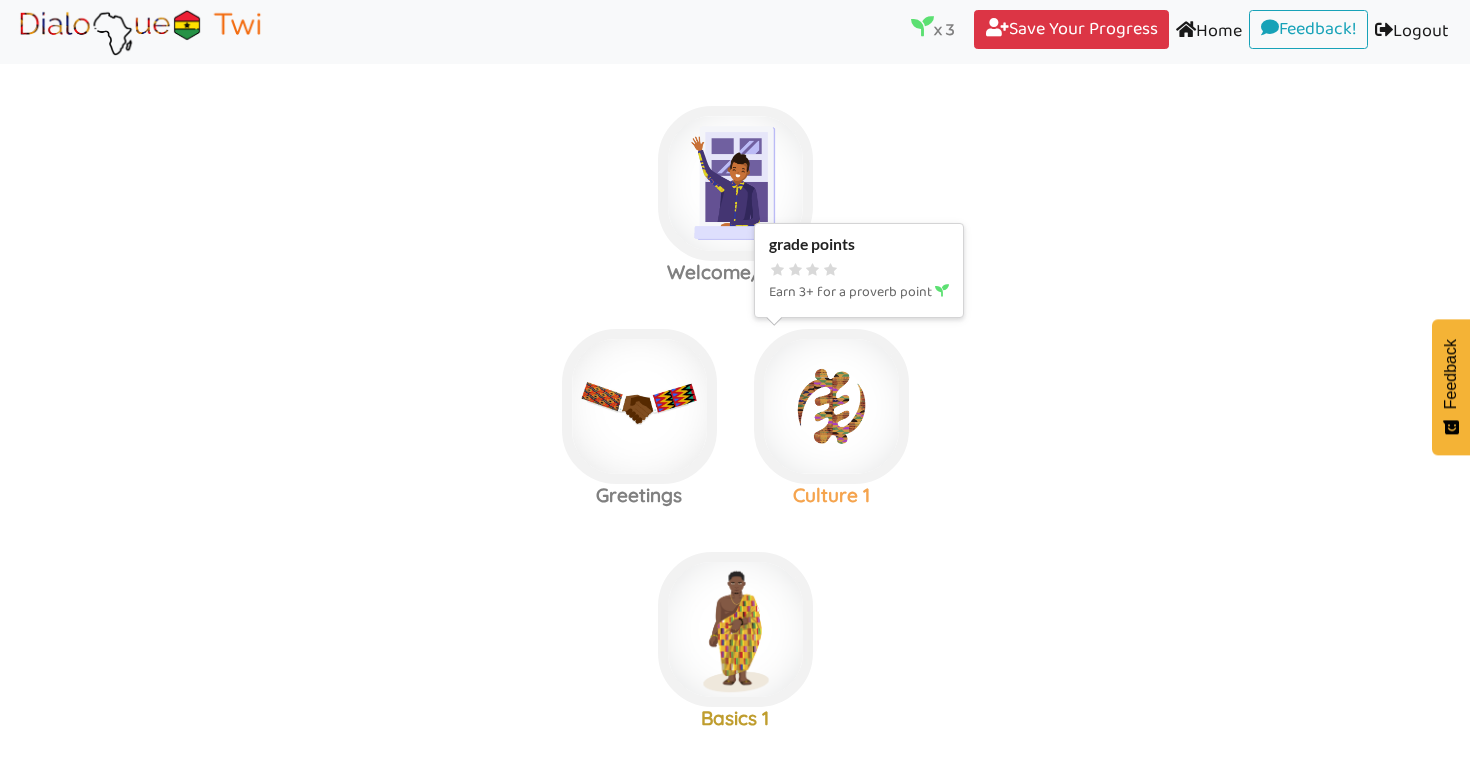 click at bounding box center (735, 183) 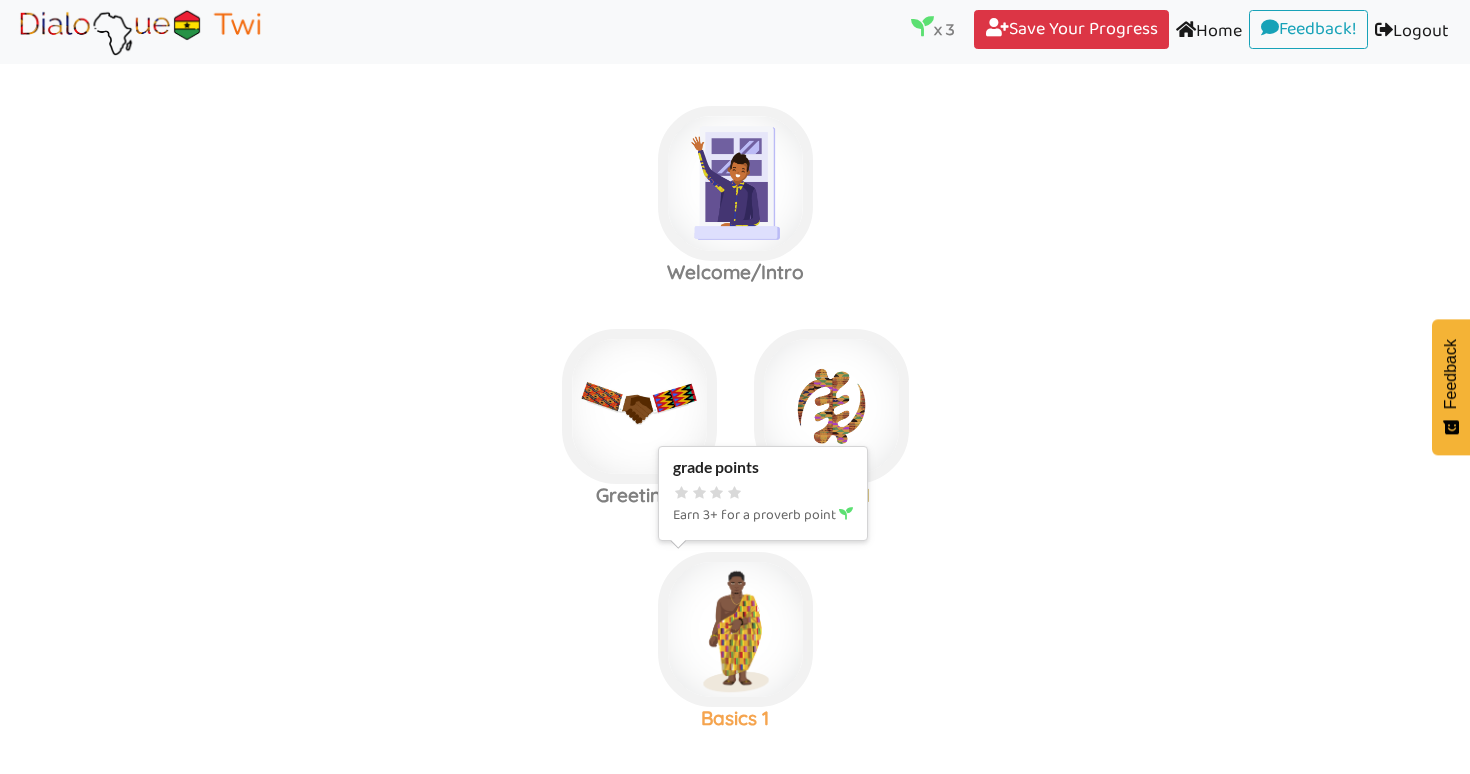 click at bounding box center (735, 183) 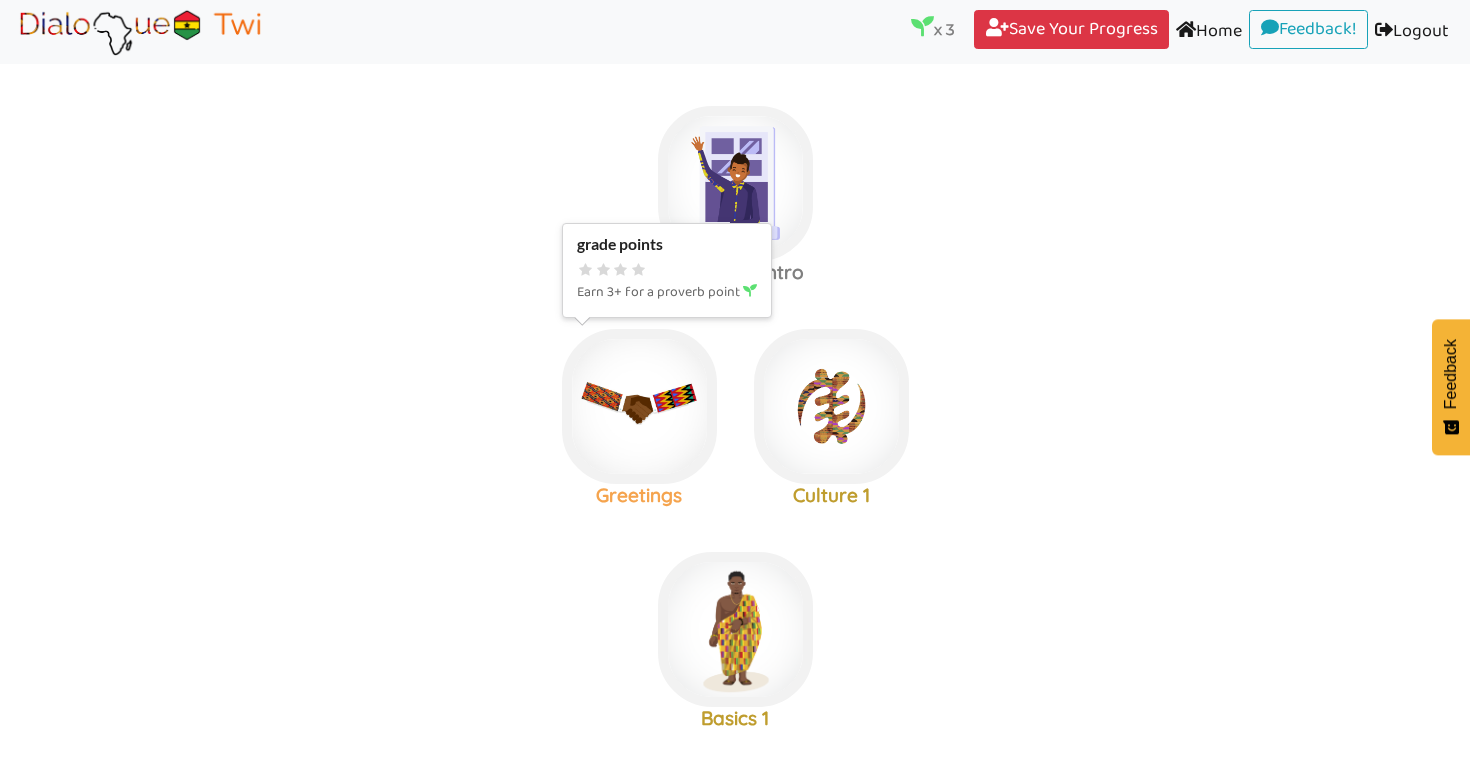 click at bounding box center (735, 183) 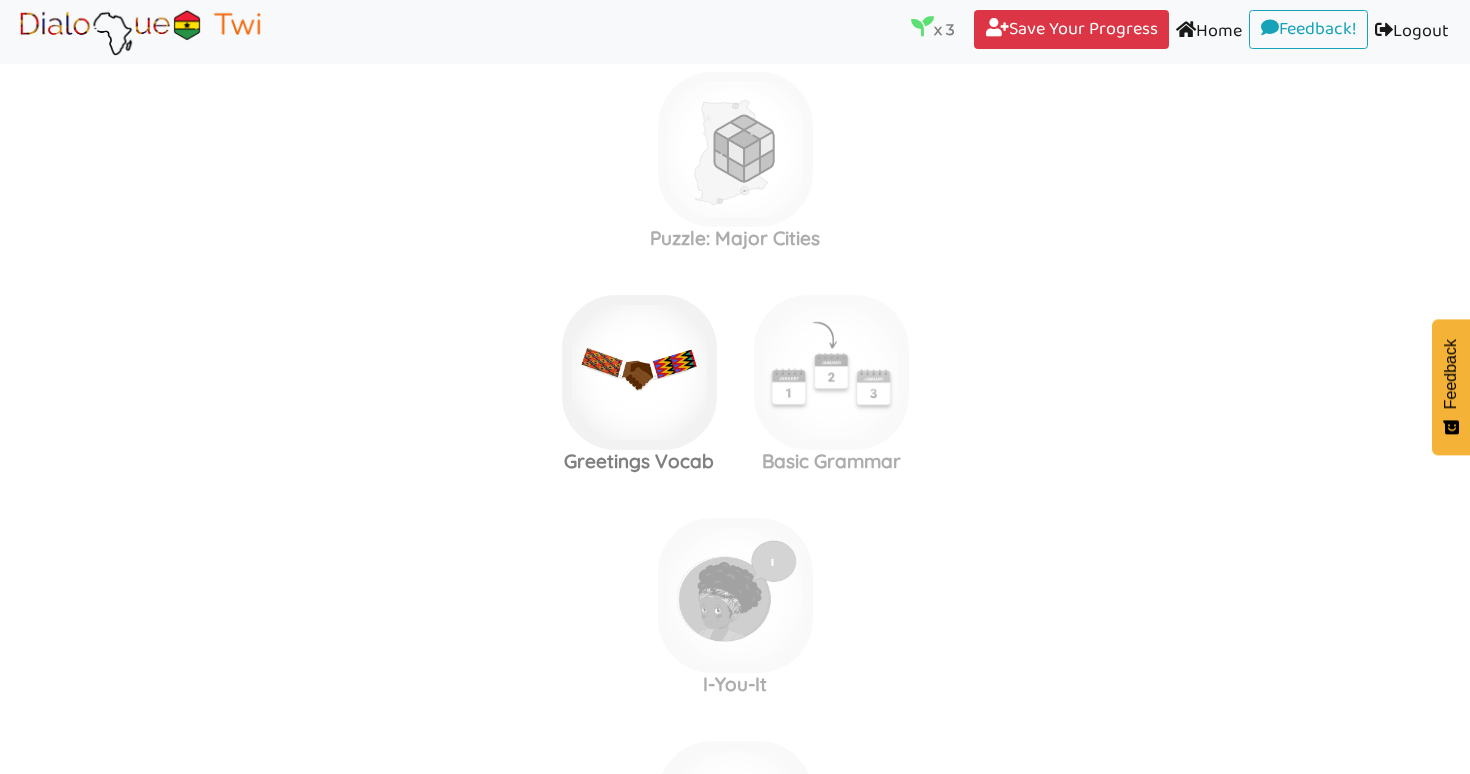 scroll, scrollTop: 679, scrollLeft: 0, axis: vertical 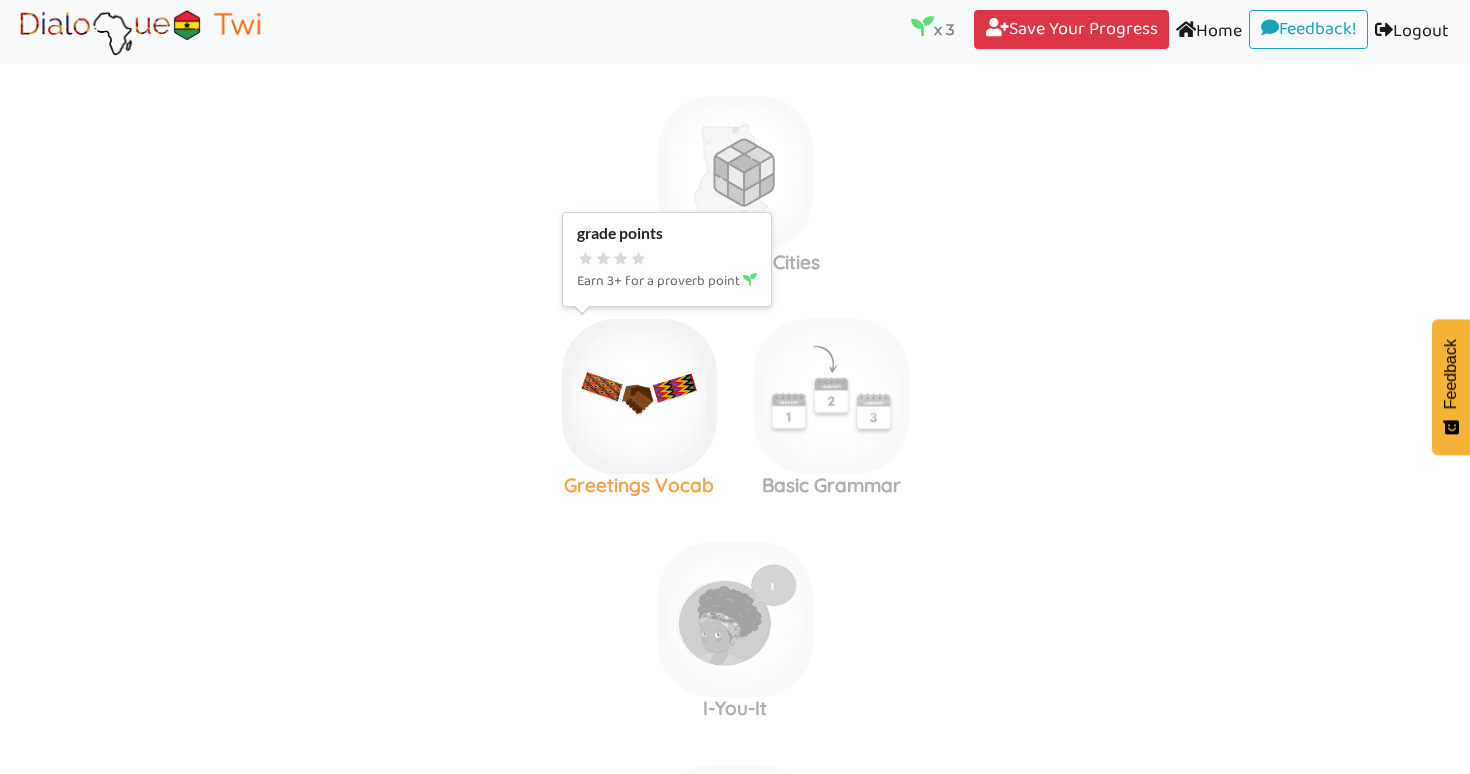 click at bounding box center [735, -496] 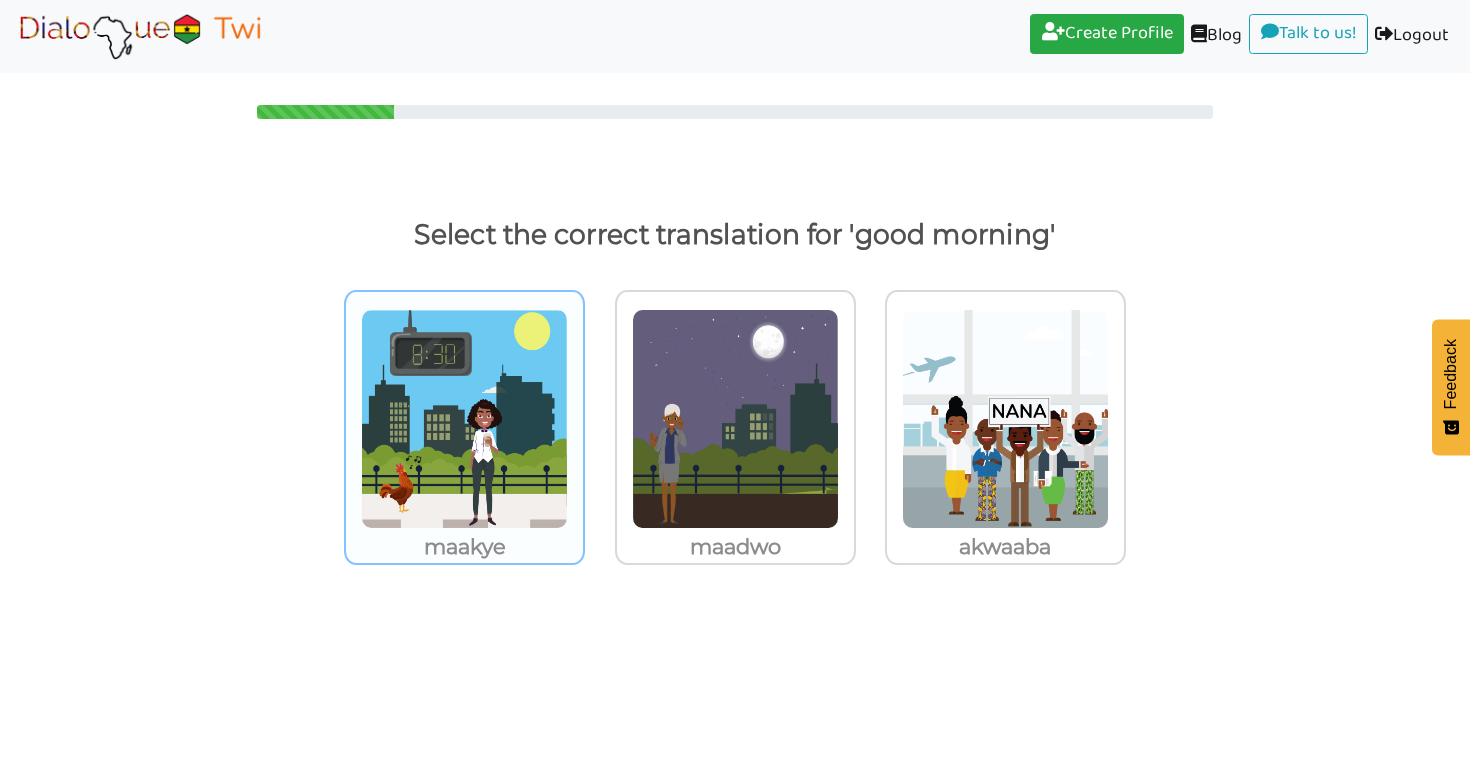click at bounding box center [464, 419] 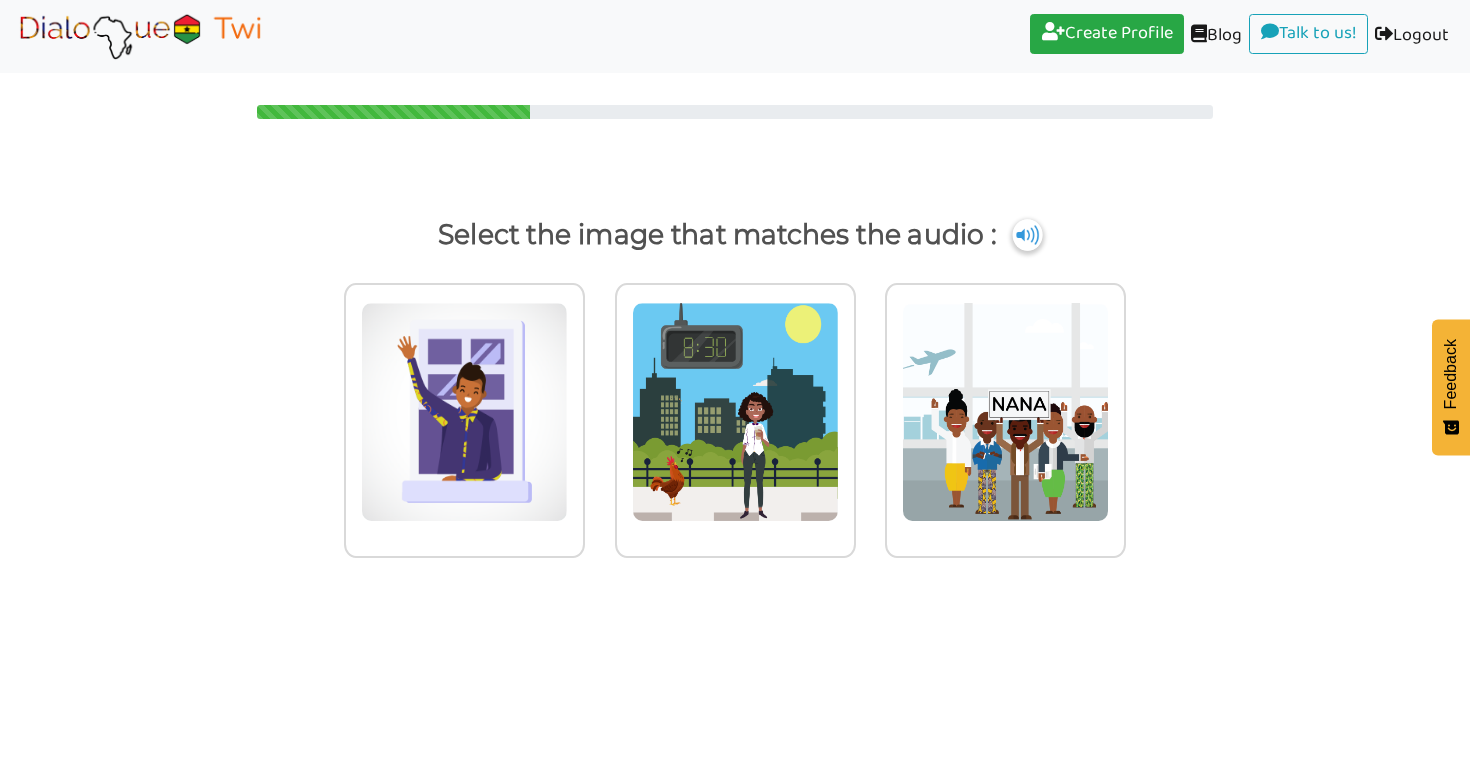 click at bounding box center (1027, 235) 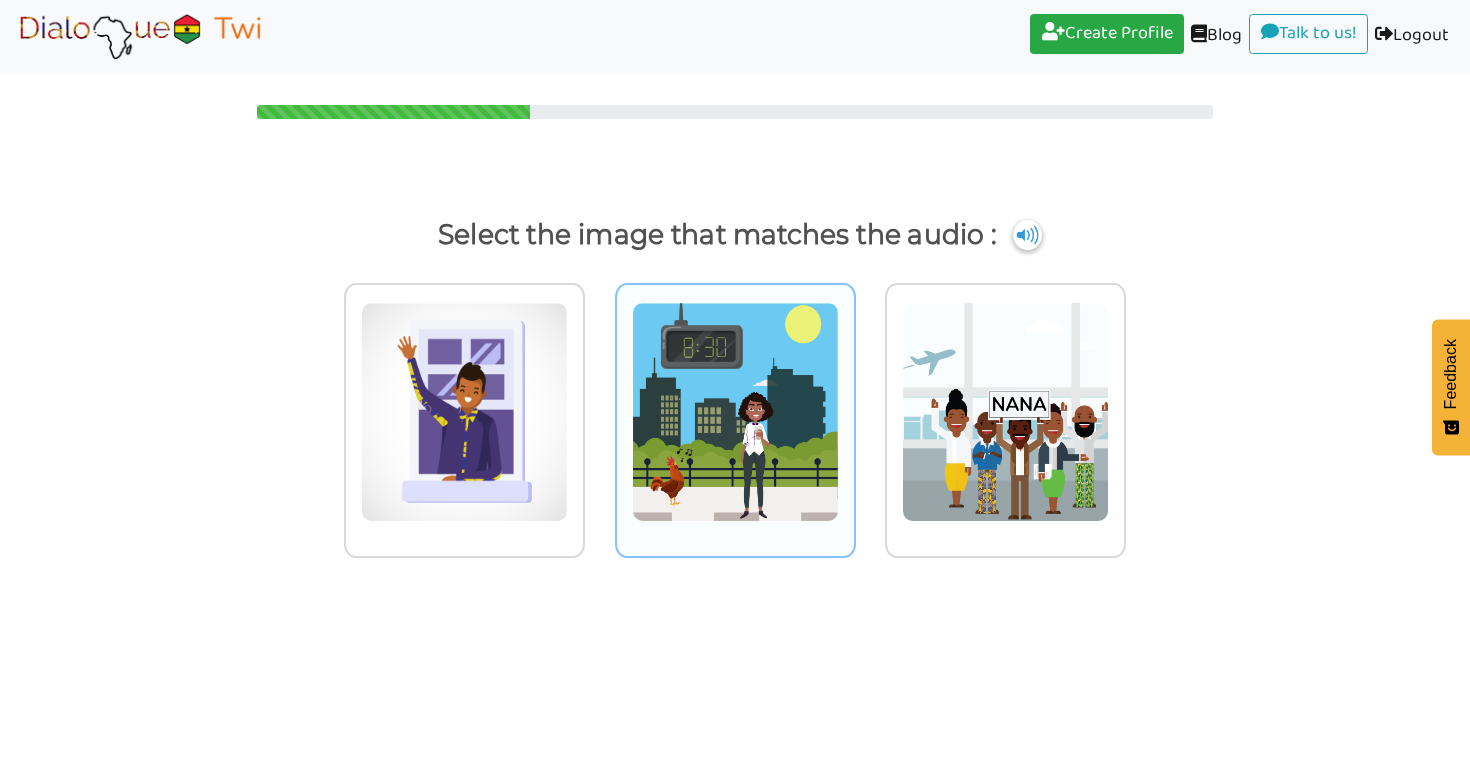 click at bounding box center (464, 412) 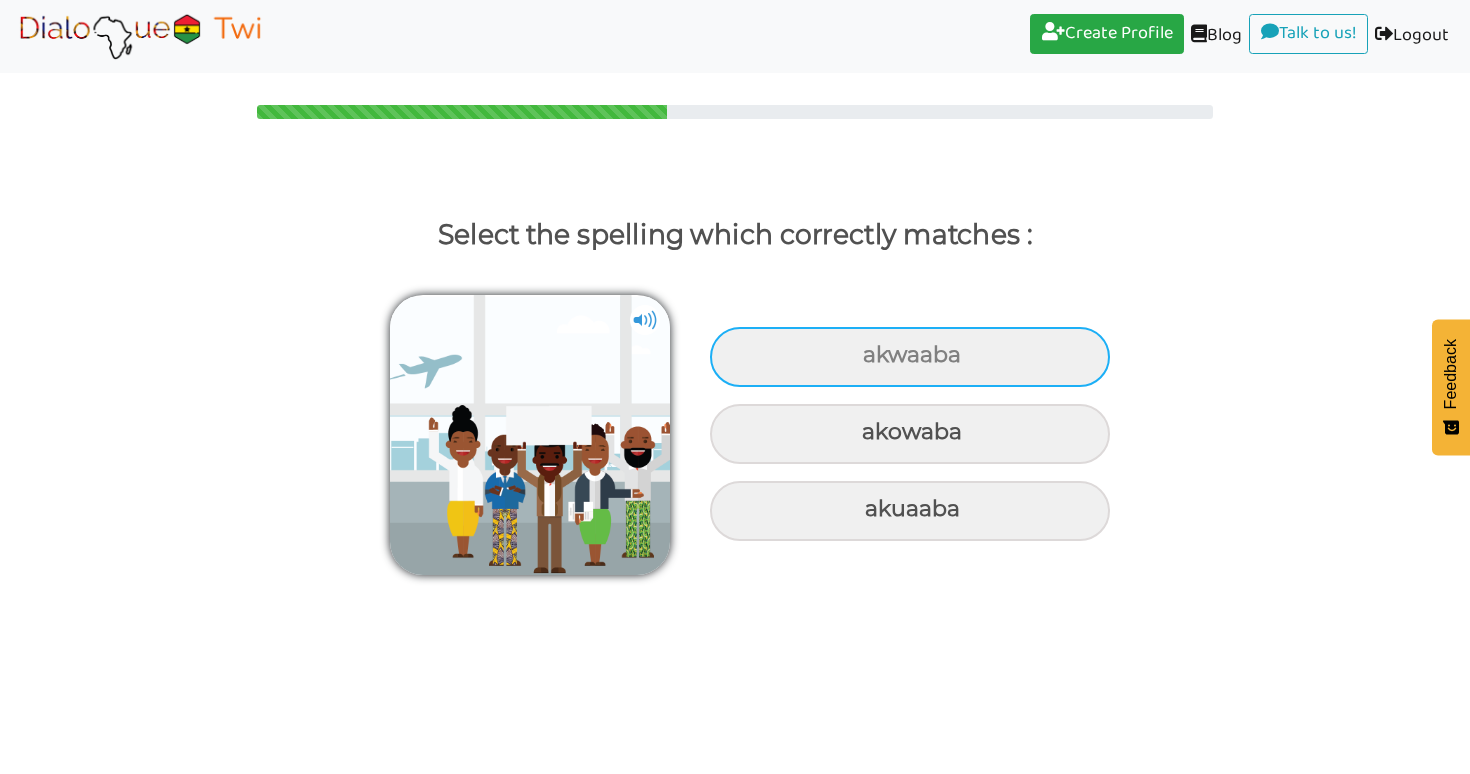 click on "akwaaba" at bounding box center [910, 357] 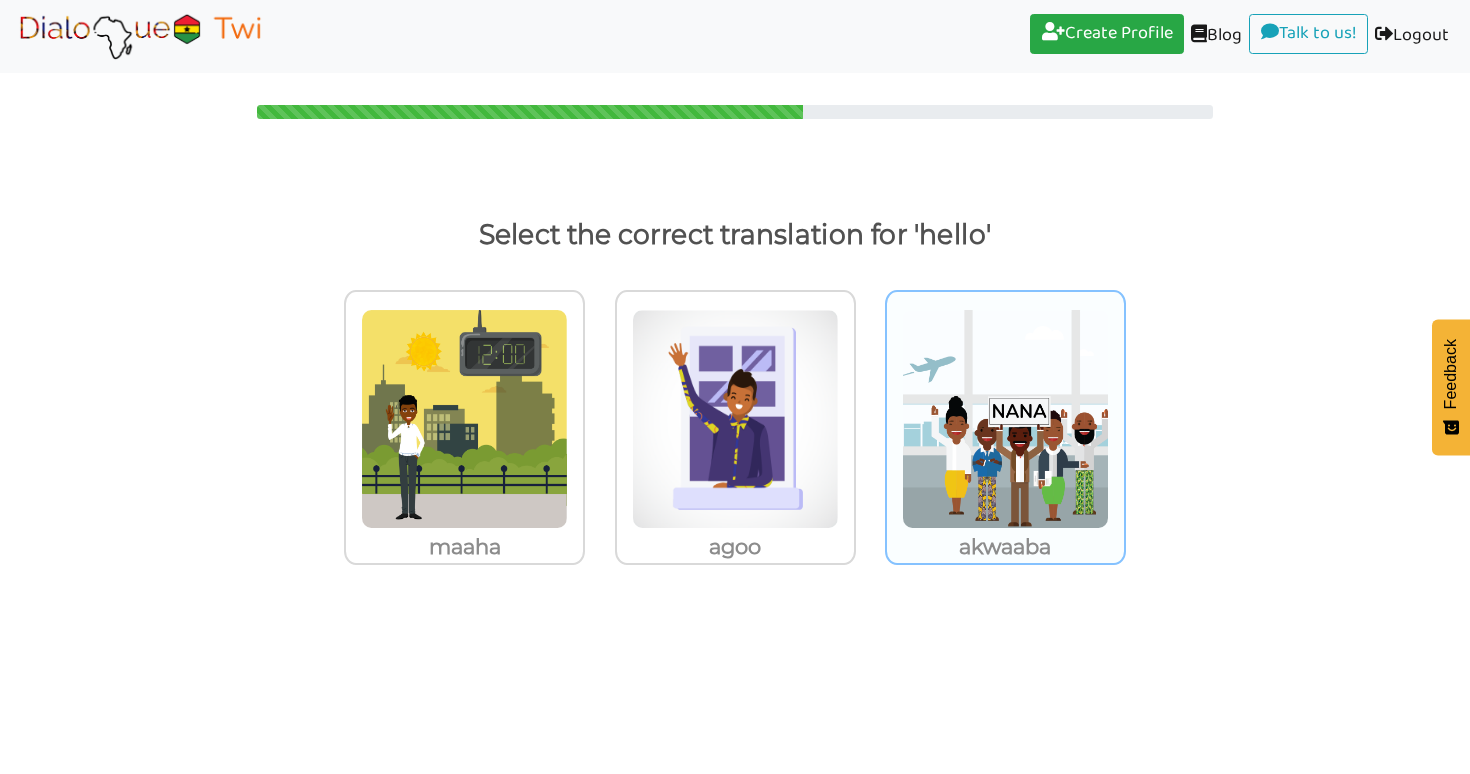 click at bounding box center [464, 419] 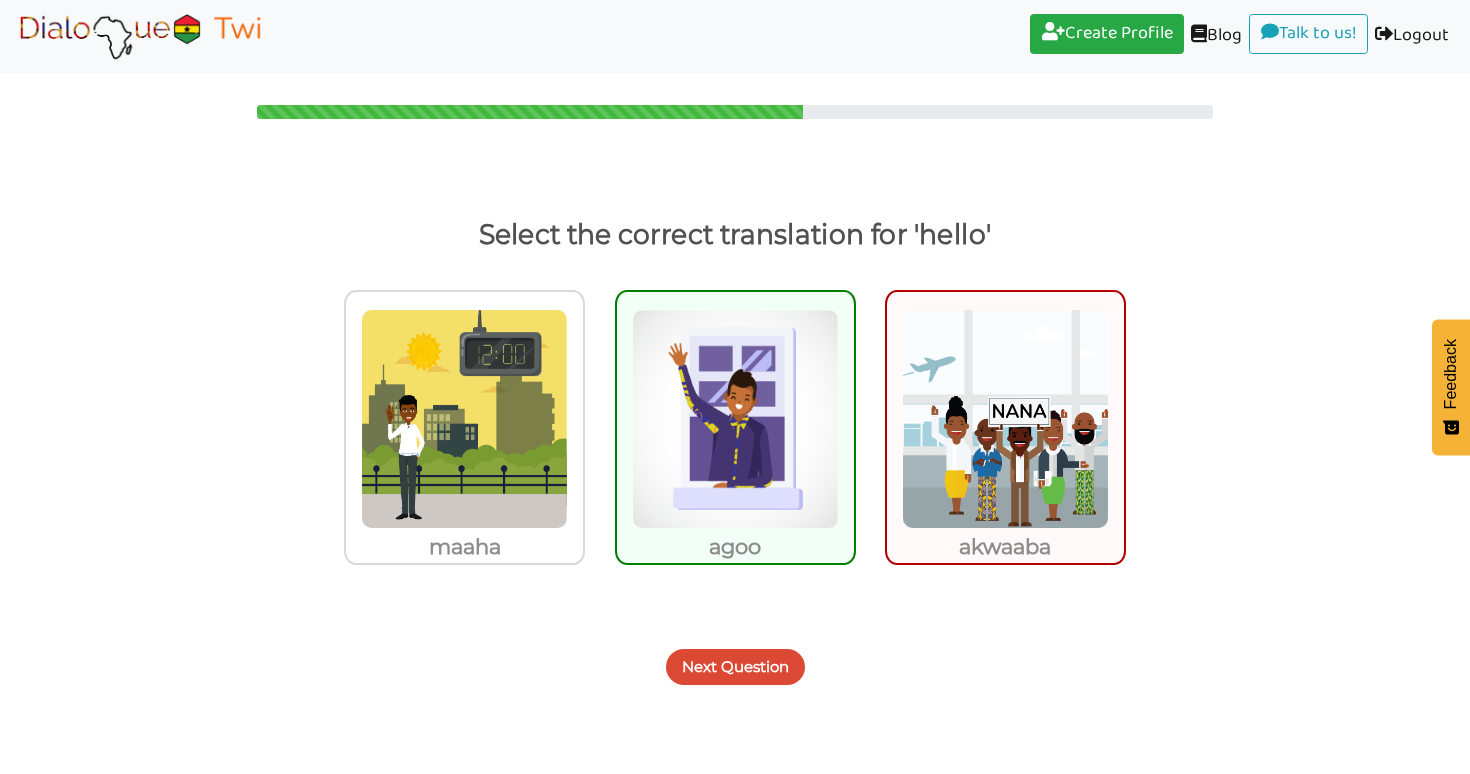 click on "Next Question" at bounding box center [735, 667] 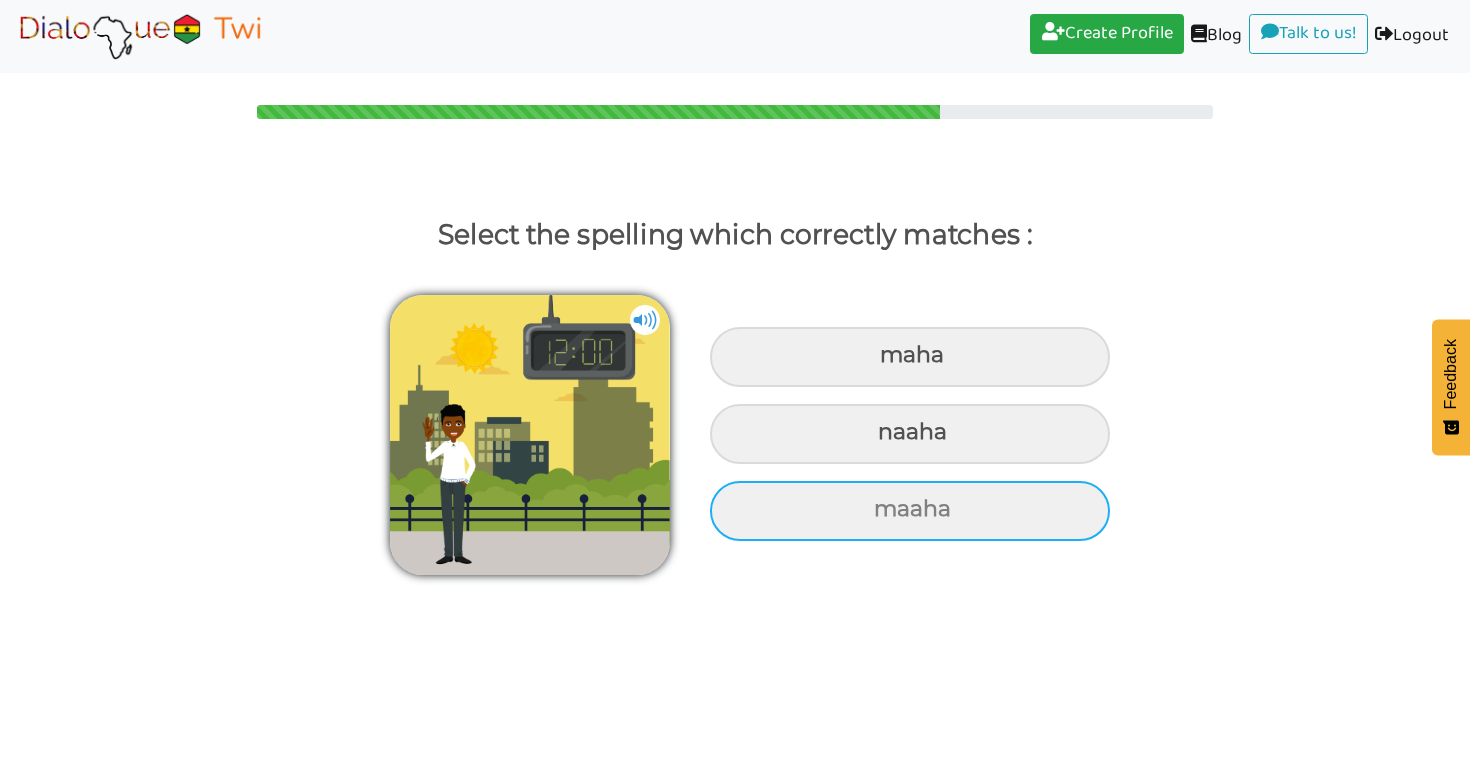 click on "maaha" at bounding box center (910, 357) 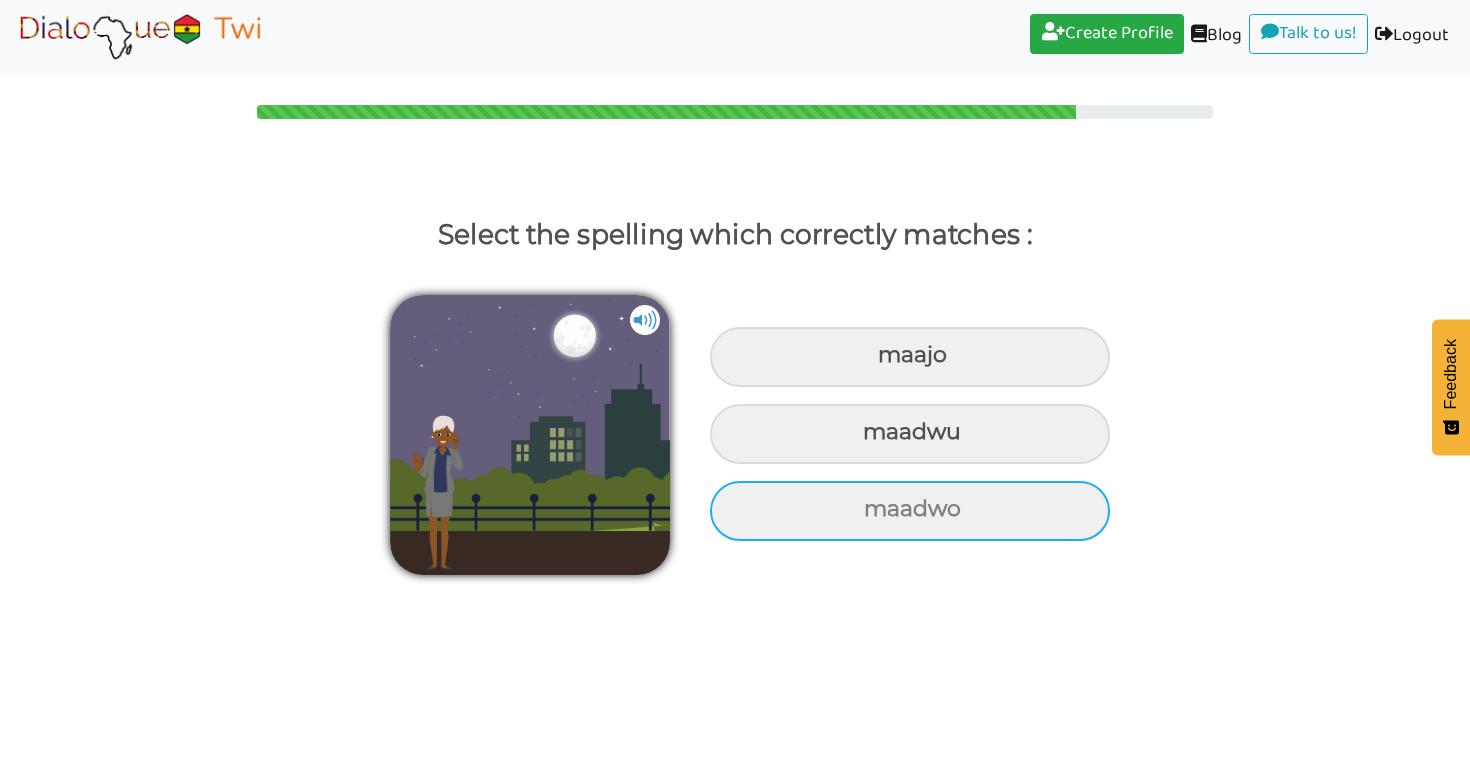 click on "maadwo" at bounding box center [910, 357] 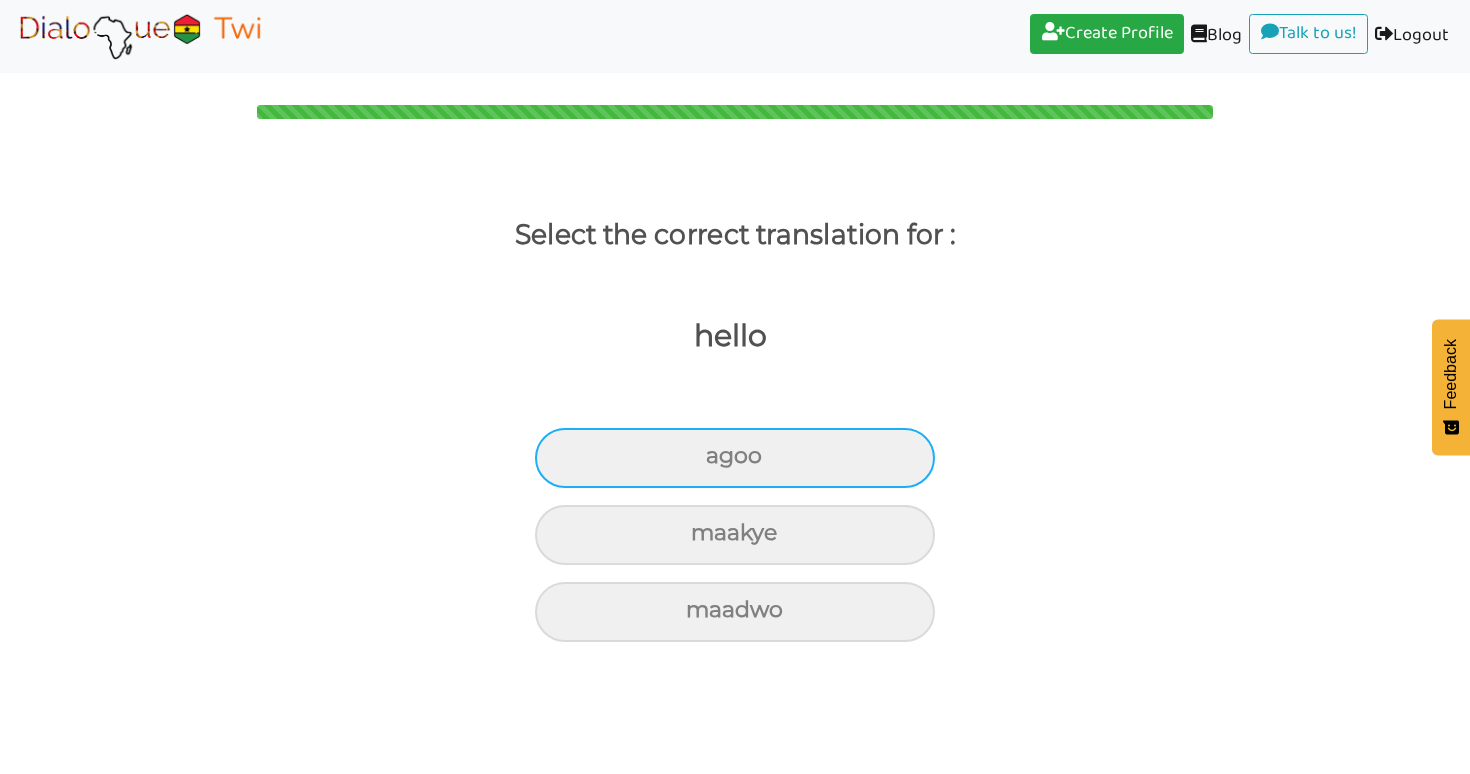 click on "agoo" at bounding box center (735, 458) 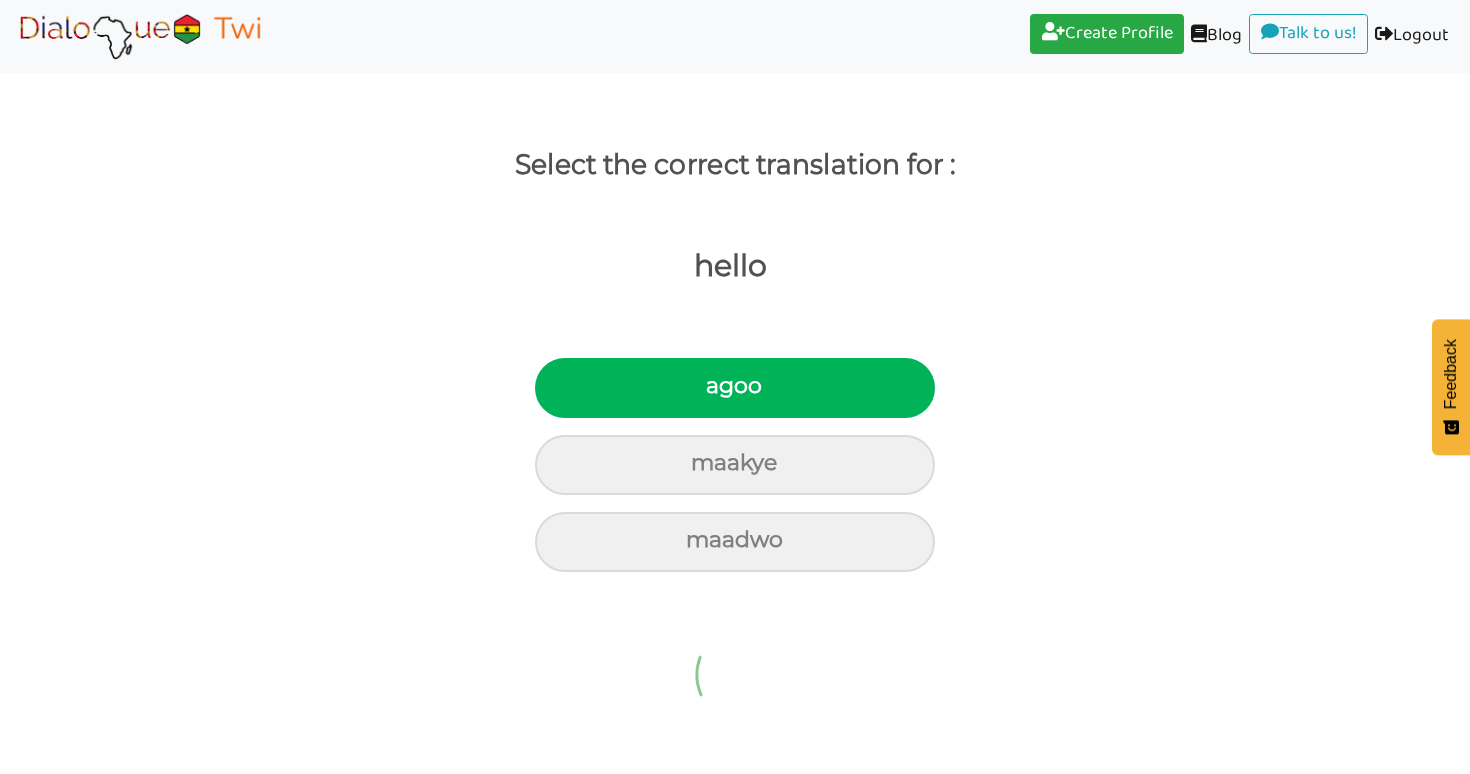 scroll, scrollTop: 0, scrollLeft: 0, axis: both 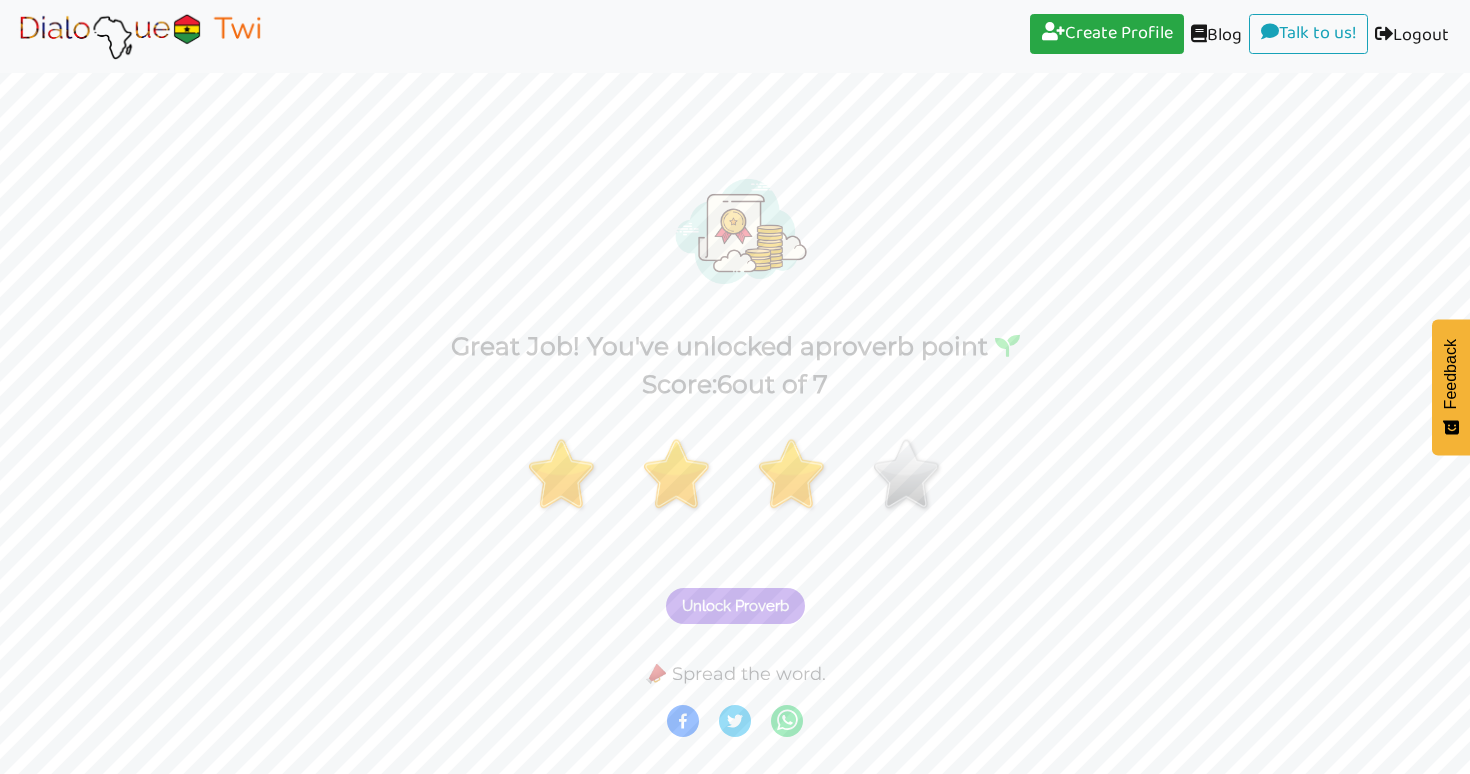 click at bounding box center [140, 36] 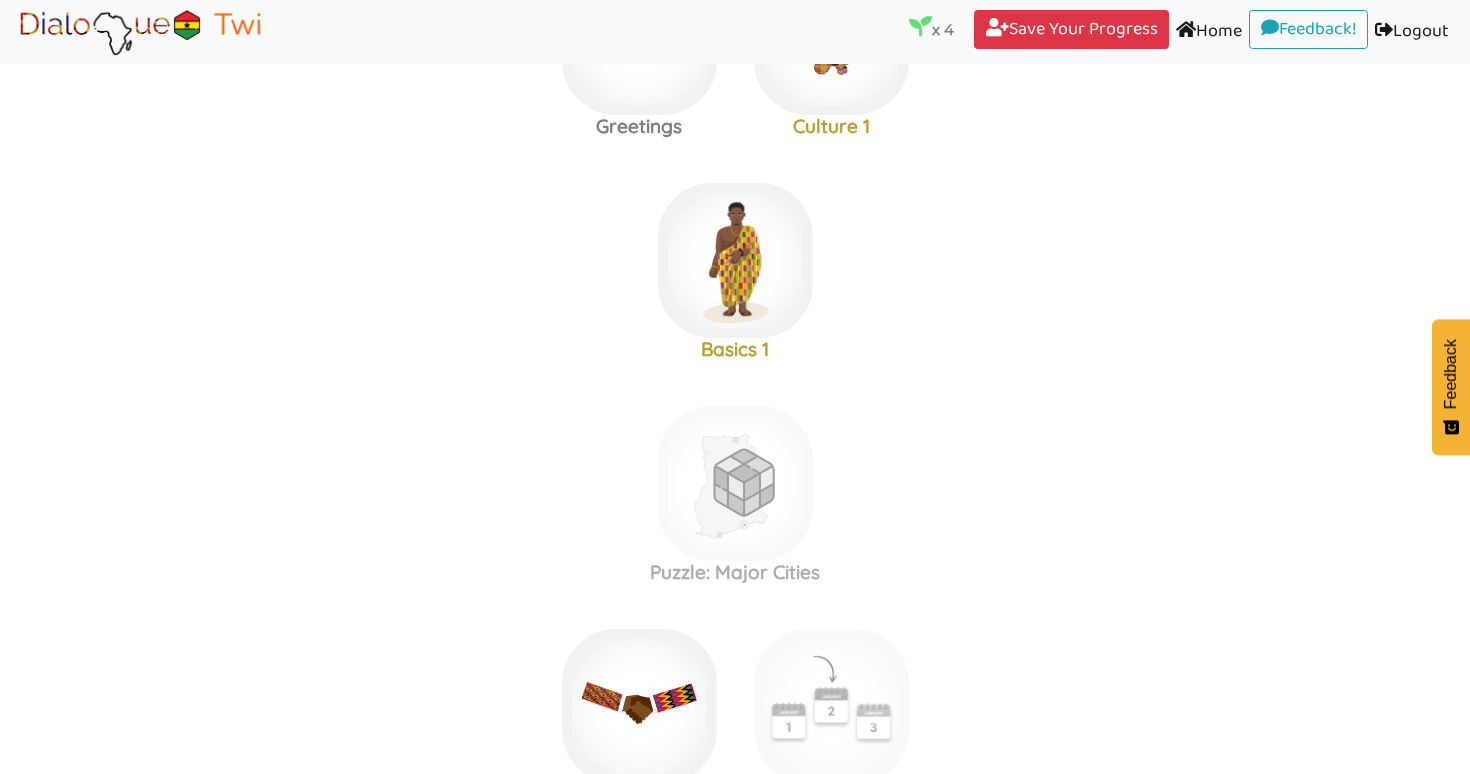 scroll, scrollTop: 373, scrollLeft: 0, axis: vertical 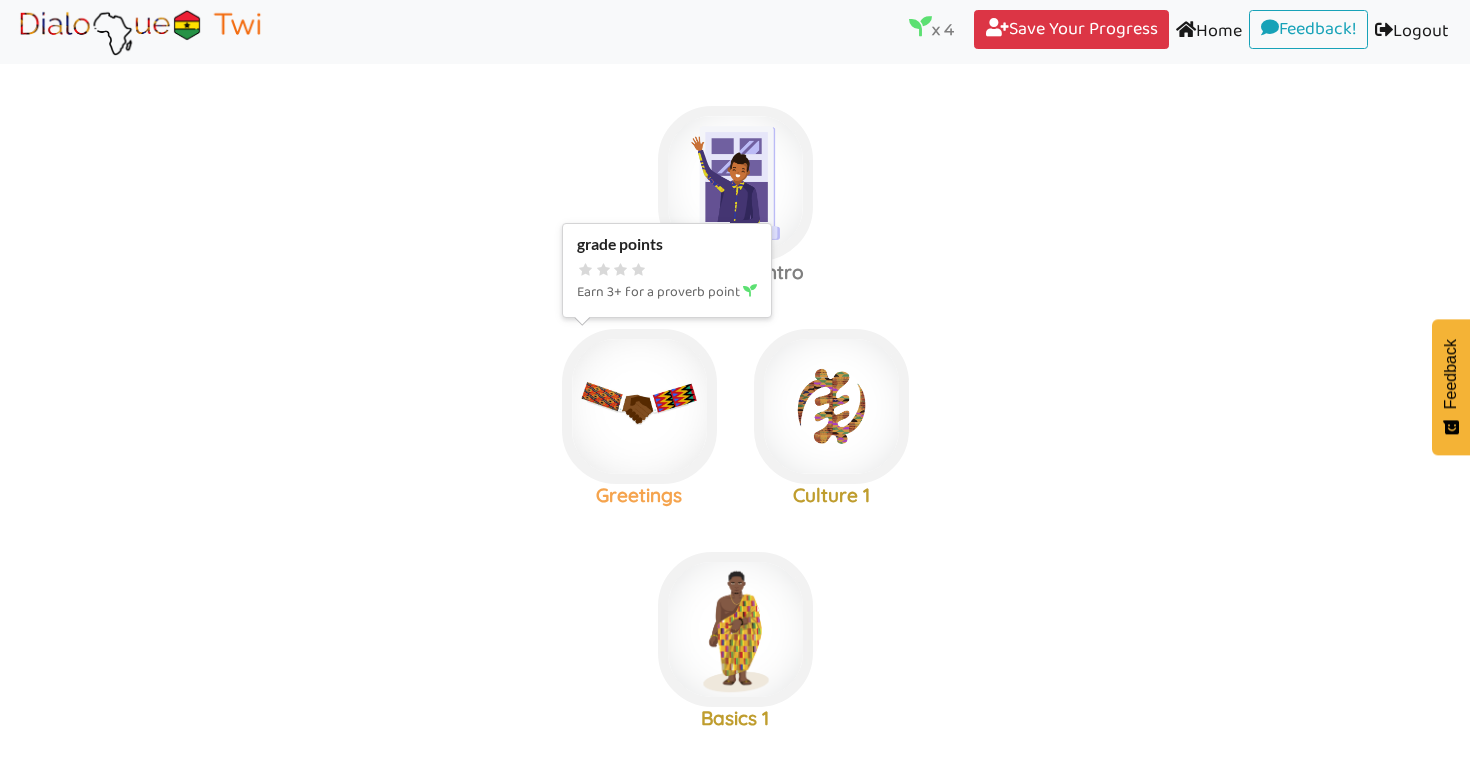 click at bounding box center [735, 183] 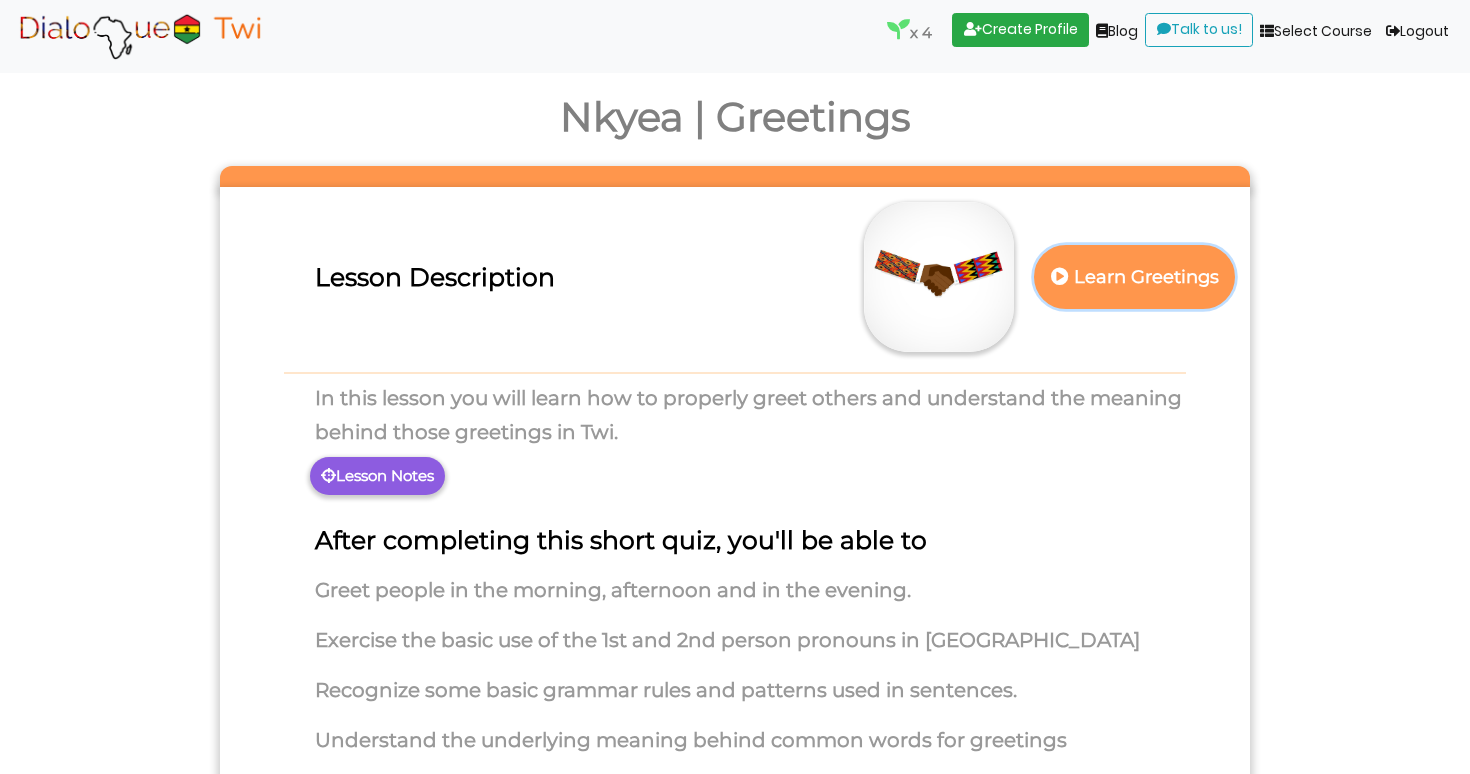 click on "Learn Greetings" at bounding box center (1135, 277) 